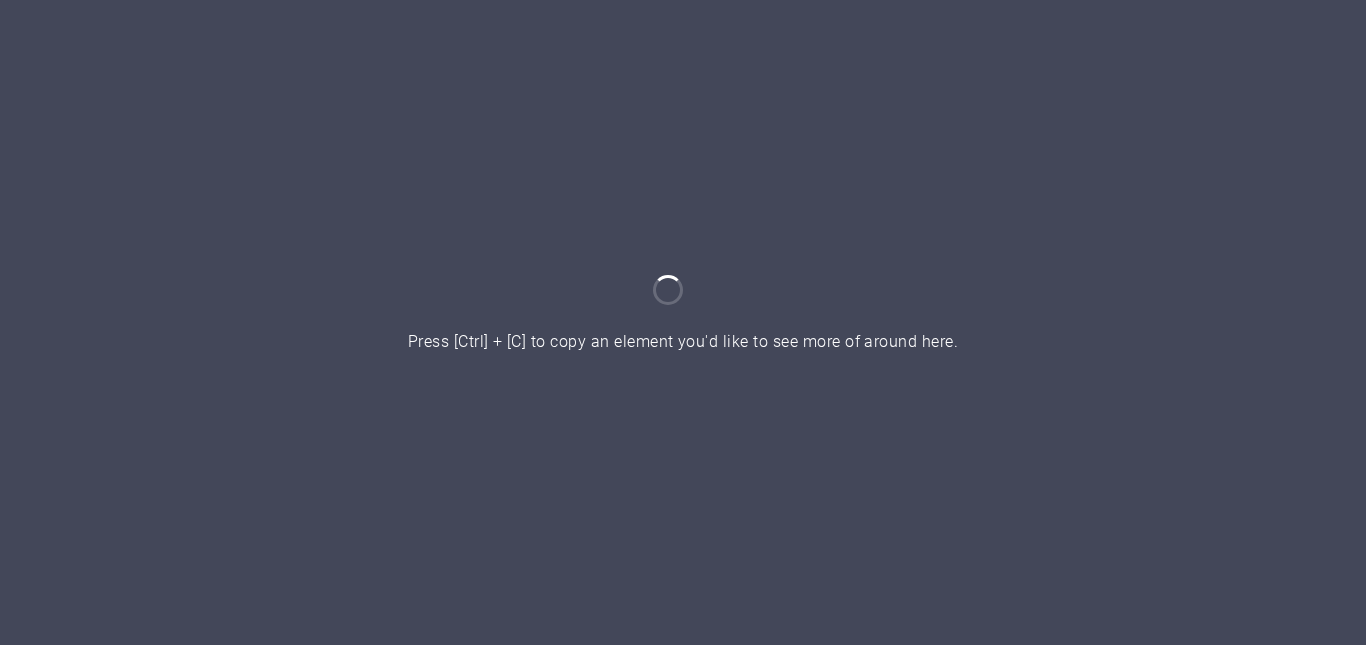scroll, scrollTop: 0, scrollLeft: 0, axis: both 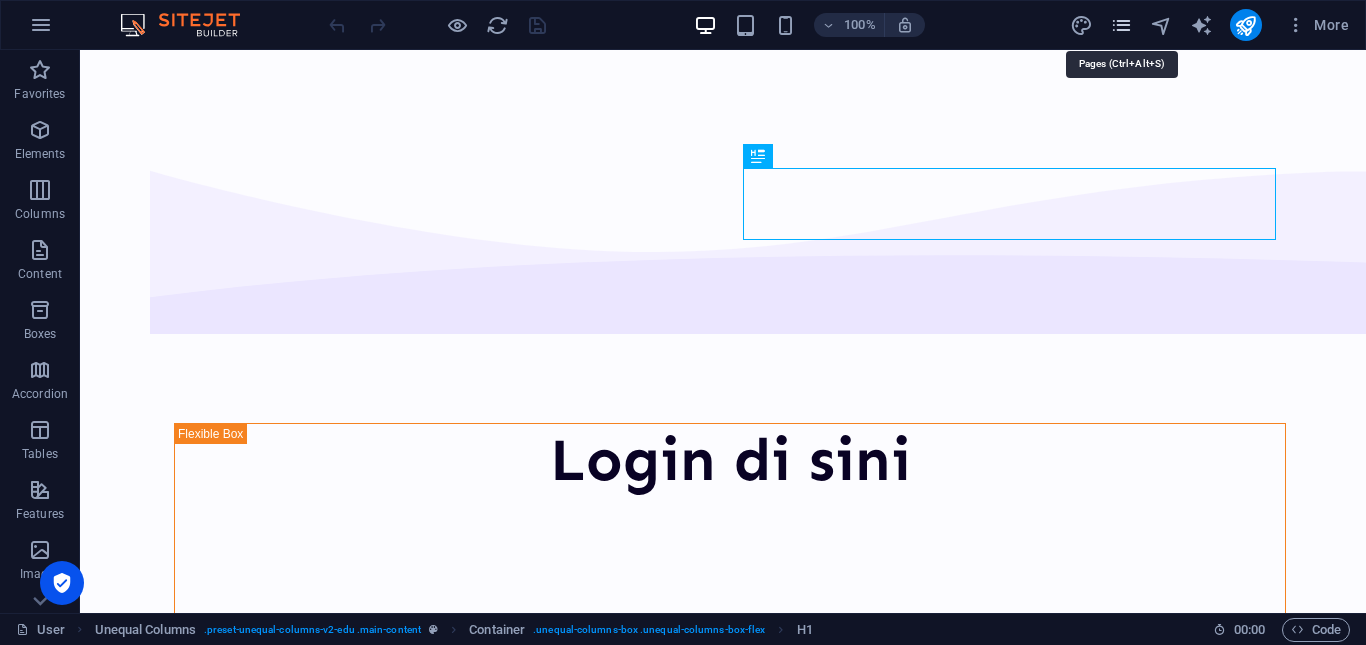 click at bounding box center [1121, 25] 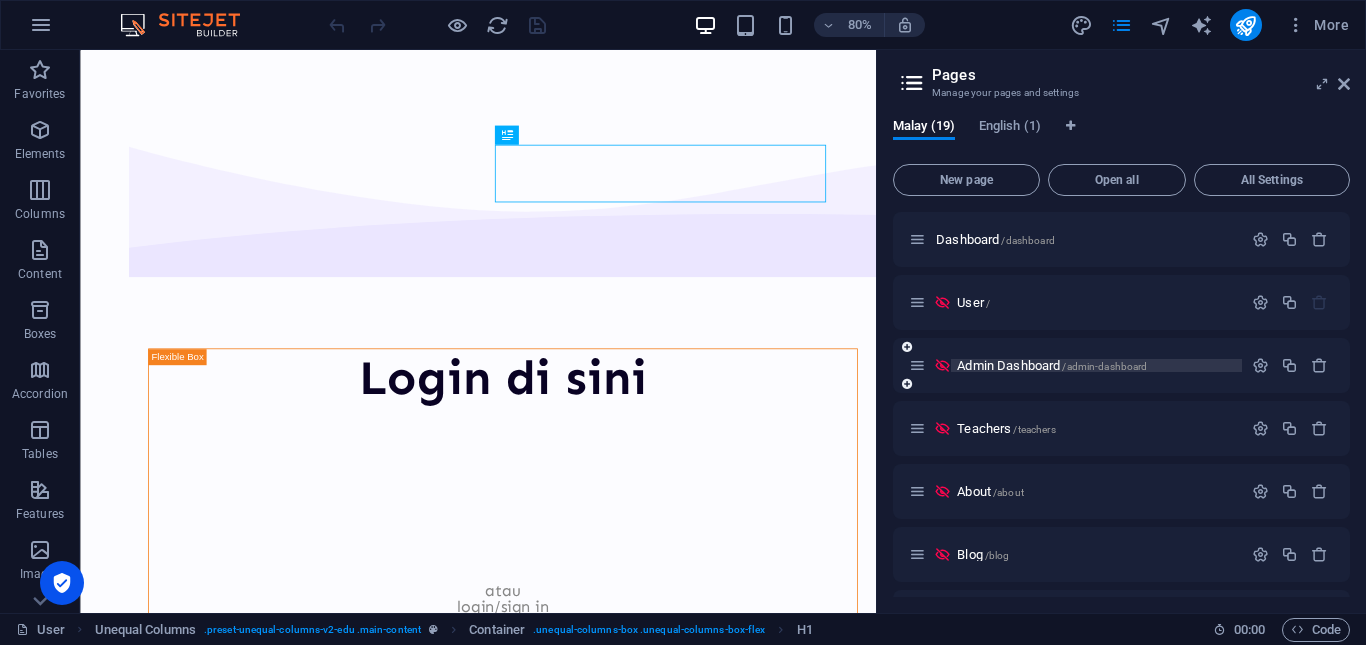 click on "Admin Dashboard /admin-dashboard" at bounding box center [1052, 365] 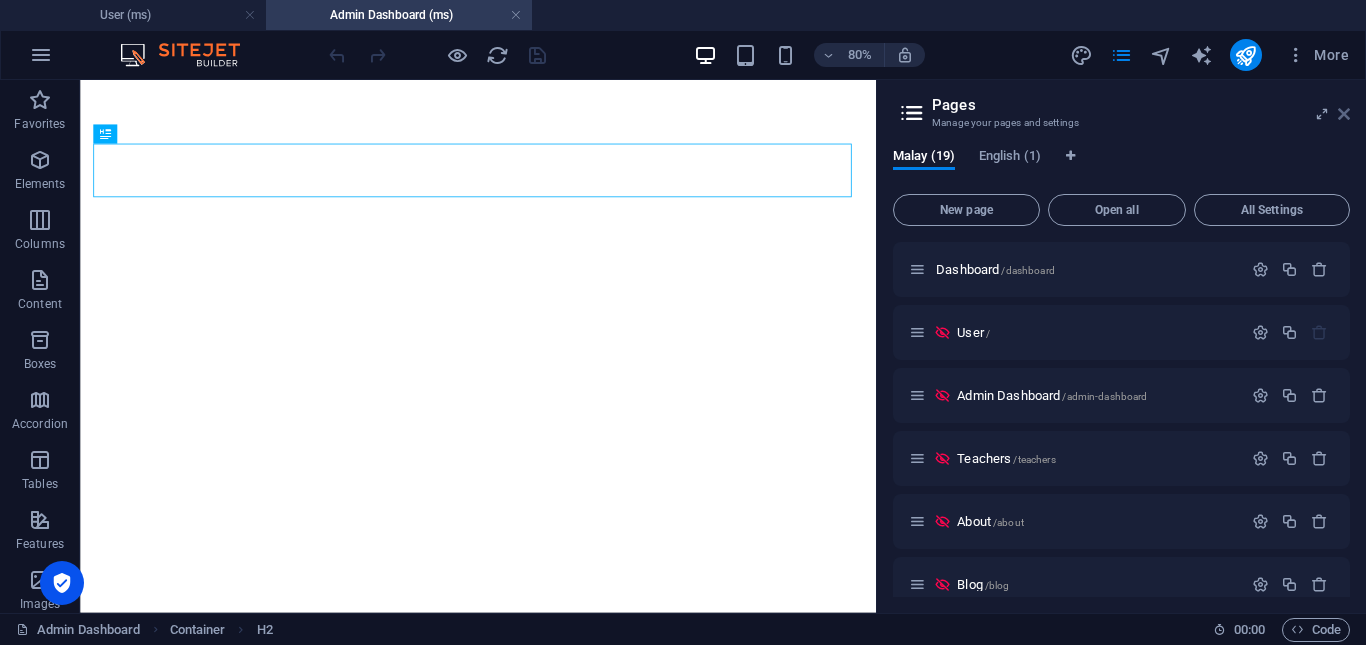 click at bounding box center (1344, 114) 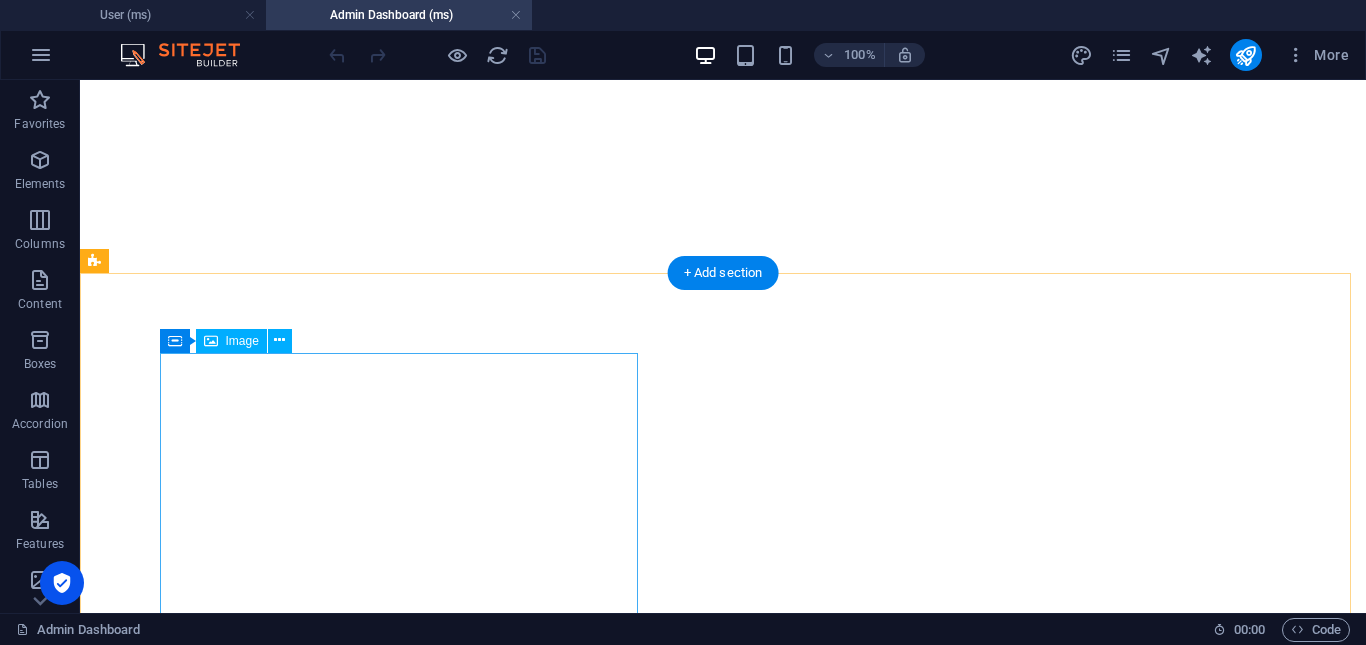 scroll, scrollTop: 3800, scrollLeft: 0, axis: vertical 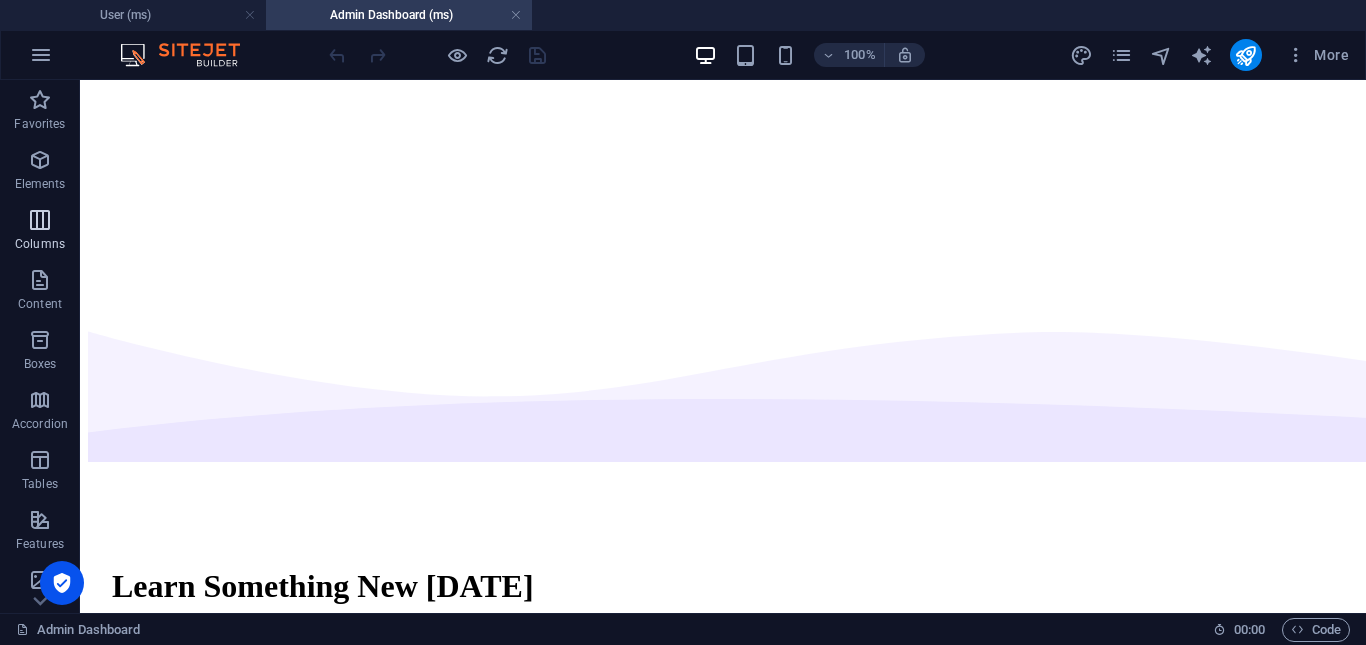 click at bounding box center (40, 220) 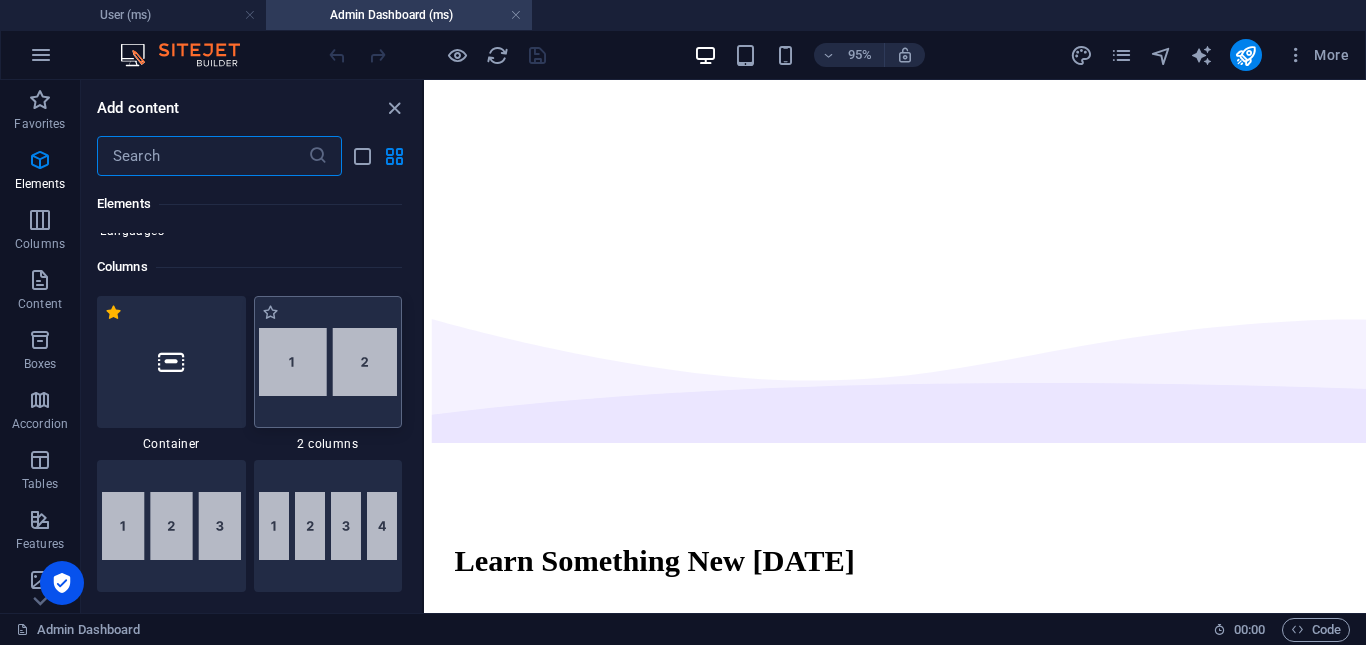 scroll, scrollTop: 990, scrollLeft: 0, axis: vertical 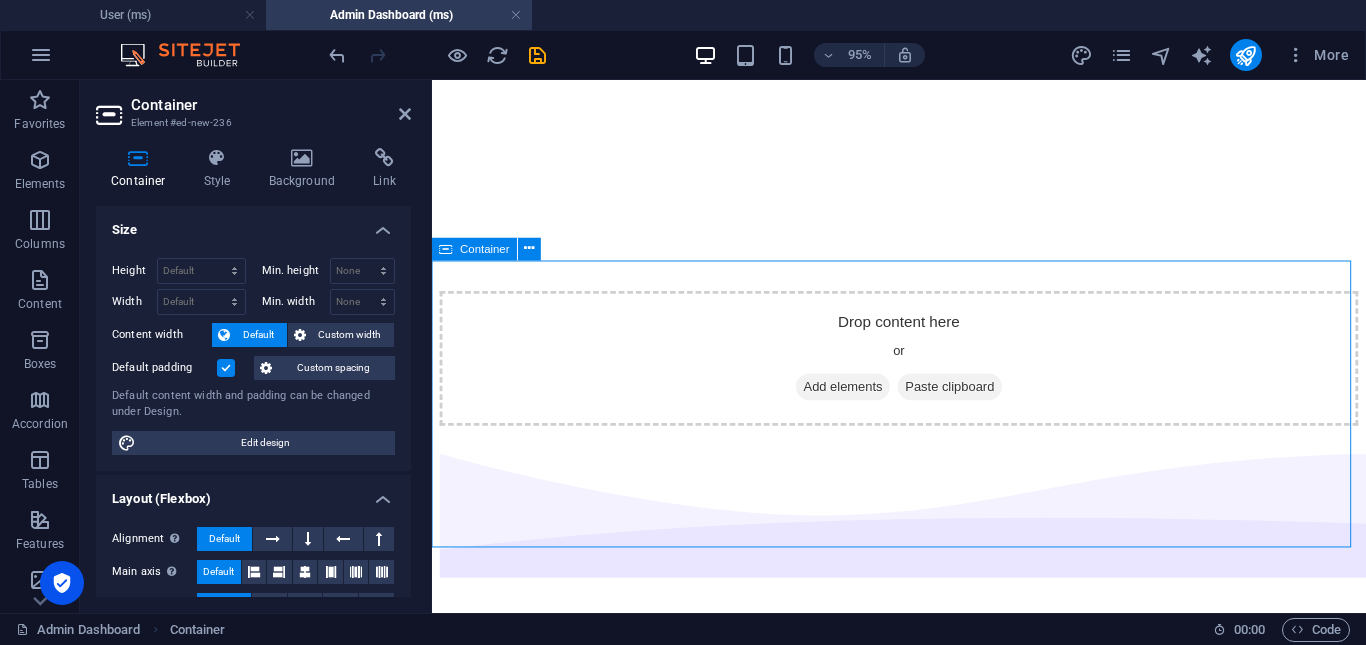 click on "Drop content here or  Add elements  Paste clipboard" at bounding box center (923, 373) 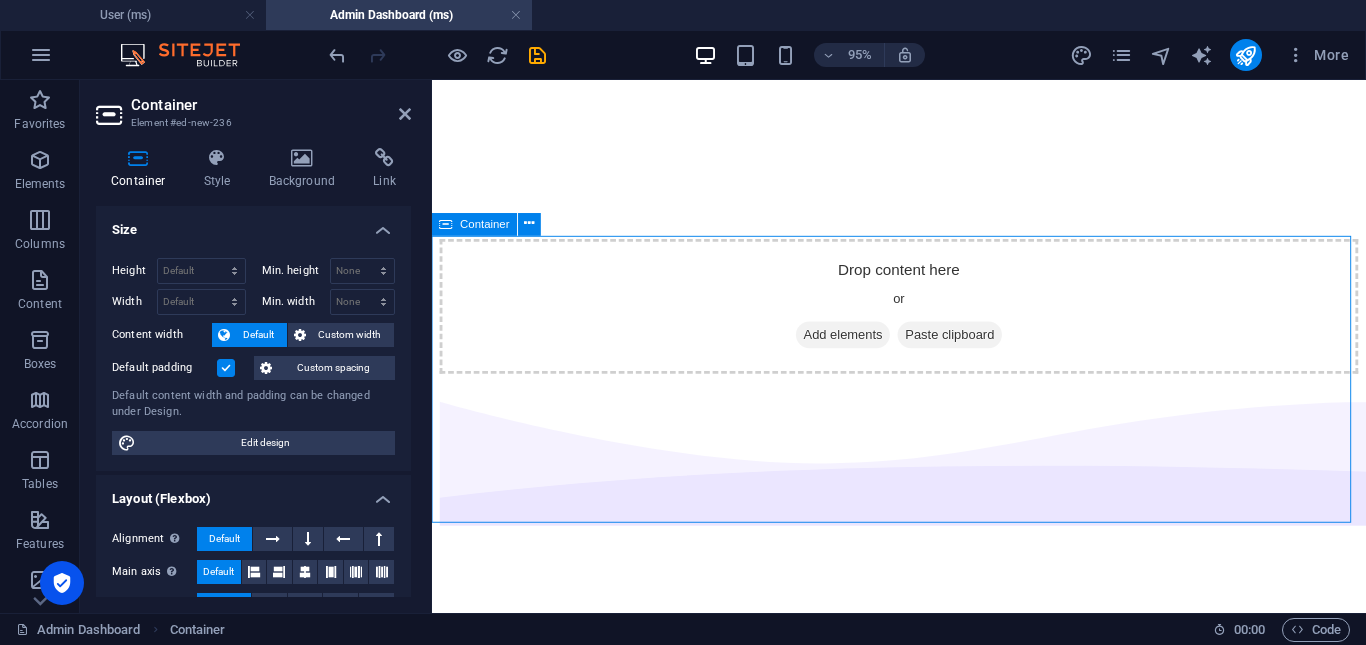 scroll, scrollTop: 3900, scrollLeft: 0, axis: vertical 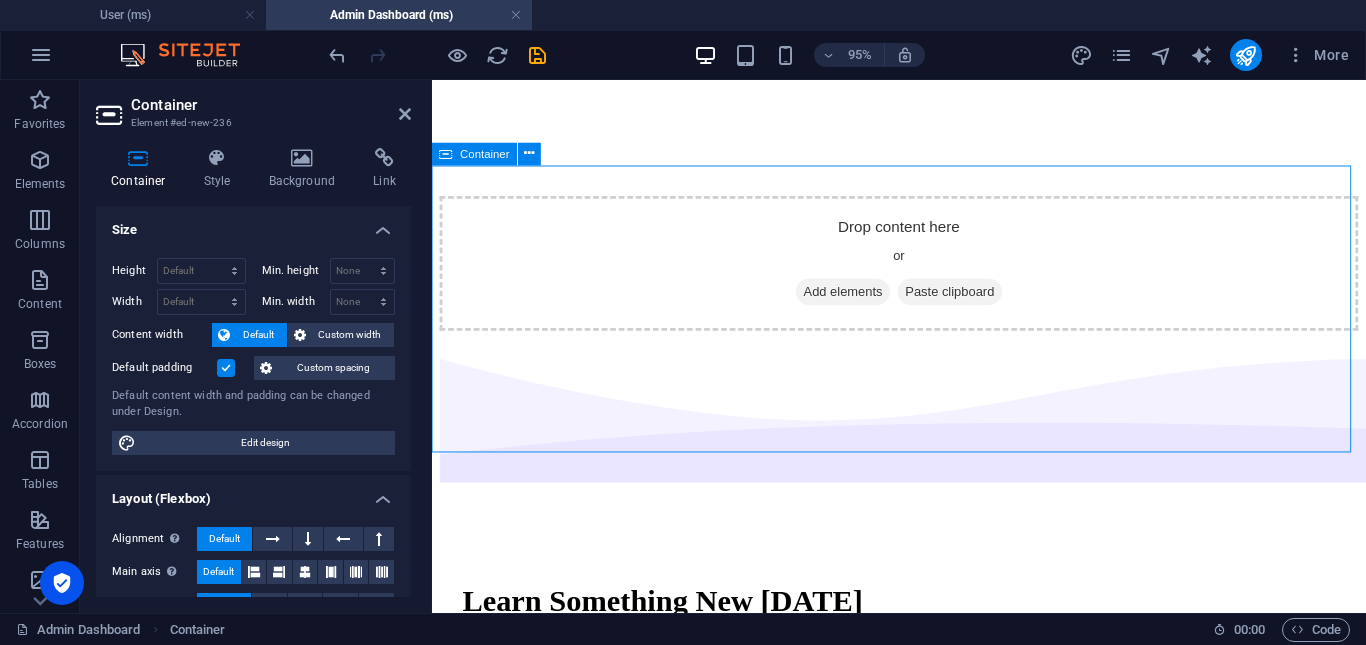 click on "Drop content here or  Add elements  Paste clipboard" at bounding box center (923, 273) 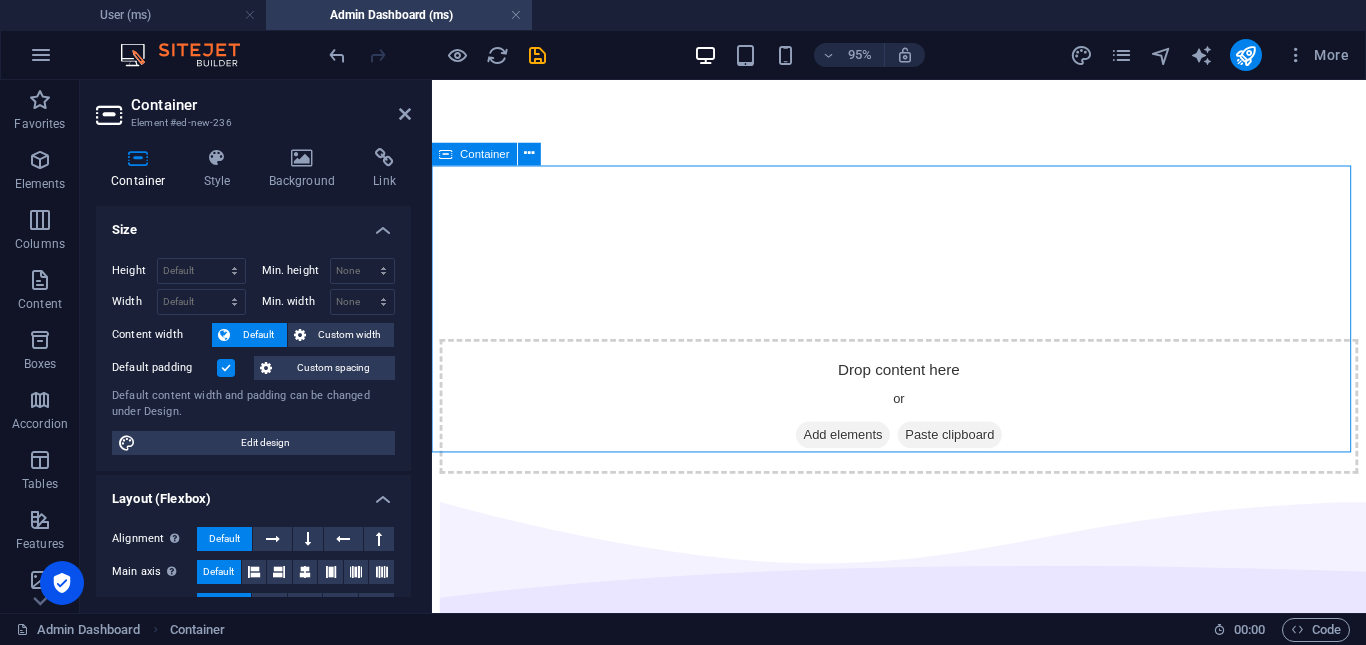 scroll, scrollTop: 3900, scrollLeft: 0, axis: vertical 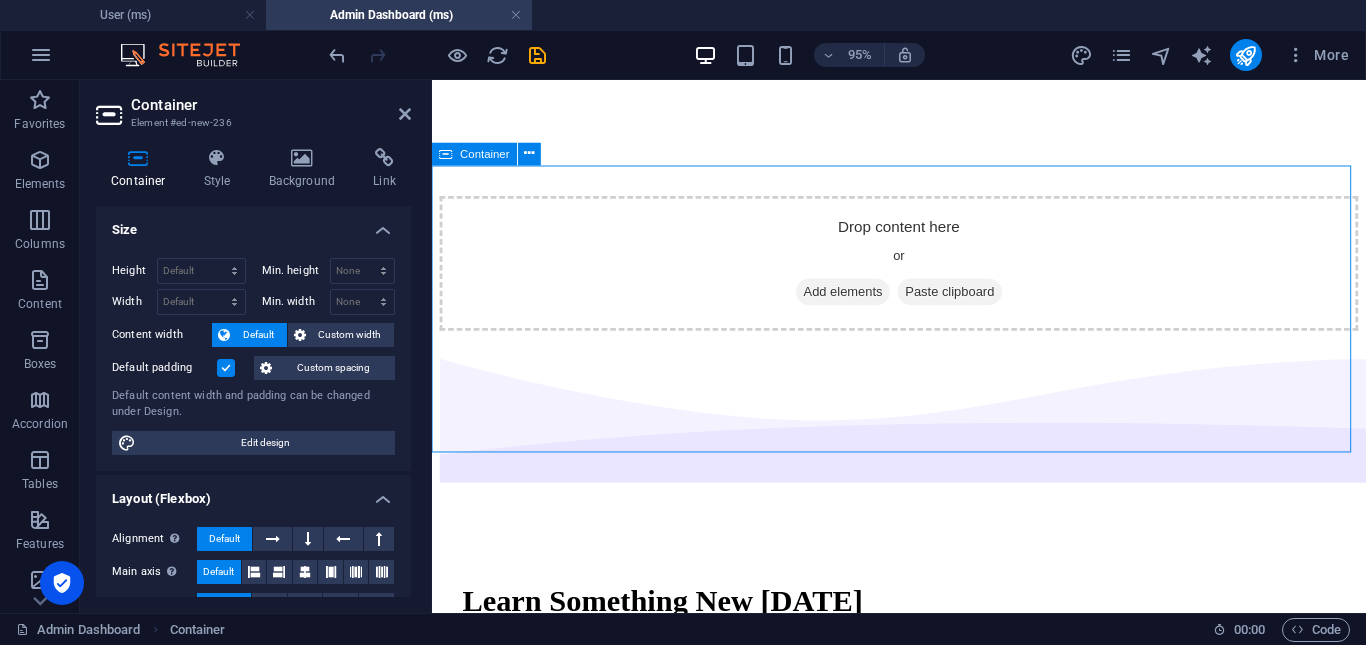 click on "Drop content here or  Add elements  Paste clipboard" at bounding box center (923, 273) 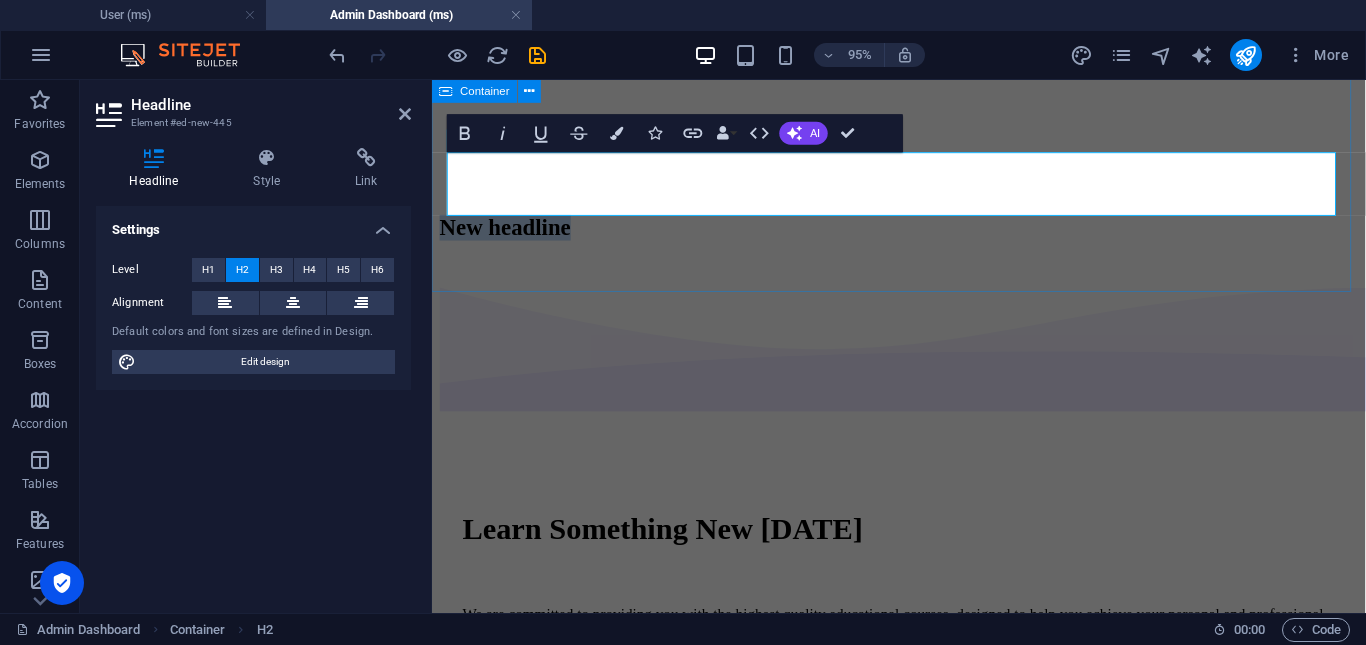 scroll, scrollTop: 3994, scrollLeft: 0, axis: vertical 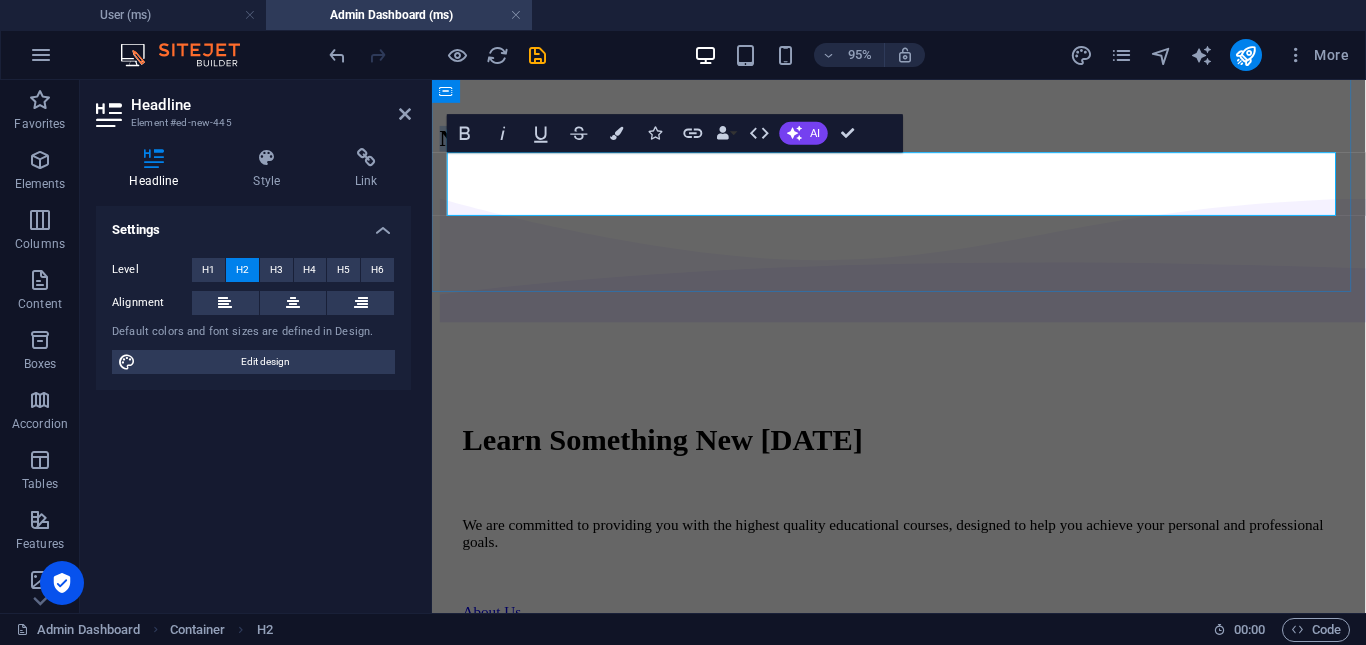 type 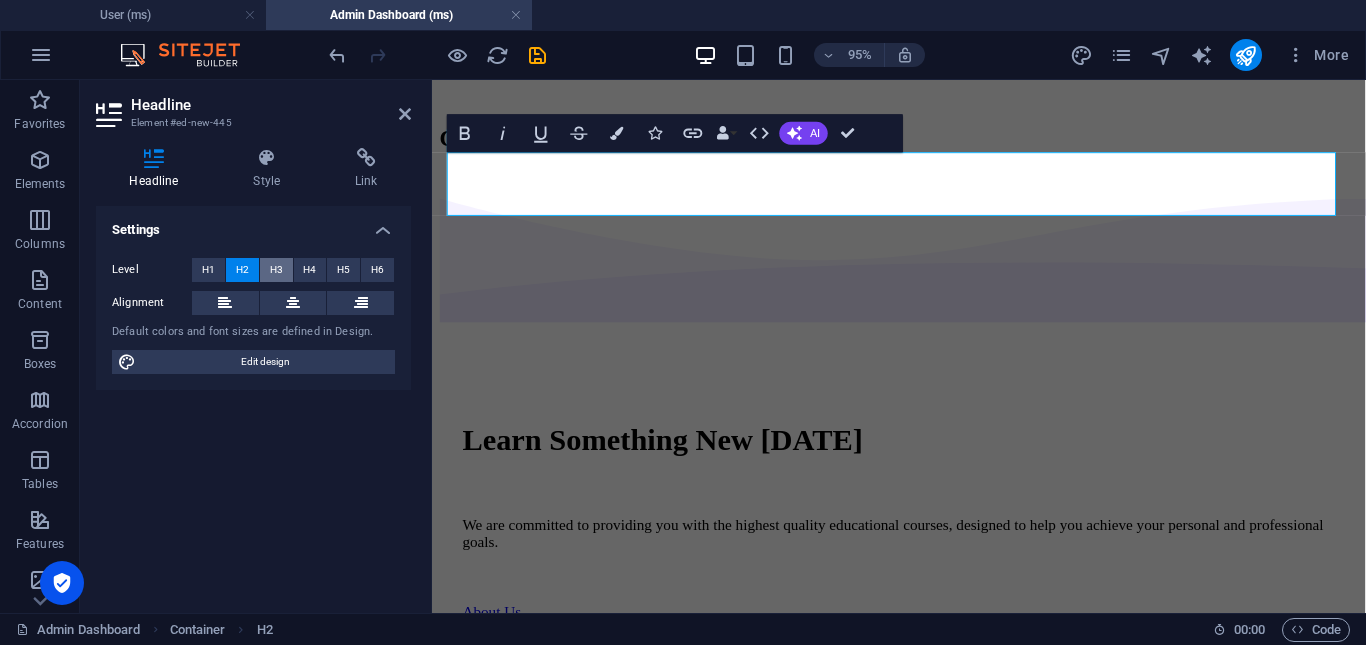 click on "H3" at bounding box center [276, 270] 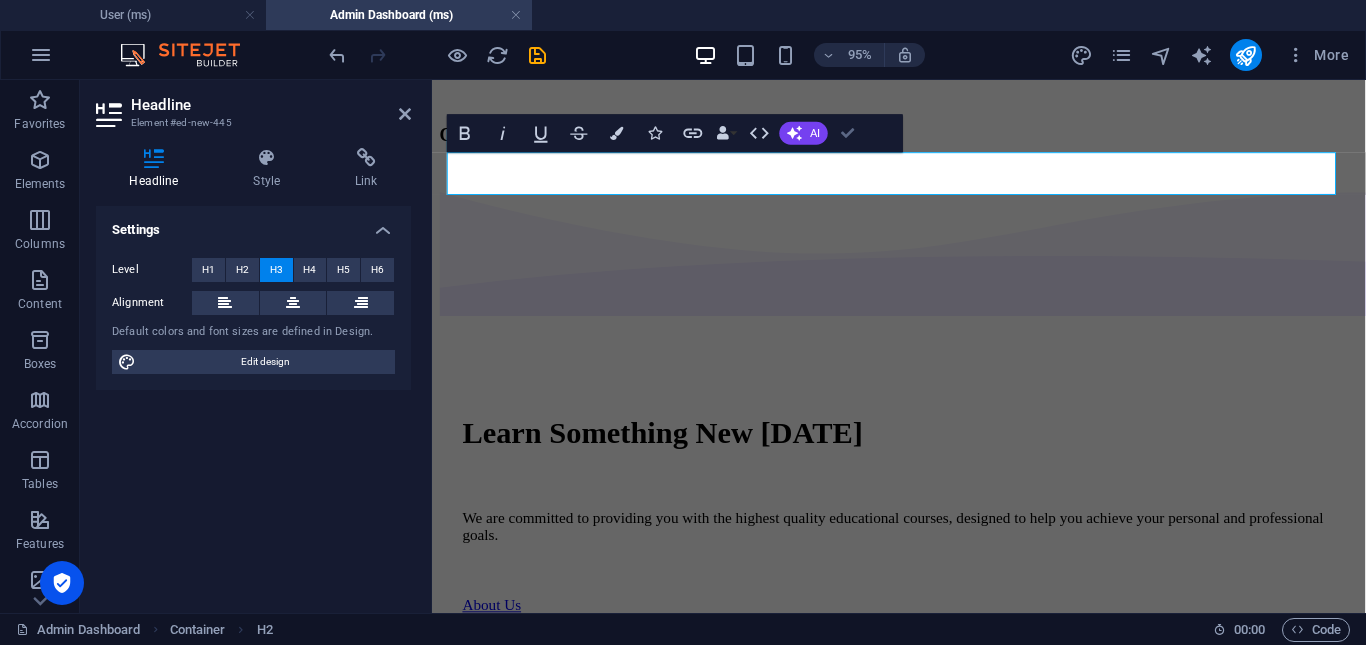 drag, startPoint x: 855, startPoint y: 139, endPoint x: 751, endPoint y: 71, distance: 124.2578 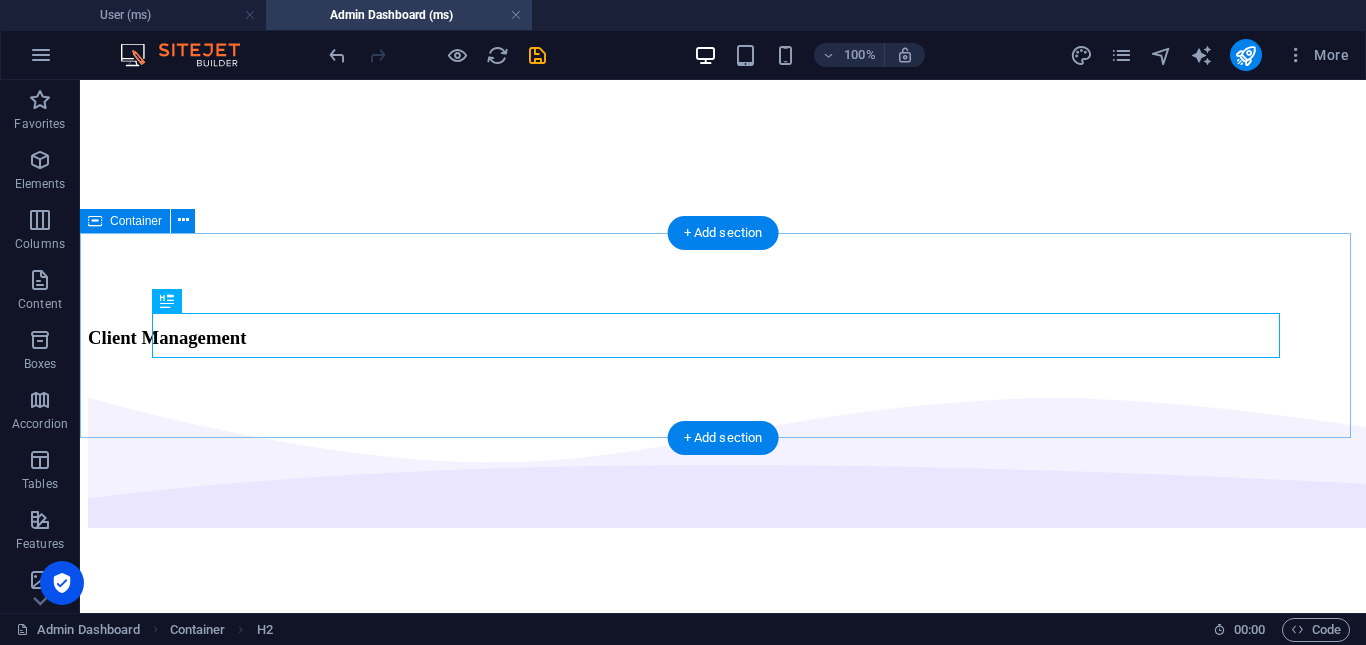 scroll, scrollTop: 3894, scrollLeft: 0, axis: vertical 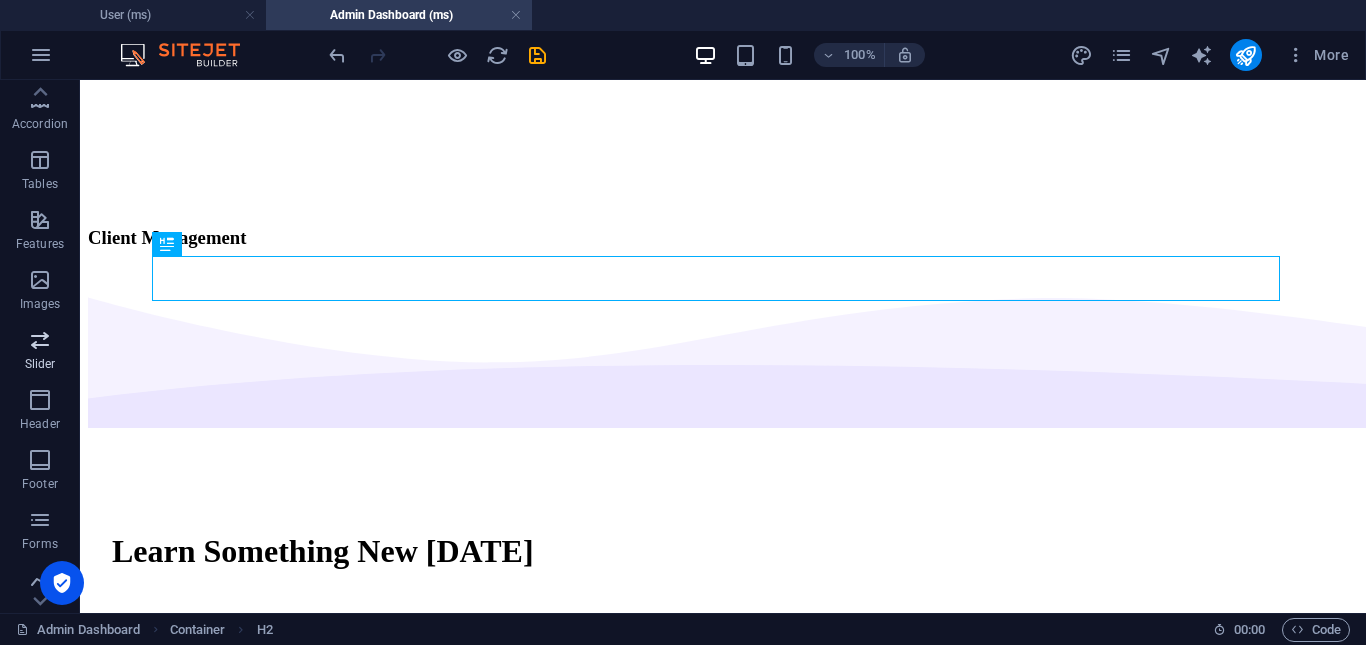 drag, startPoint x: 44, startPoint y: 352, endPoint x: 50, endPoint y: 362, distance: 11.661903 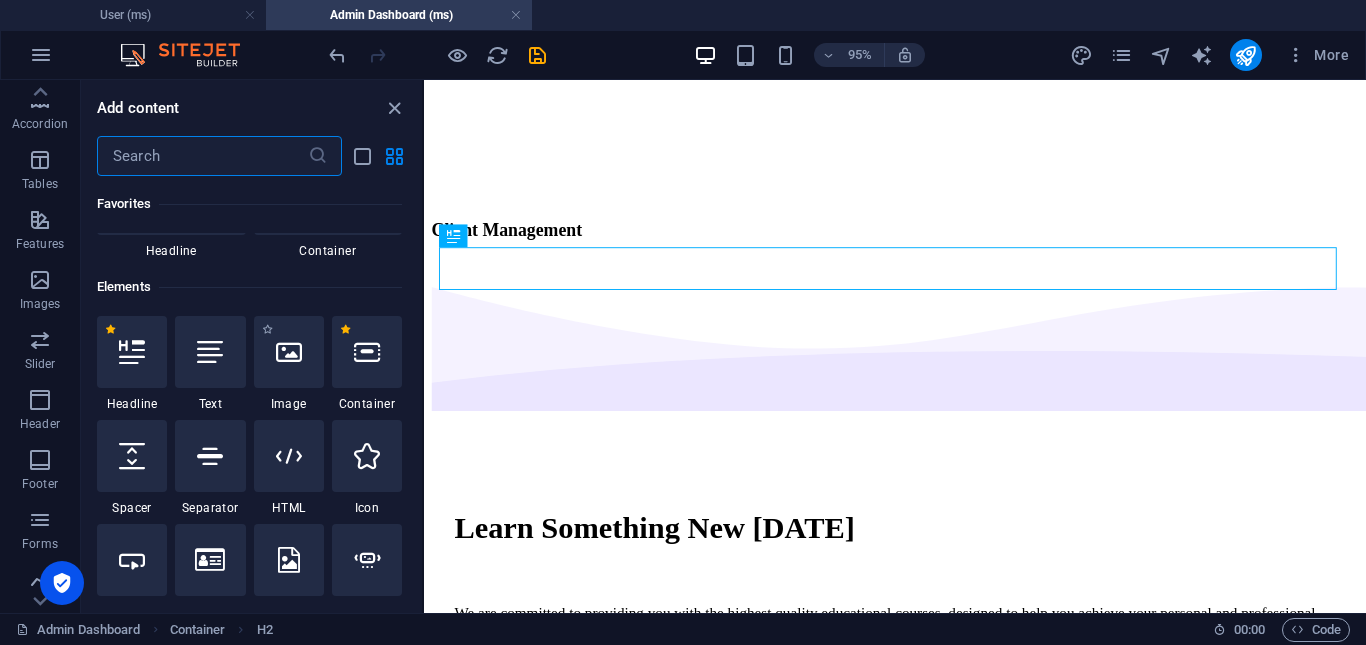 scroll, scrollTop: 230, scrollLeft: 0, axis: vertical 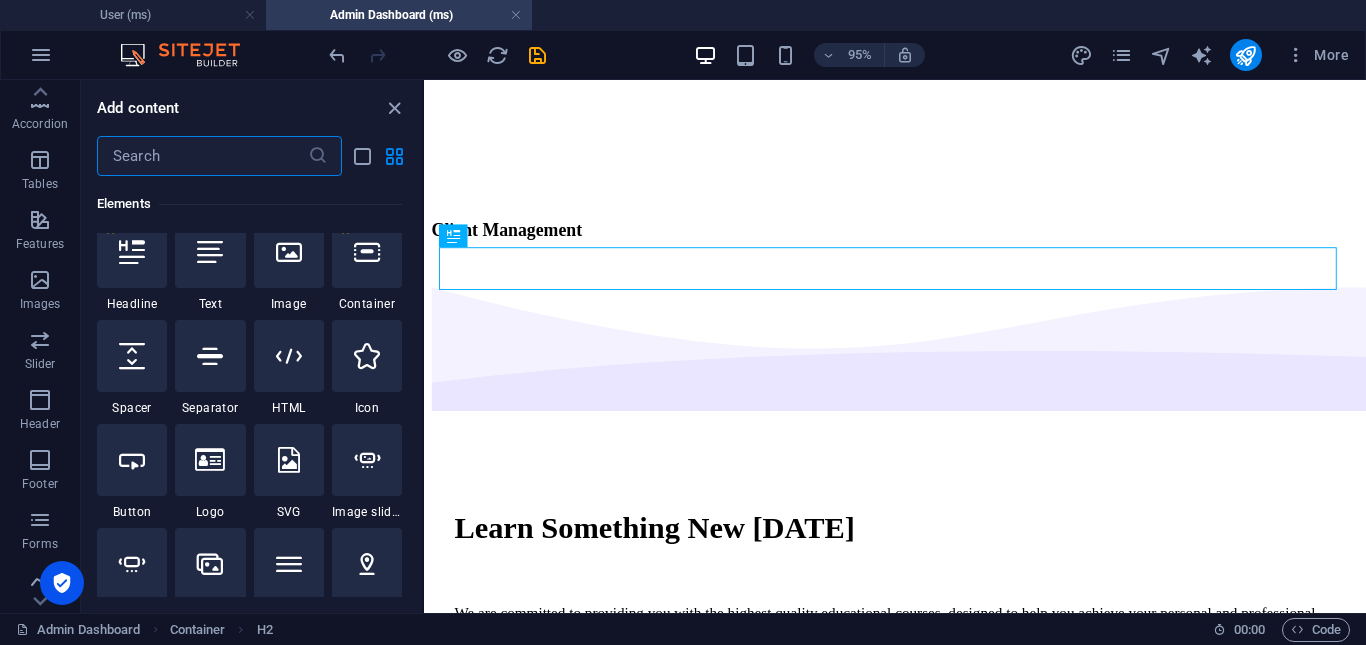 drag, startPoint x: 140, startPoint y: 475, endPoint x: 311, endPoint y: 443, distance: 173.96838 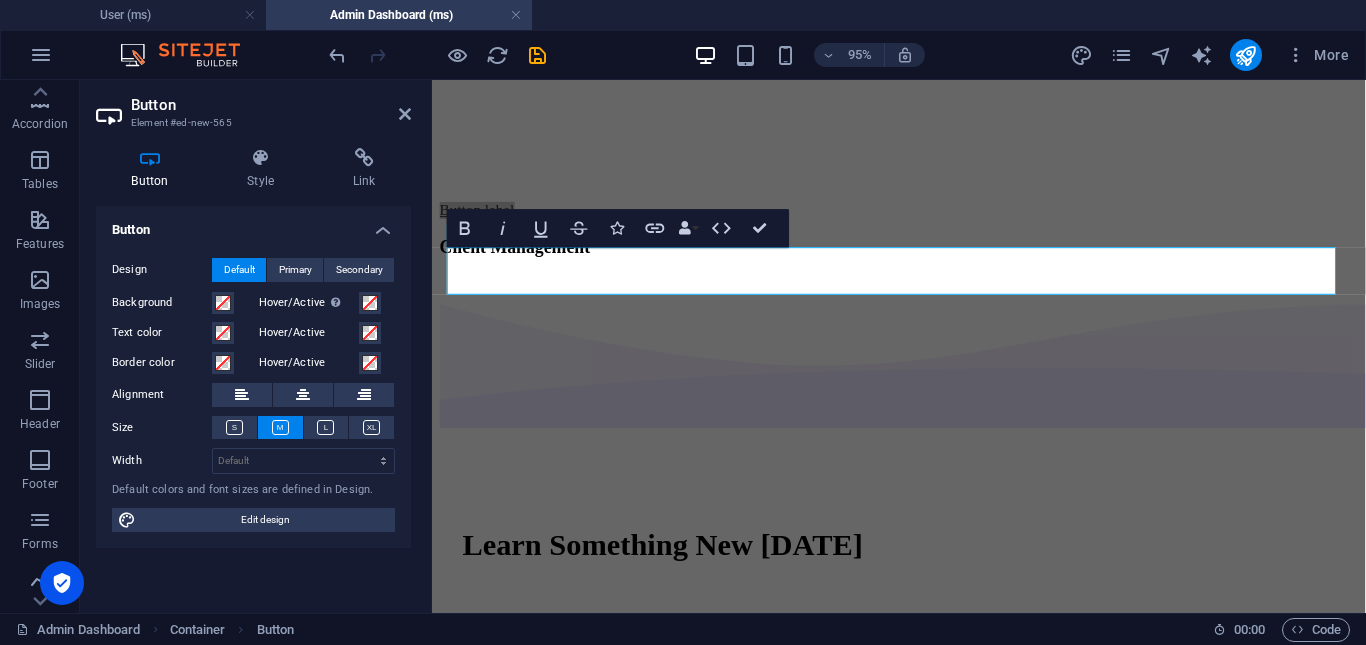 drag, startPoint x: 402, startPoint y: 102, endPoint x: 536, endPoint y: 185, distance: 157.62297 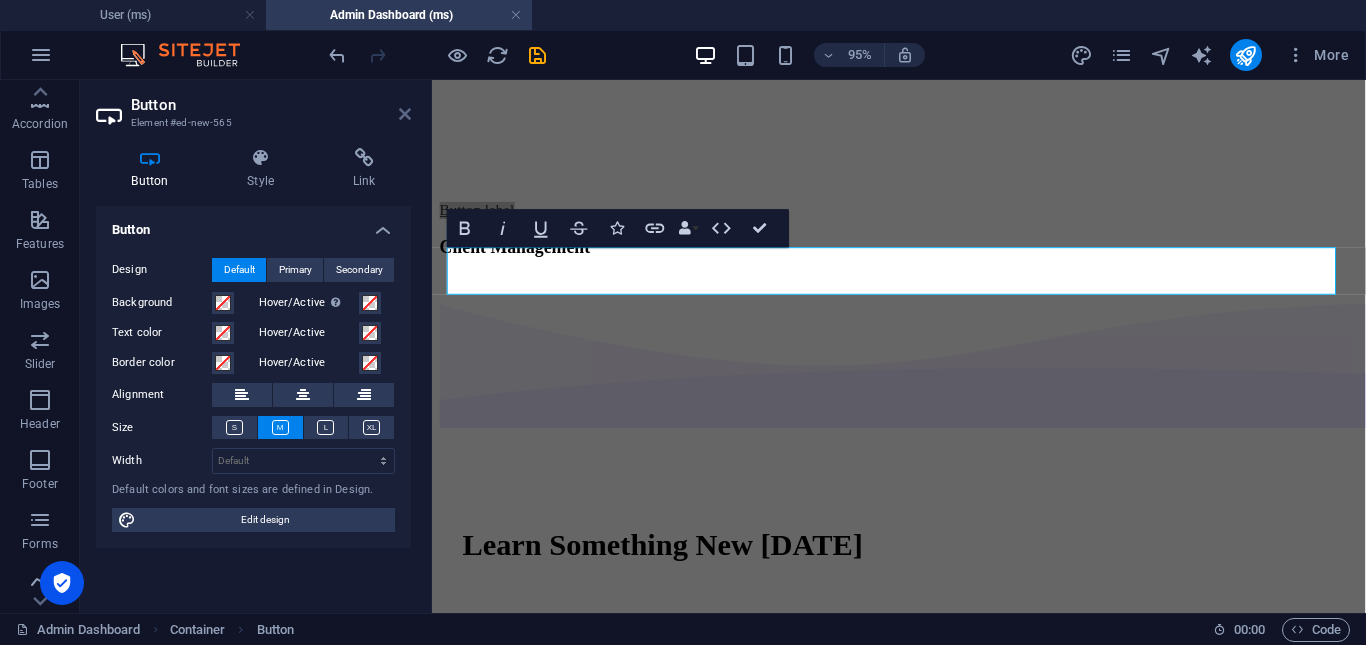 click at bounding box center [405, 114] 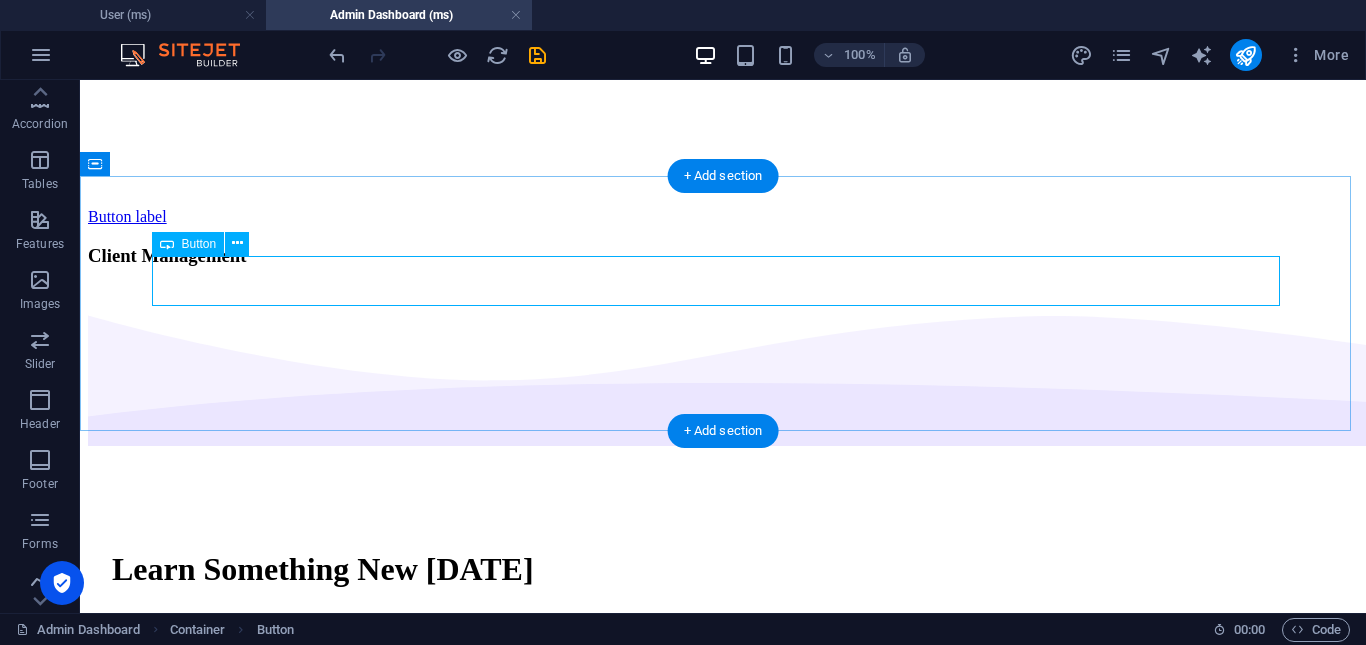 click on "Dashboard Workspace Mastery oleh Wazza Digital Sdn. Bhd. Data Analytics" at bounding box center (723, -1799) 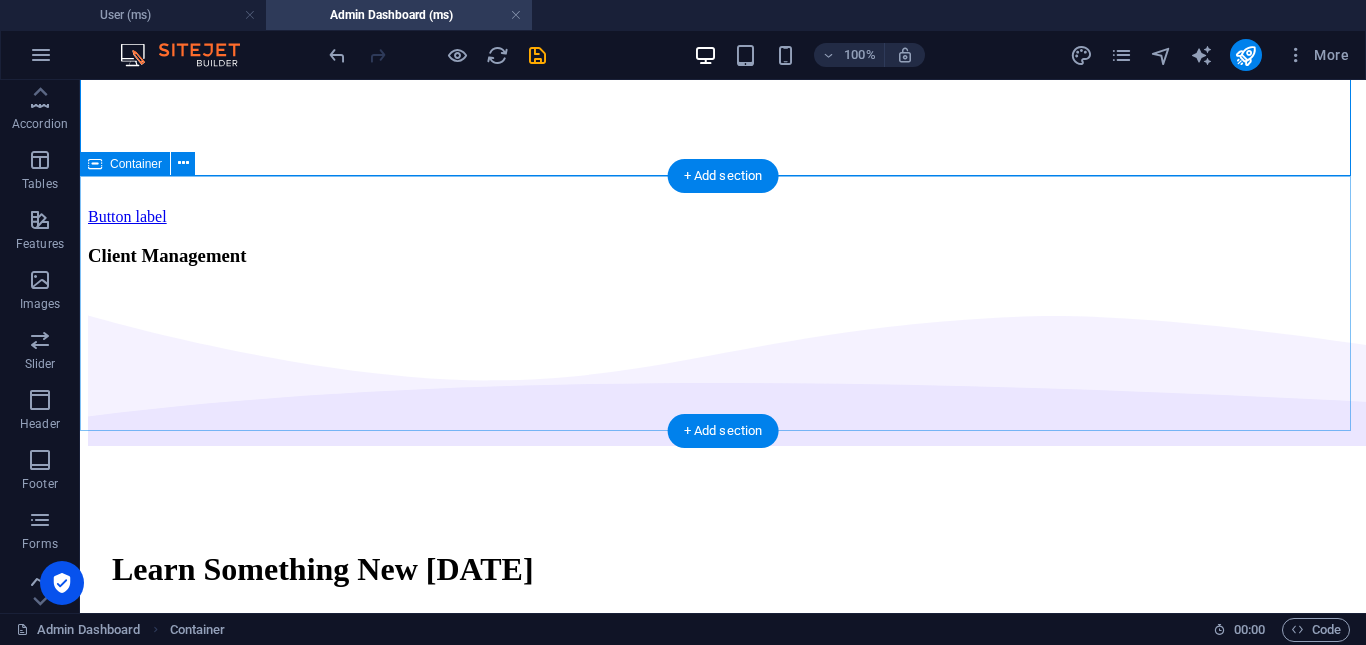 drag, startPoint x: 378, startPoint y: 272, endPoint x: 378, endPoint y: 341, distance: 69 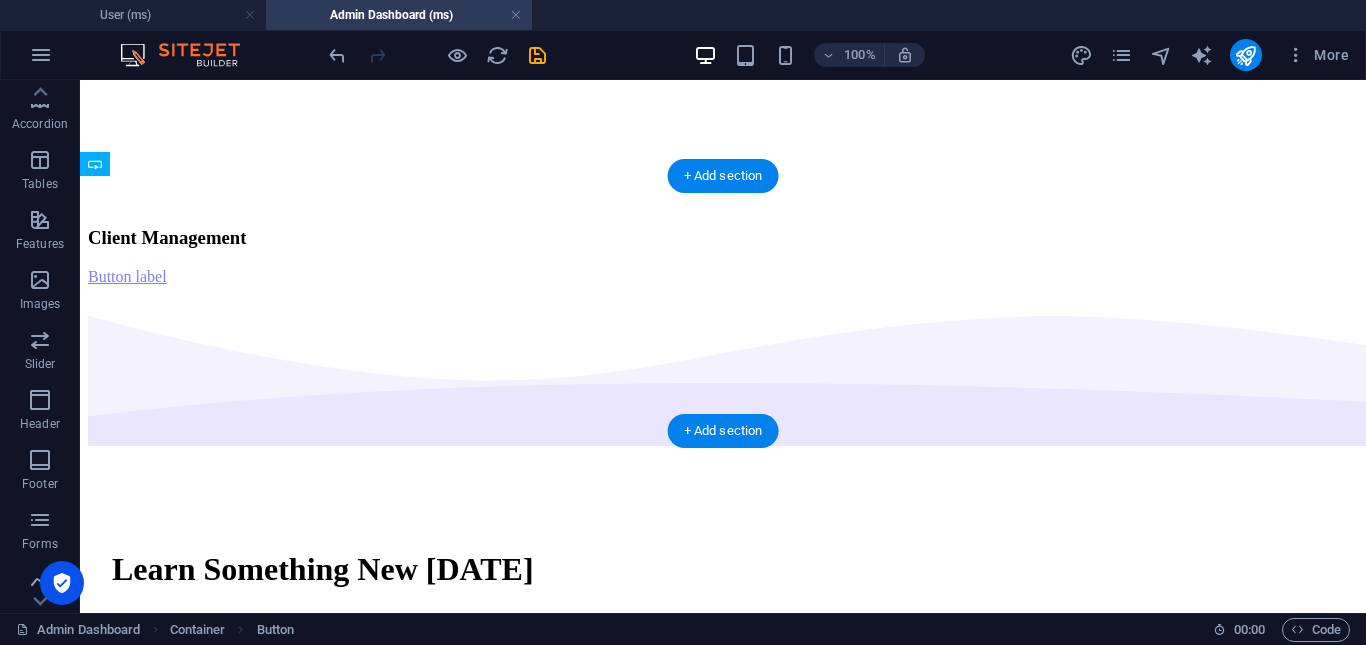 drag, startPoint x: 390, startPoint y: 275, endPoint x: 375, endPoint y: 341, distance: 67.68308 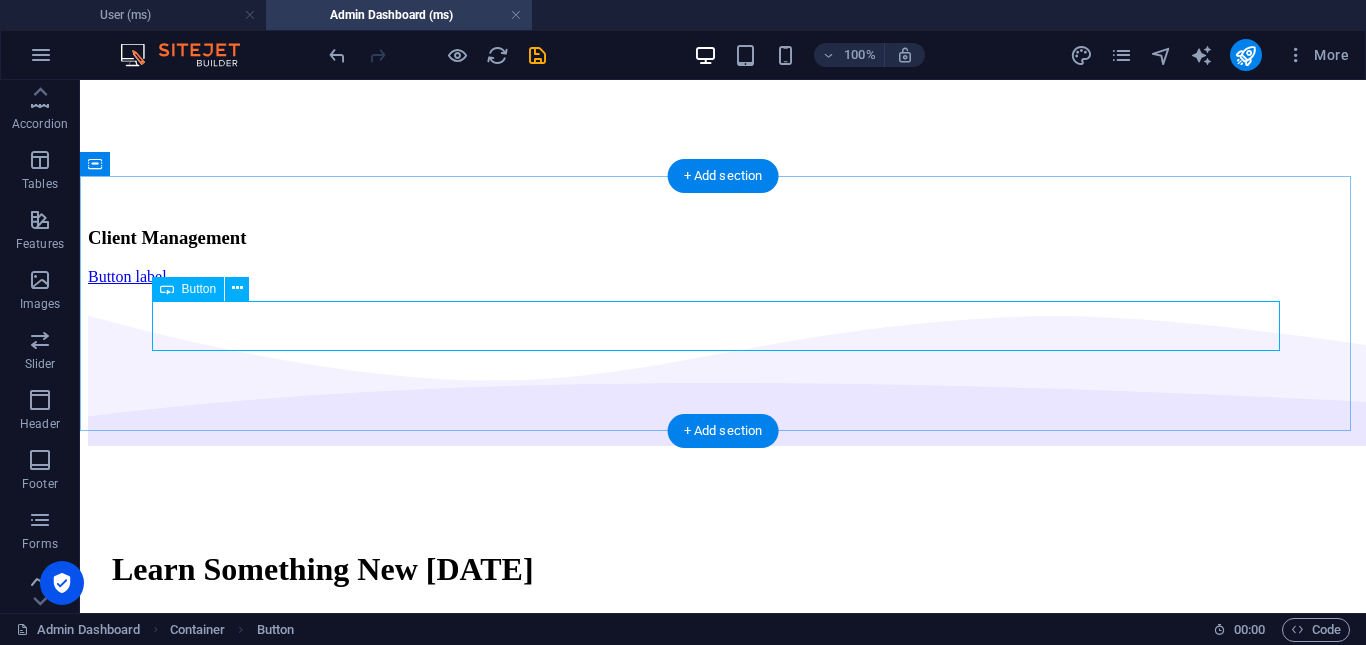 click on "Button label" at bounding box center [723, 277] 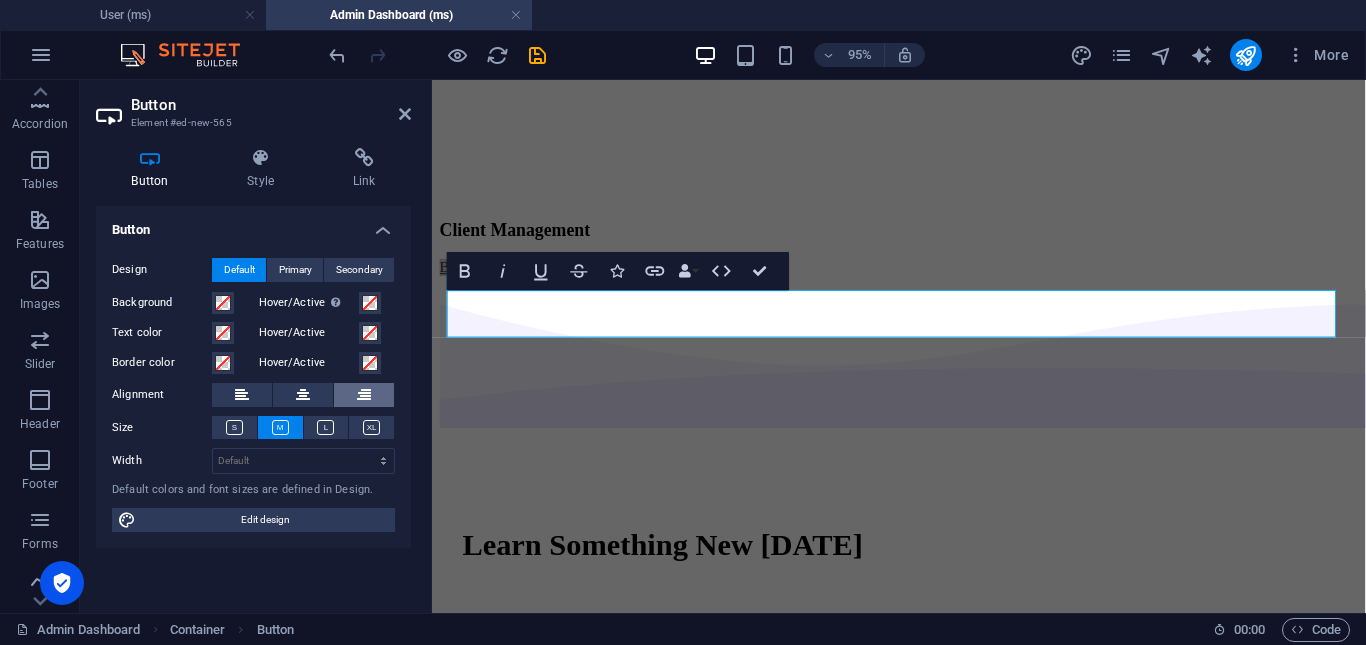 click at bounding box center (364, 395) 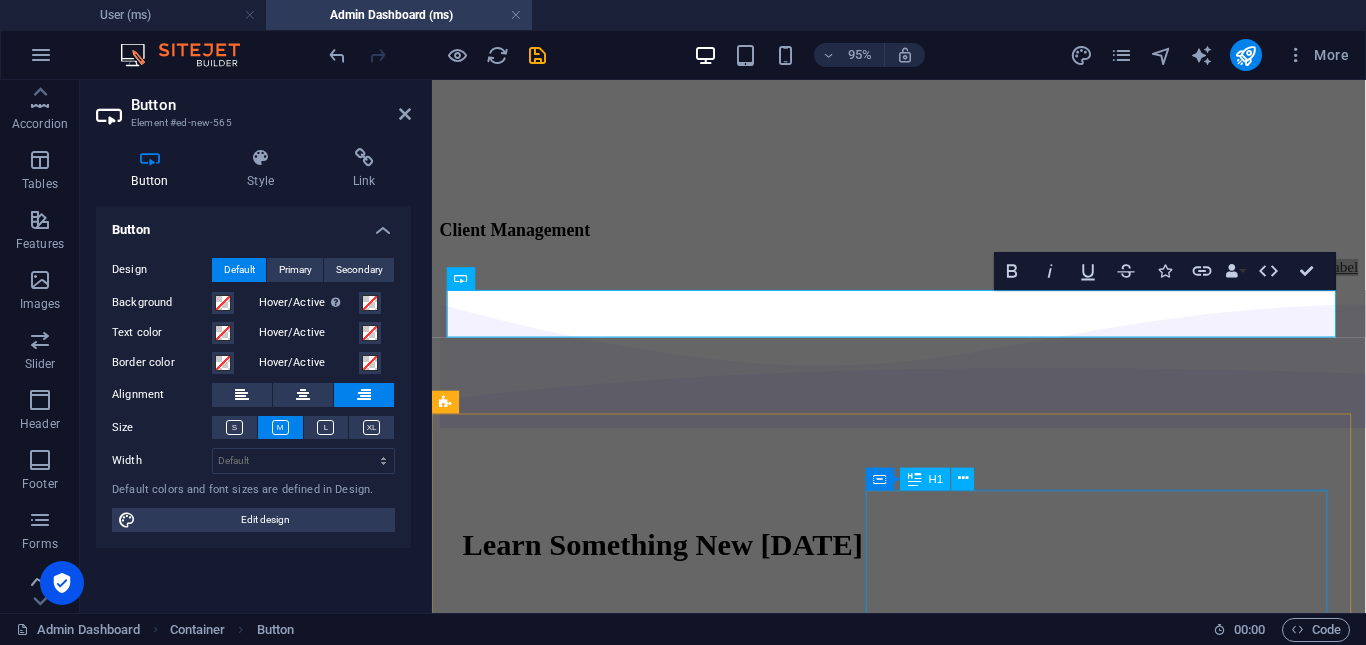 type 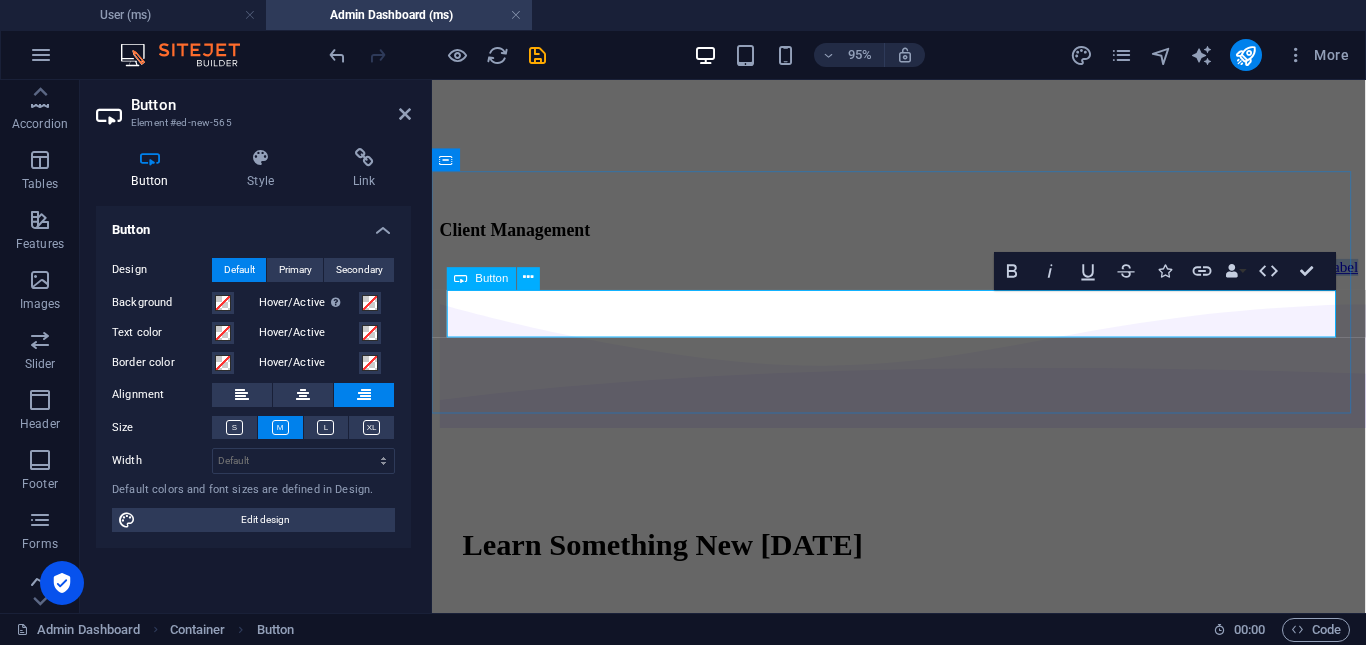 click on "Button label" at bounding box center [1367, 276] 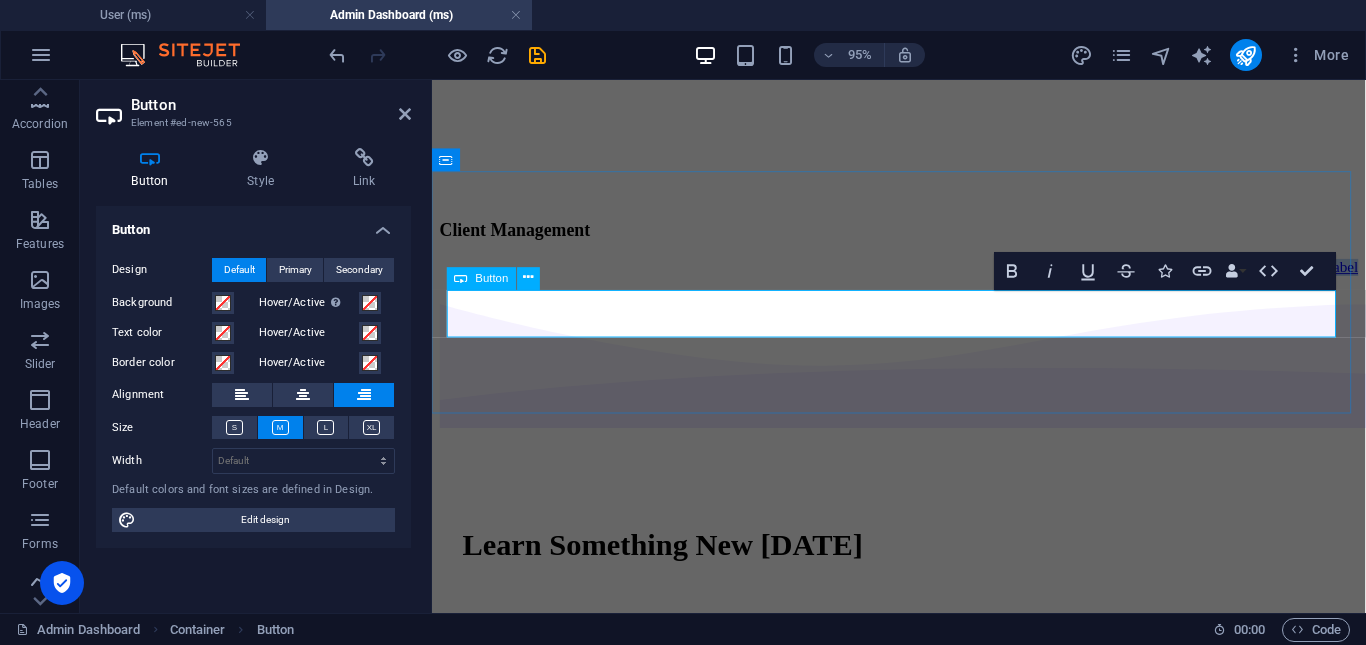 type 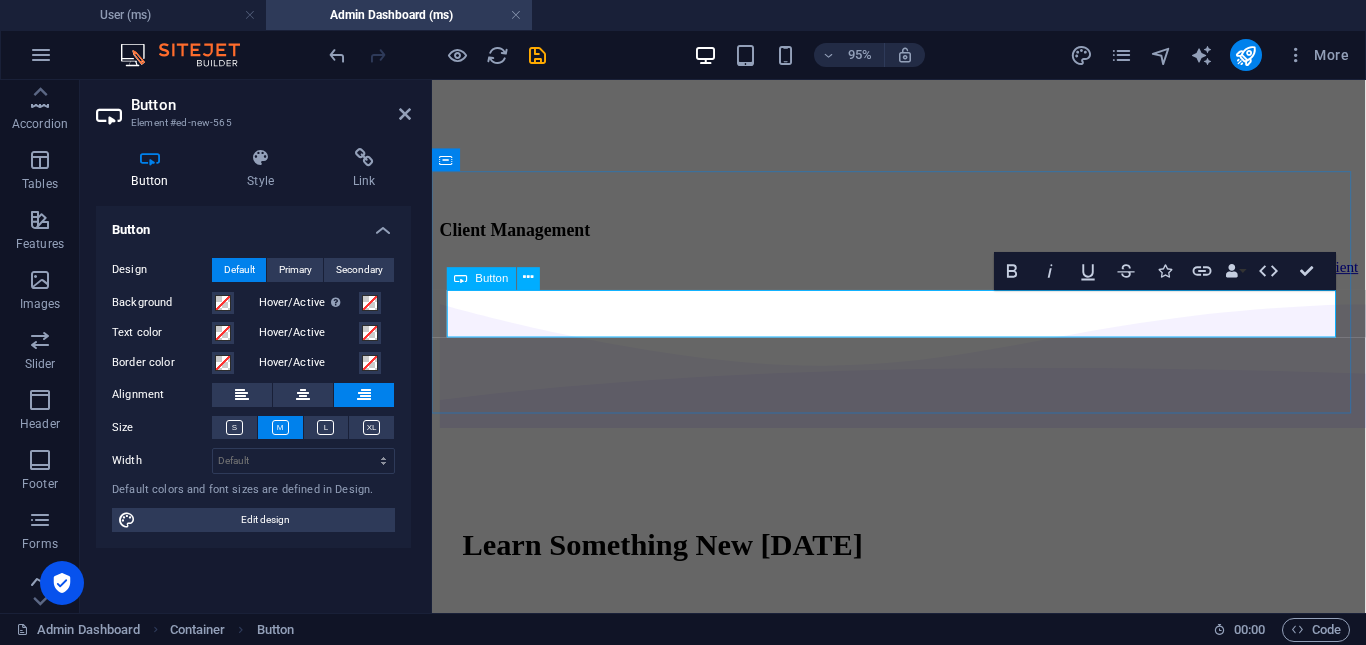 click on "Add client" at bounding box center [1373, 276] 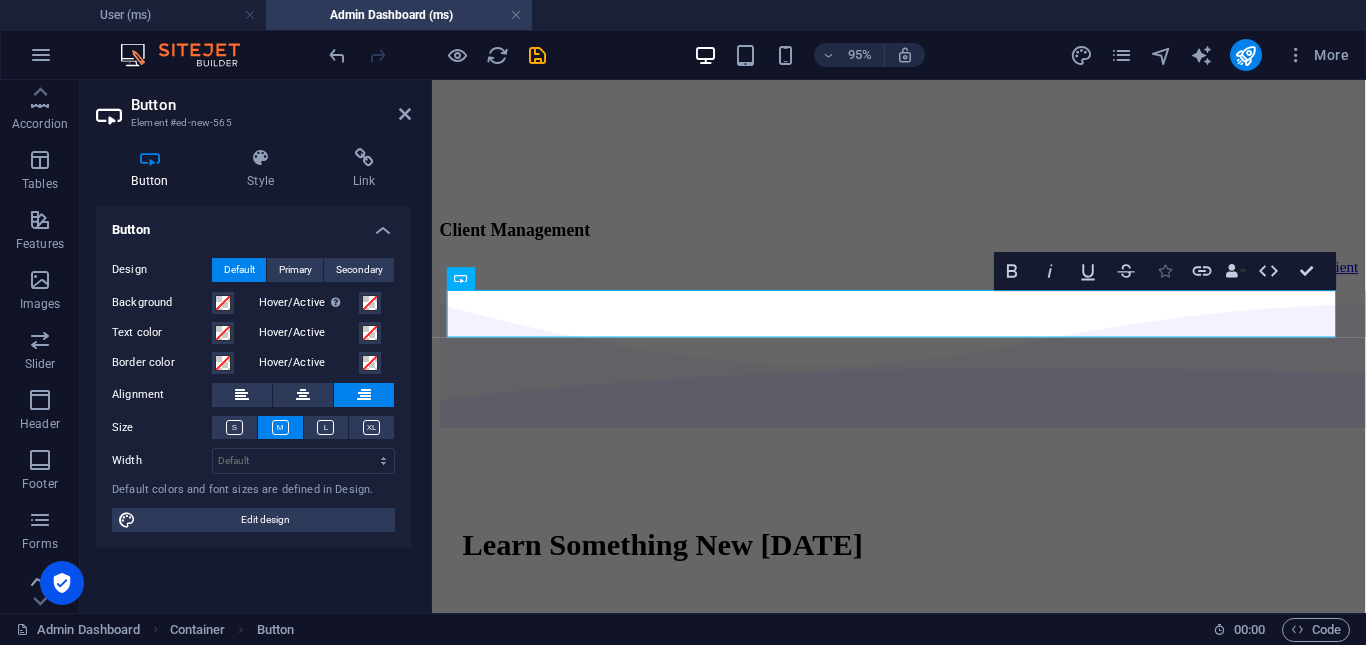 drag, startPoint x: 1164, startPoint y: 279, endPoint x: 762, endPoint y: 234, distance: 404.5108 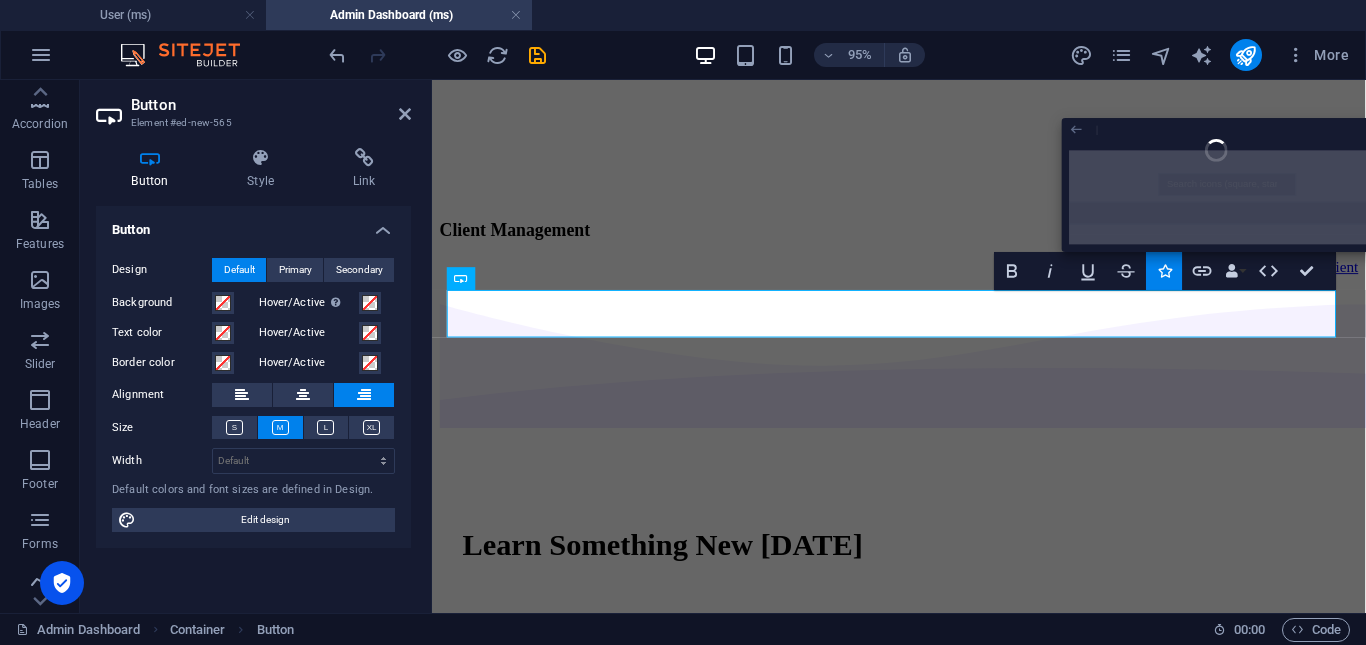 click 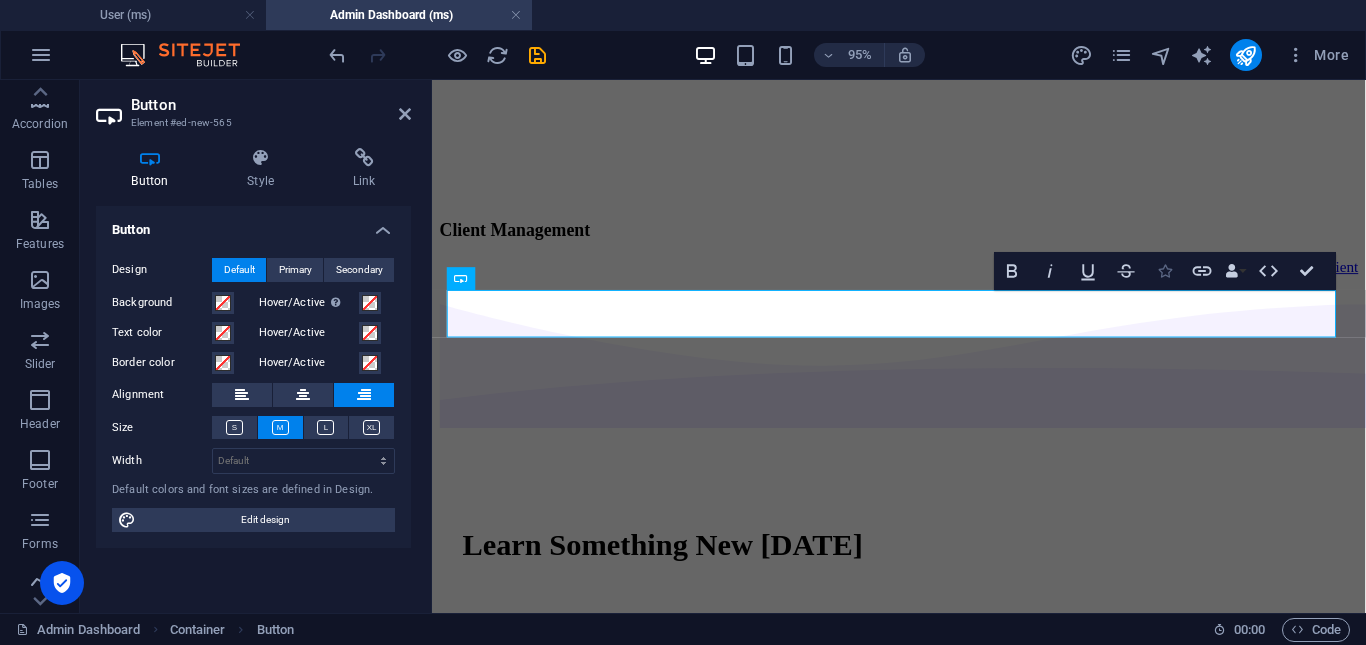 click on "Icons" at bounding box center (1165, 271) 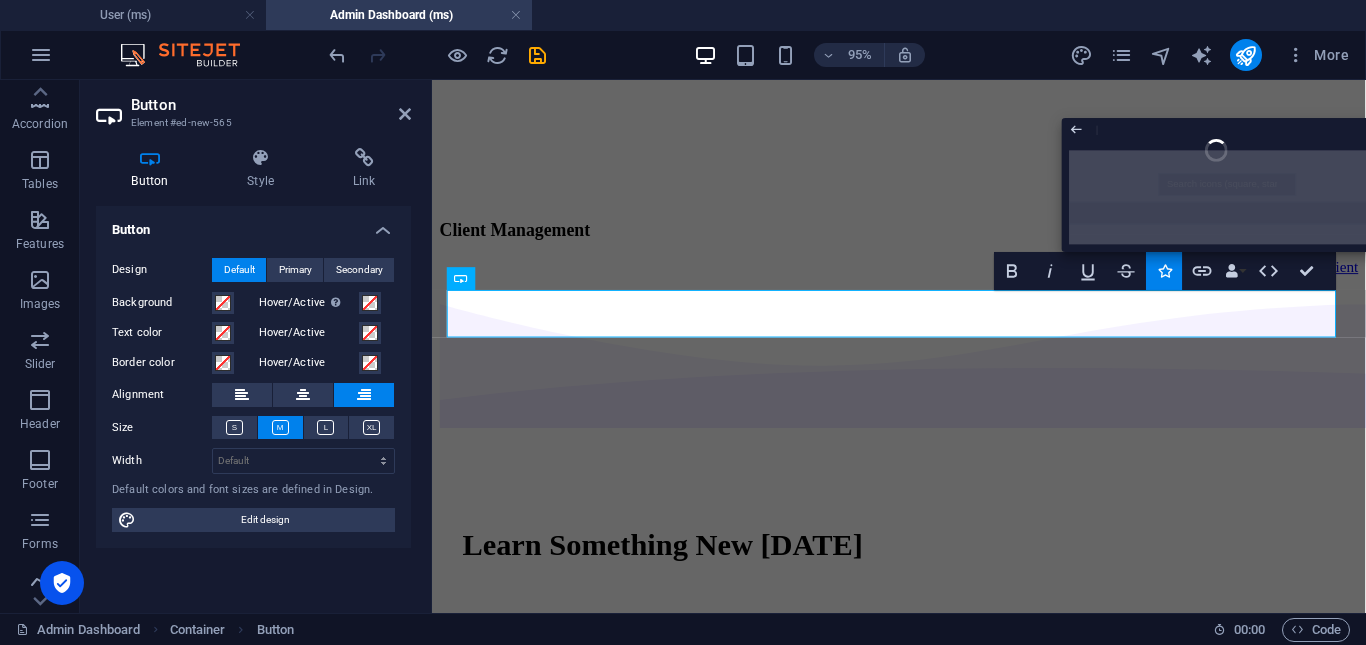 click at bounding box center (1227, 196) 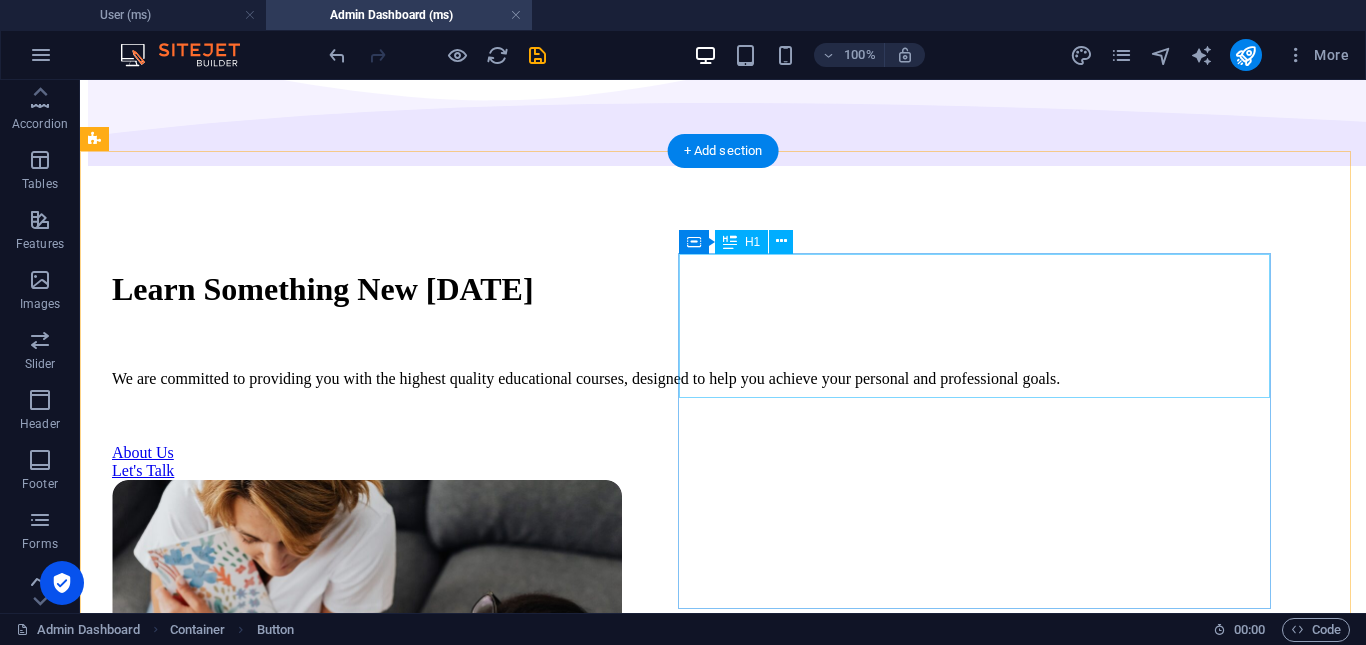 scroll, scrollTop: 3894, scrollLeft: 0, axis: vertical 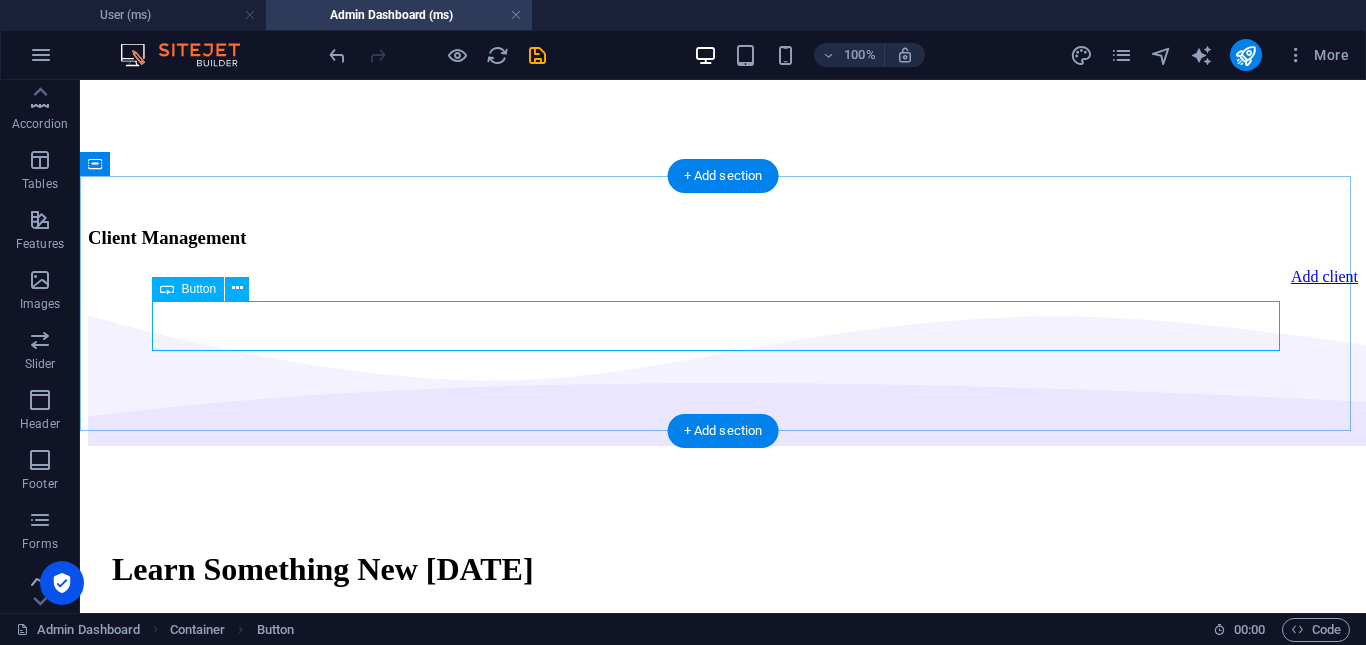drag, startPoint x: 1166, startPoint y: 331, endPoint x: 829, endPoint y: 367, distance: 338.9174 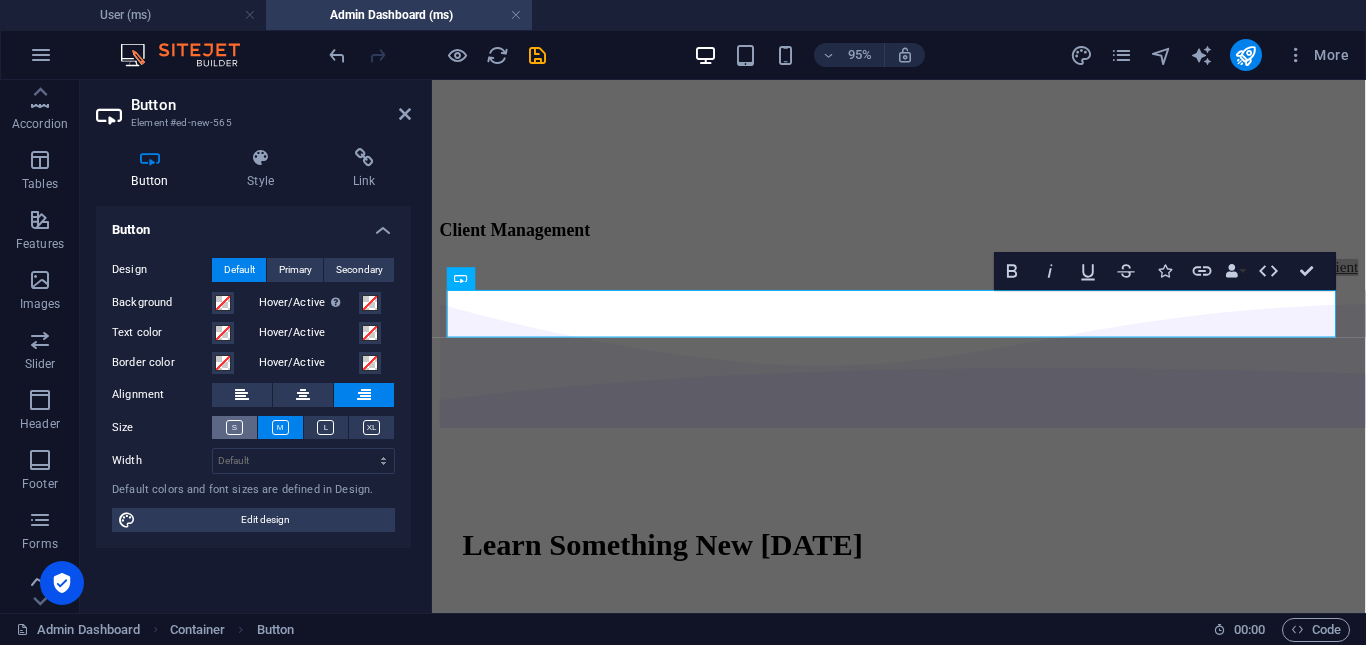 click at bounding box center (234, 427) 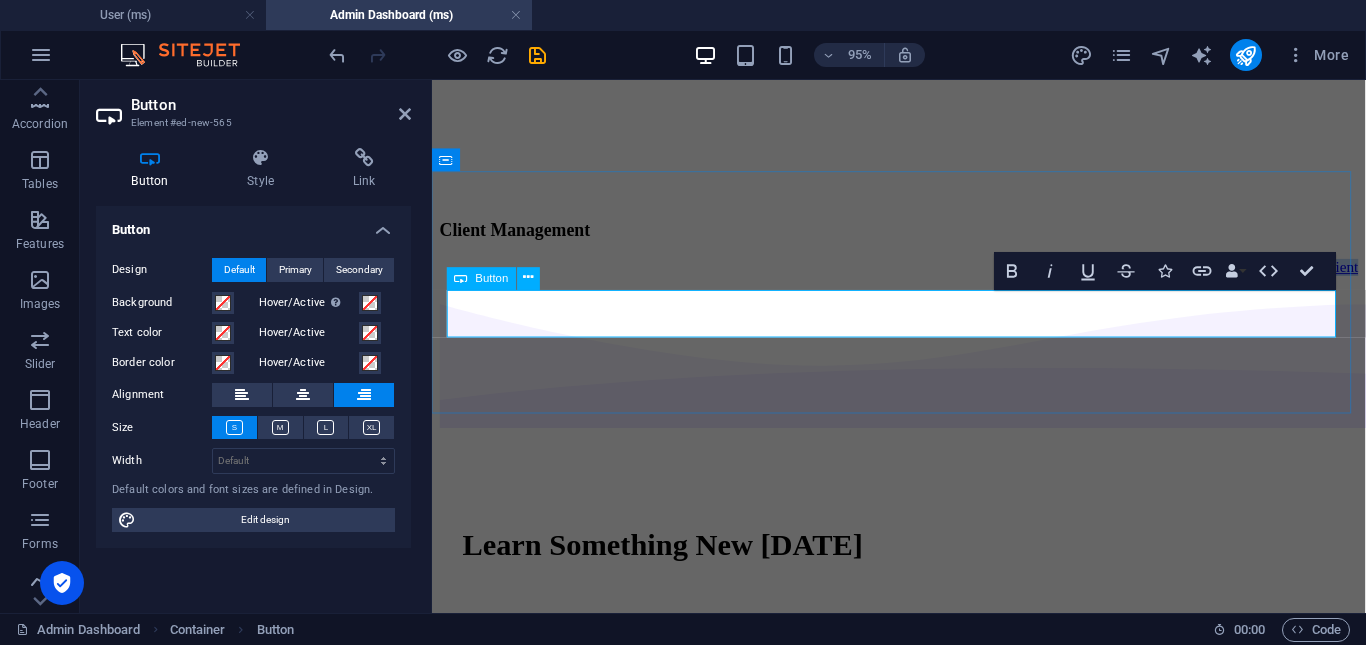 click on "Add client" at bounding box center (1373, 276) 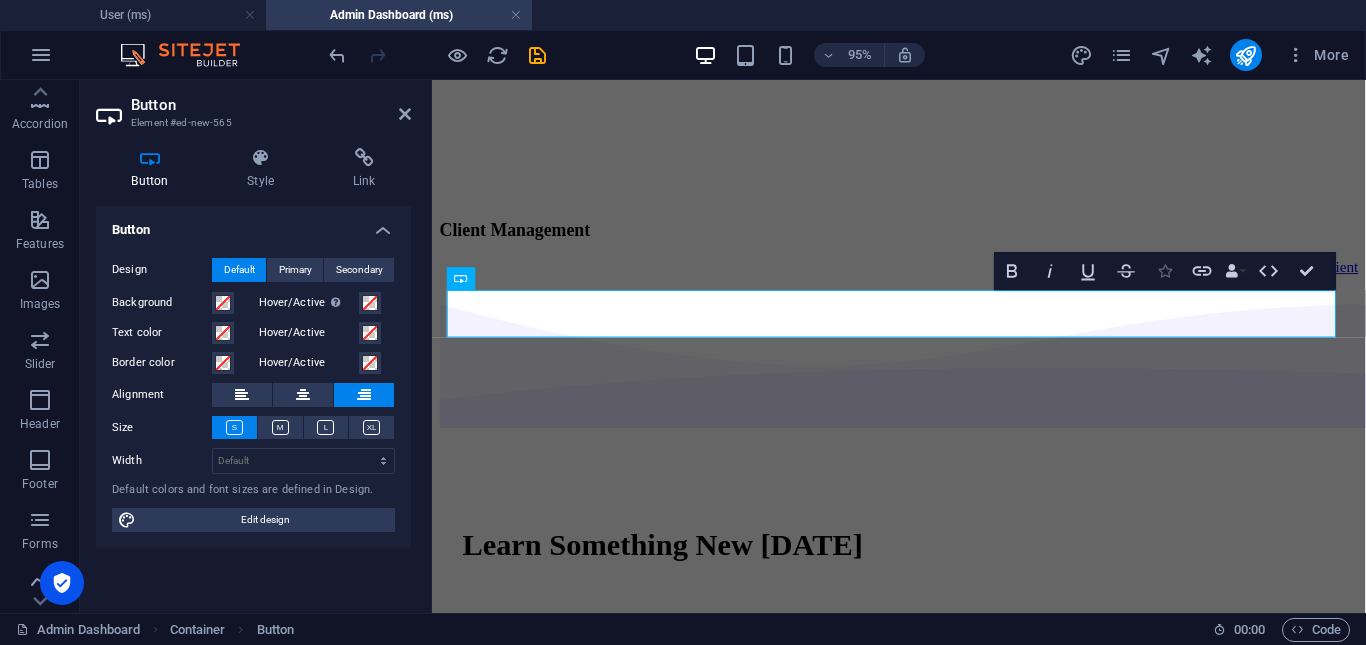 click at bounding box center (1164, 270) 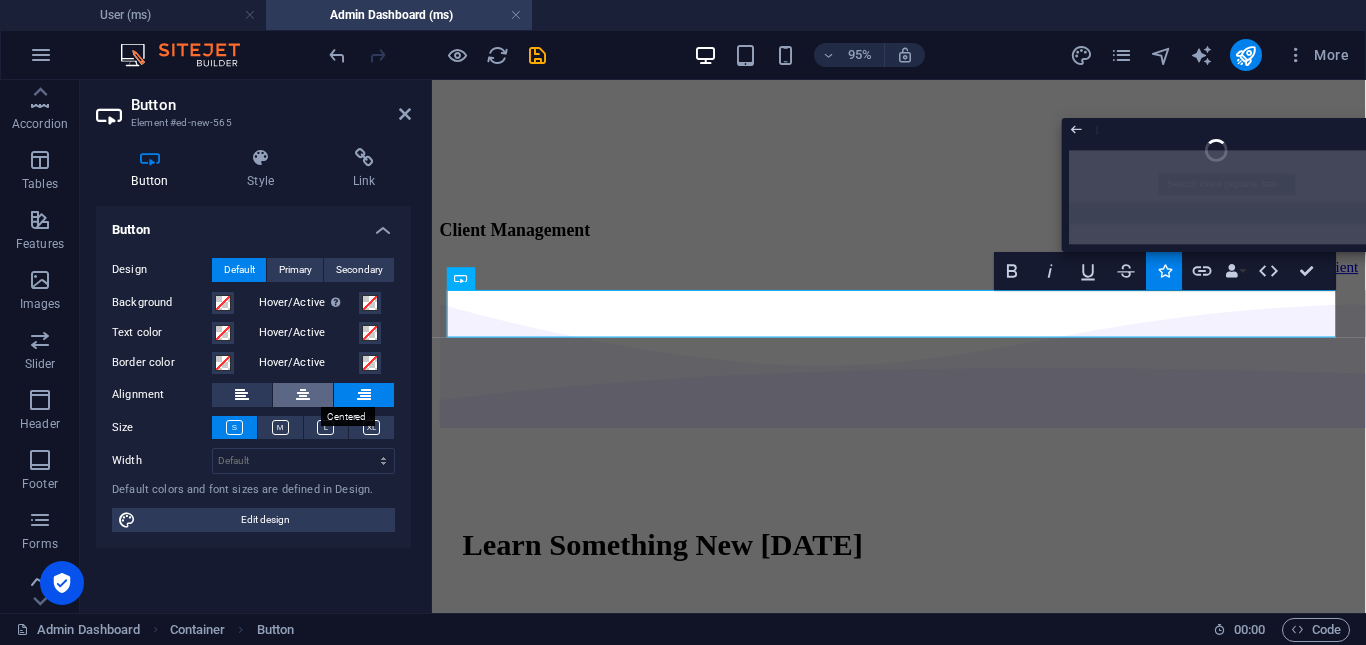 click at bounding box center [303, 395] 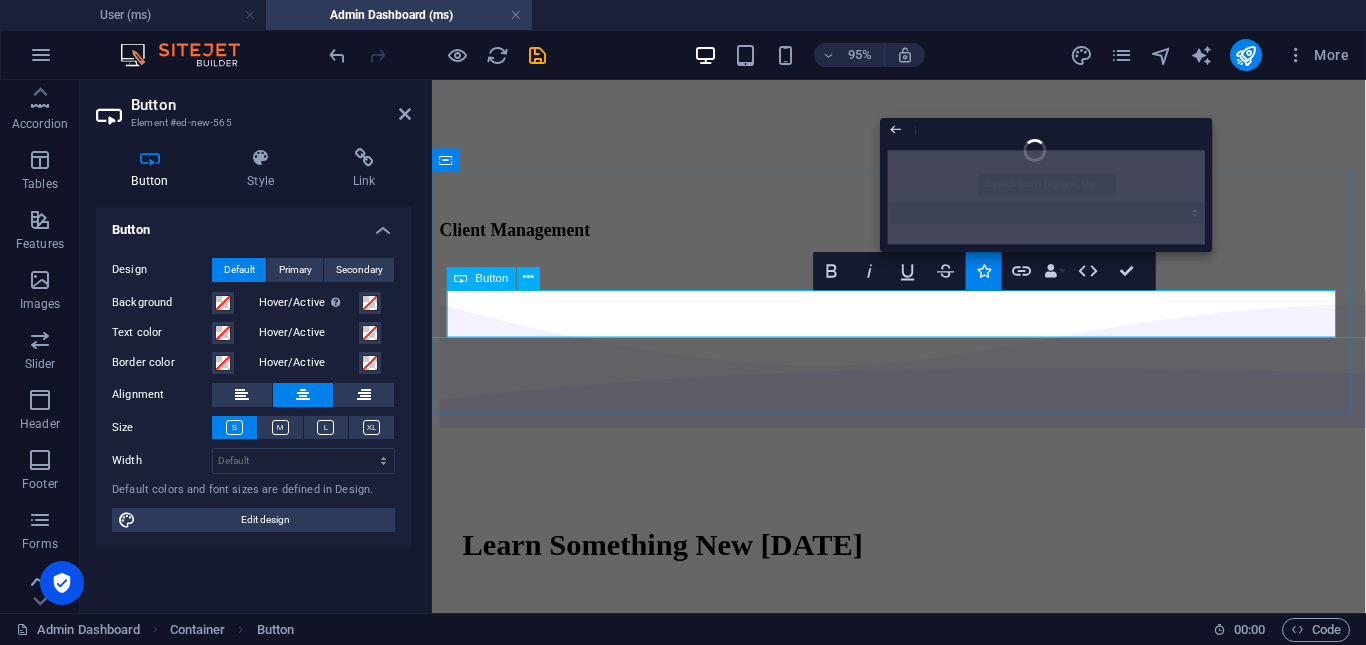 click on "Add client" at bounding box center [923, 276] 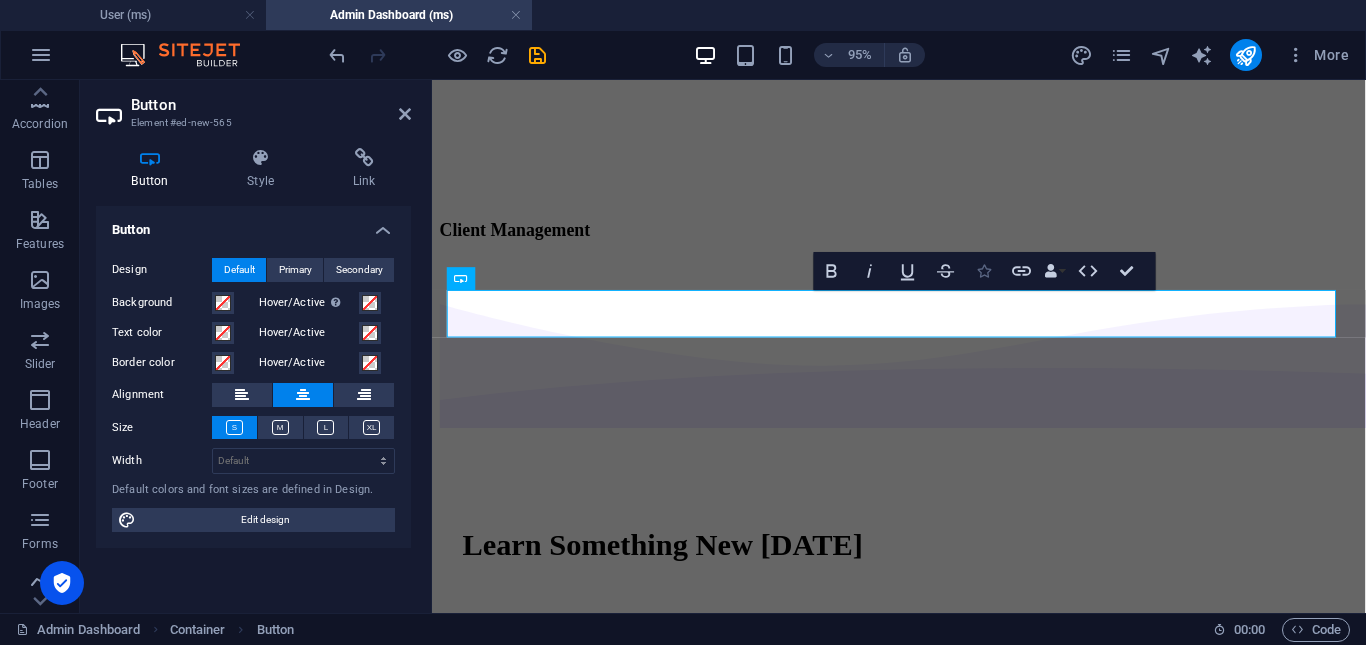 click on "Icons" at bounding box center (984, 271) 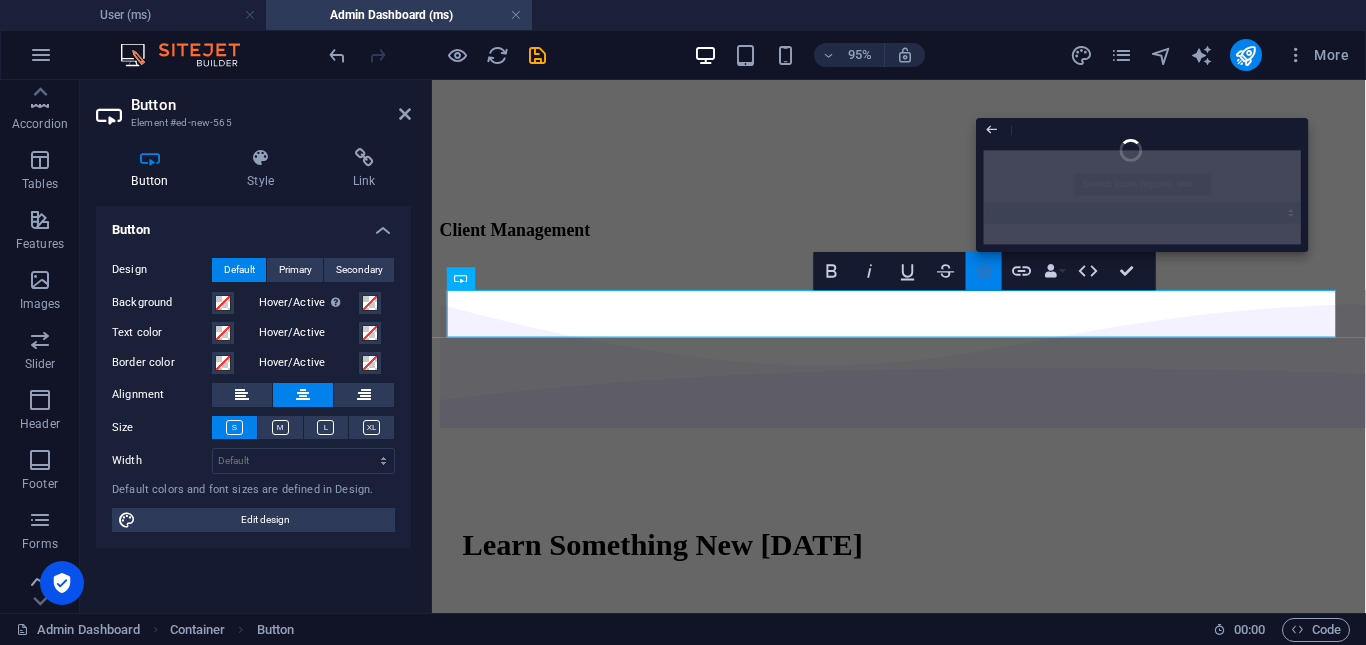 click on "Icons" at bounding box center (984, 271) 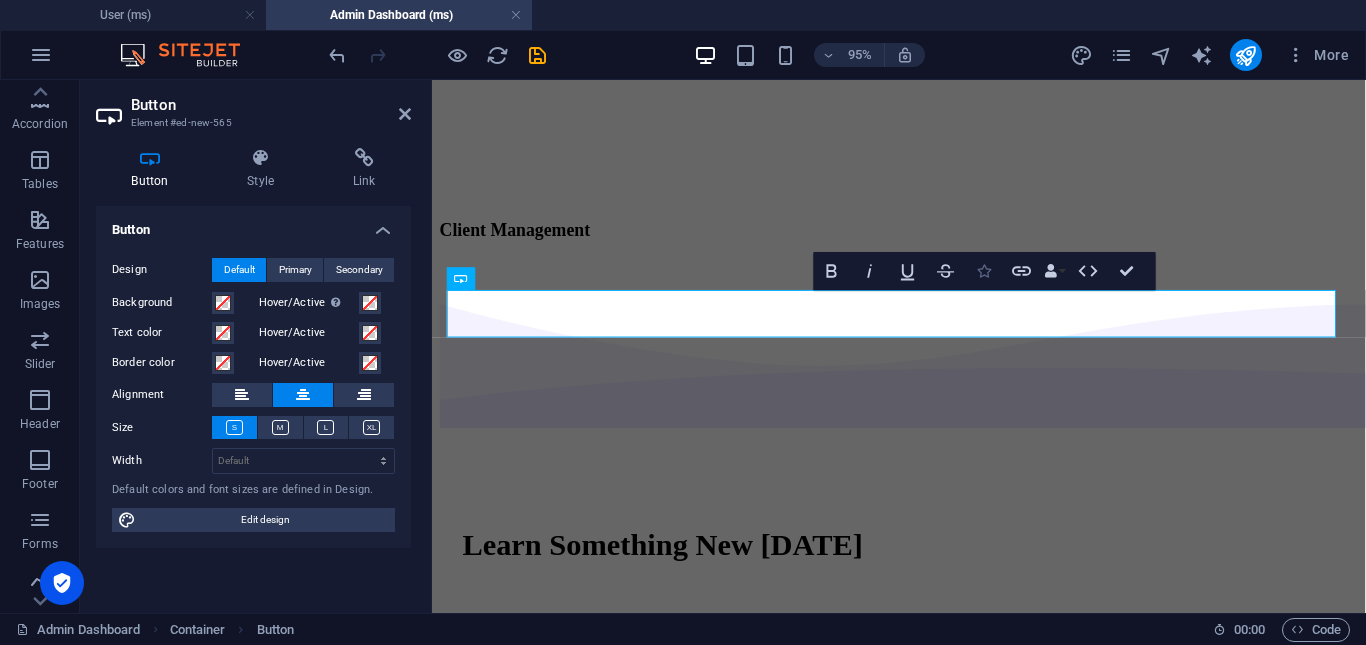 click on "Icons" at bounding box center [984, 271] 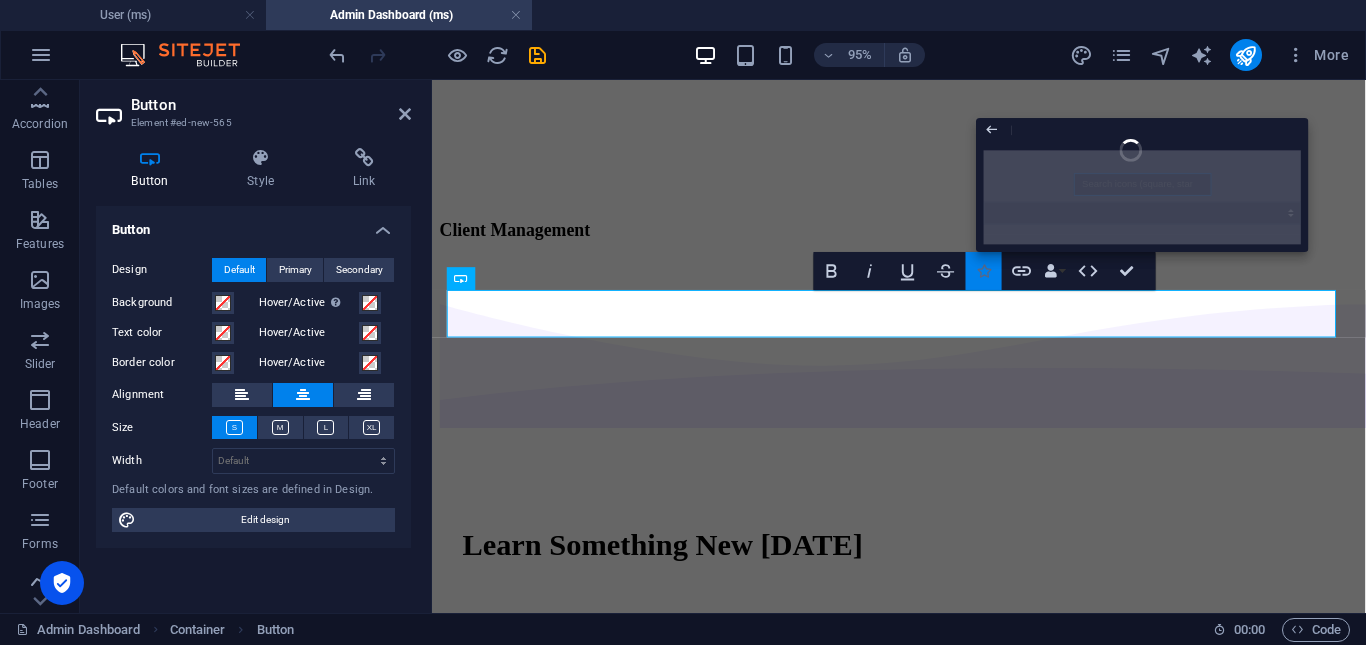 drag, startPoint x: 983, startPoint y: 278, endPoint x: 970, endPoint y: 279, distance: 13.038404 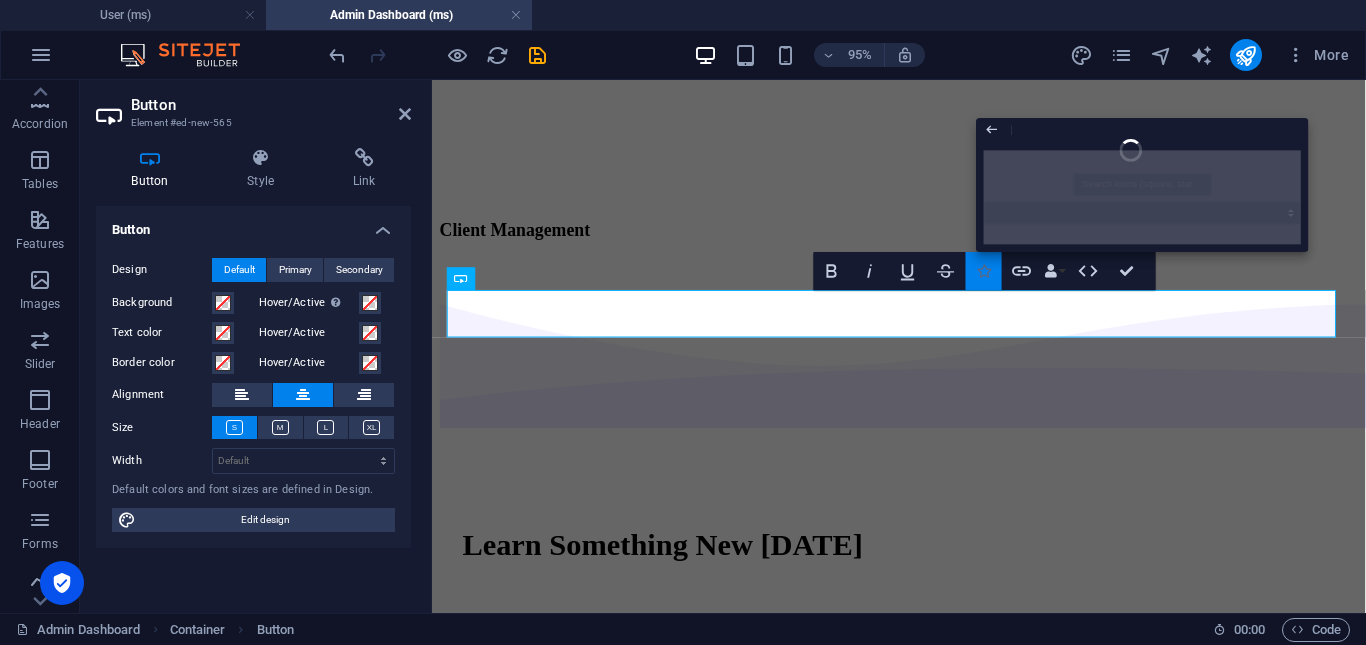 click on "Icons" at bounding box center (984, 271) 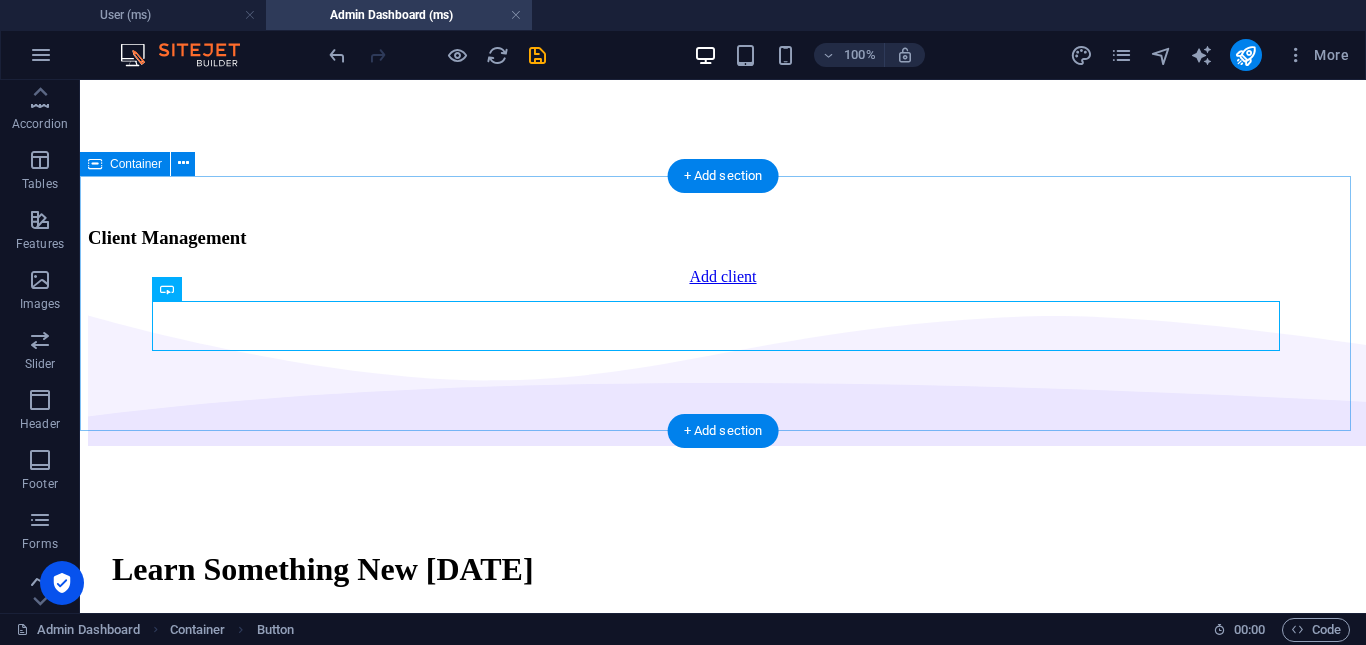 click on "Client Management Add client" at bounding box center [723, 256] 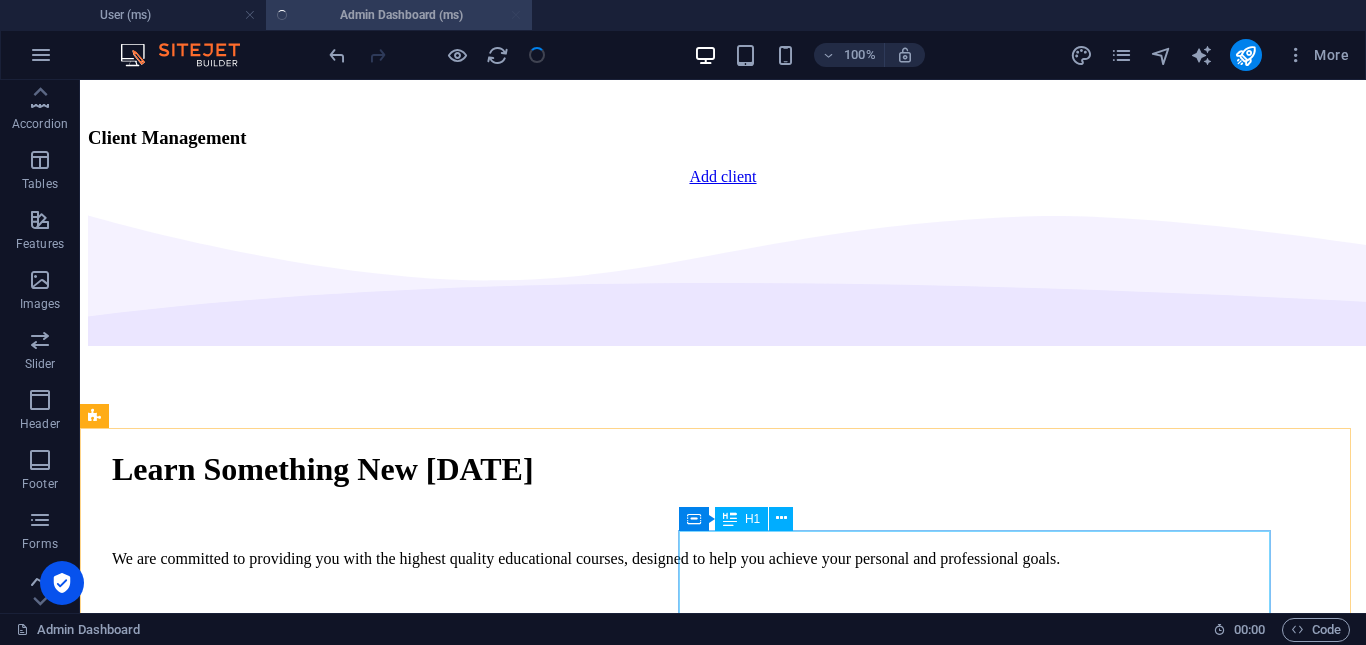 scroll, scrollTop: 3894, scrollLeft: 0, axis: vertical 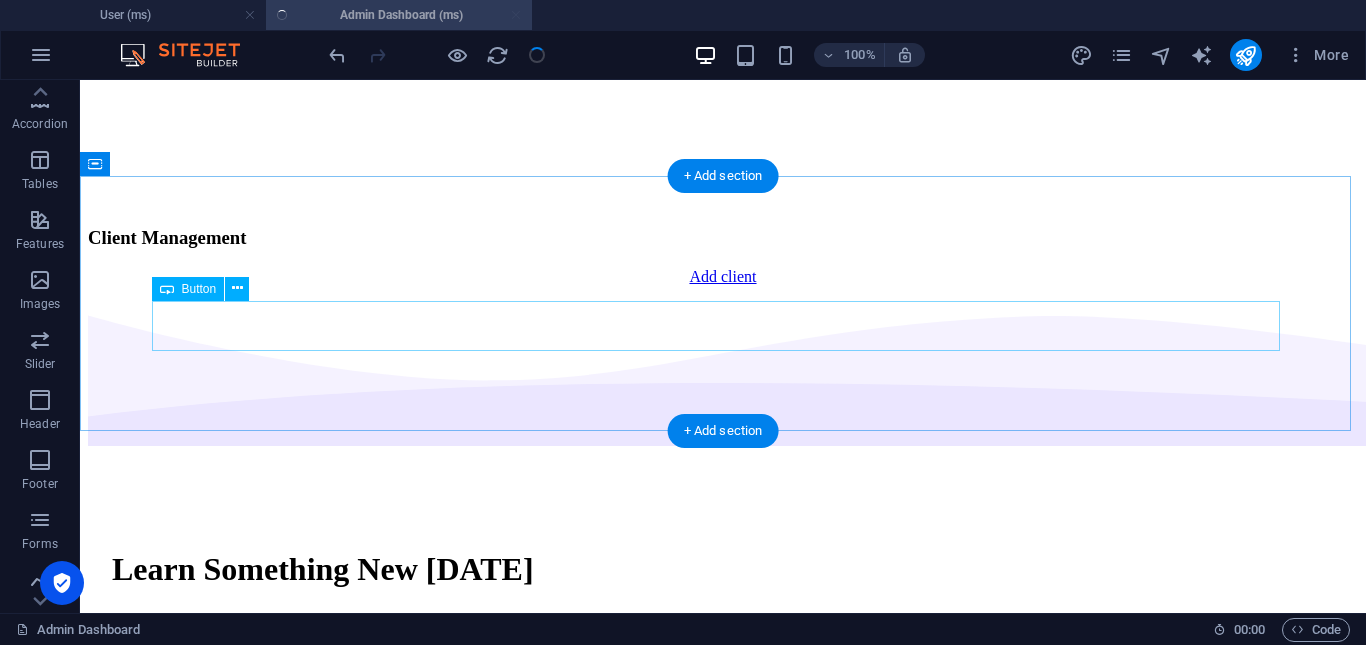 click on "Add client" at bounding box center (723, 277) 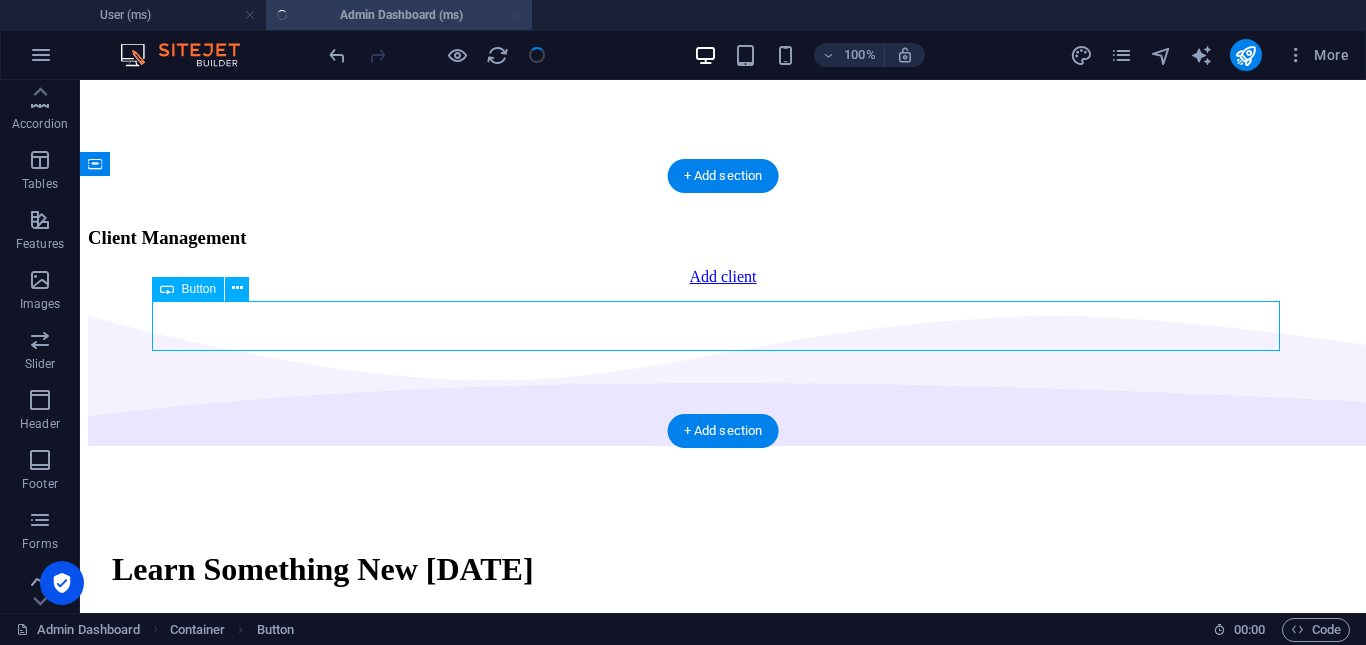 click on "Add client" at bounding box center (723, 277) 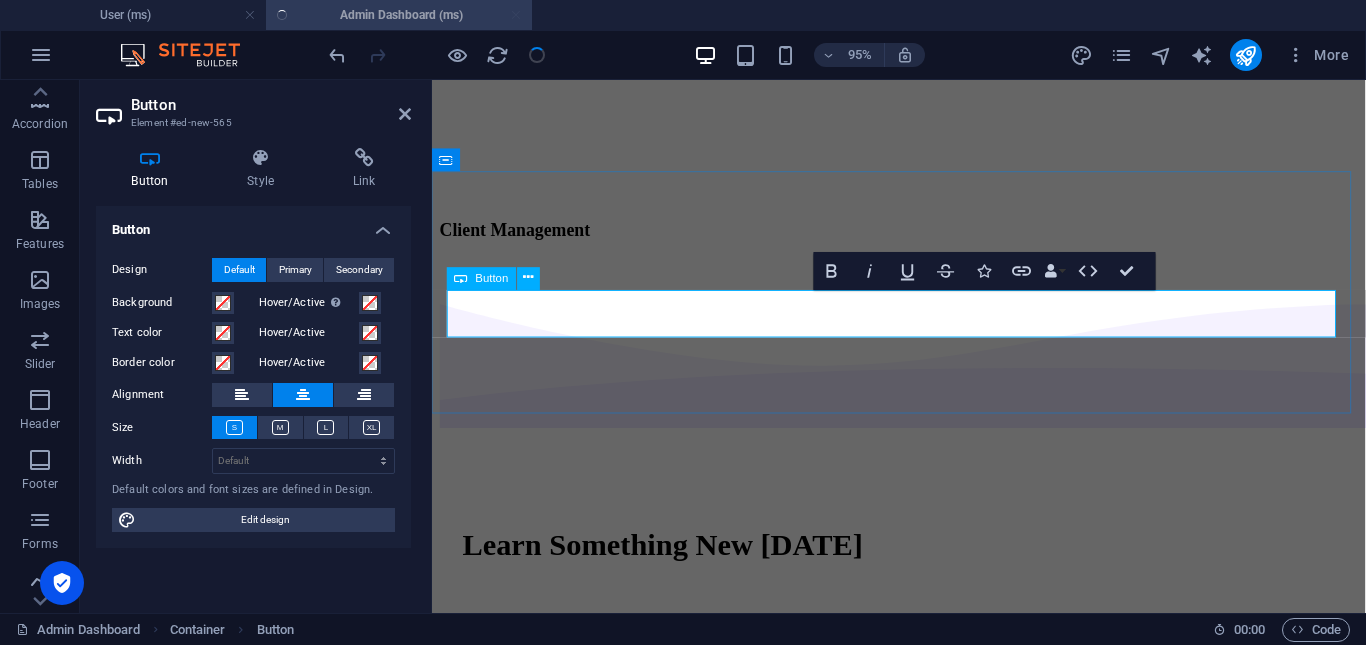click on "Add client" at bounding box center [923, 276] 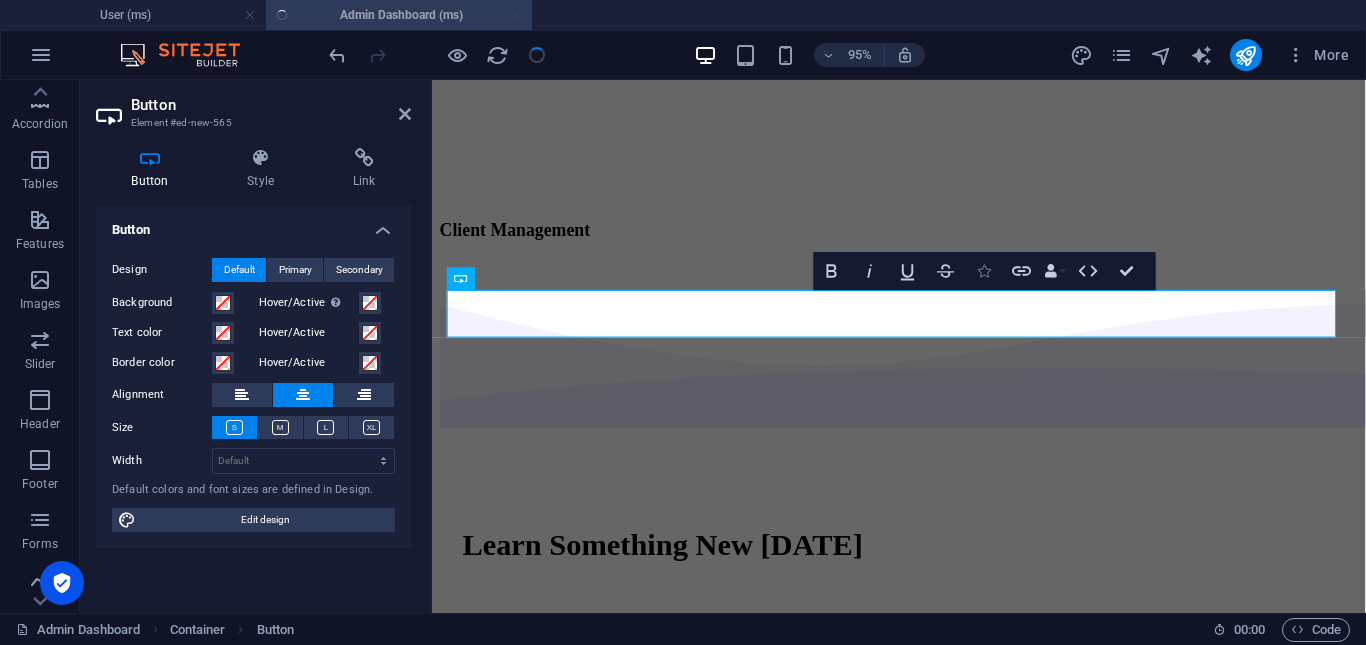 click at bounding box center [984, 270] 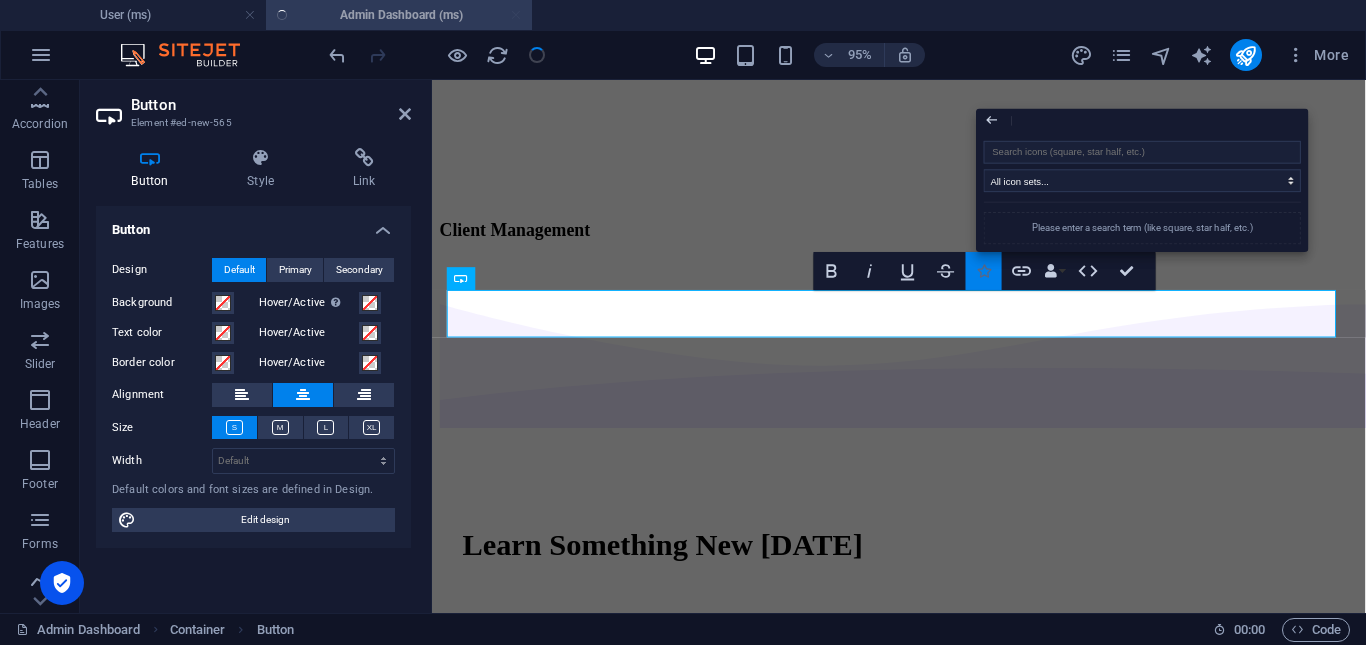 click at bounding box center (984, 270) 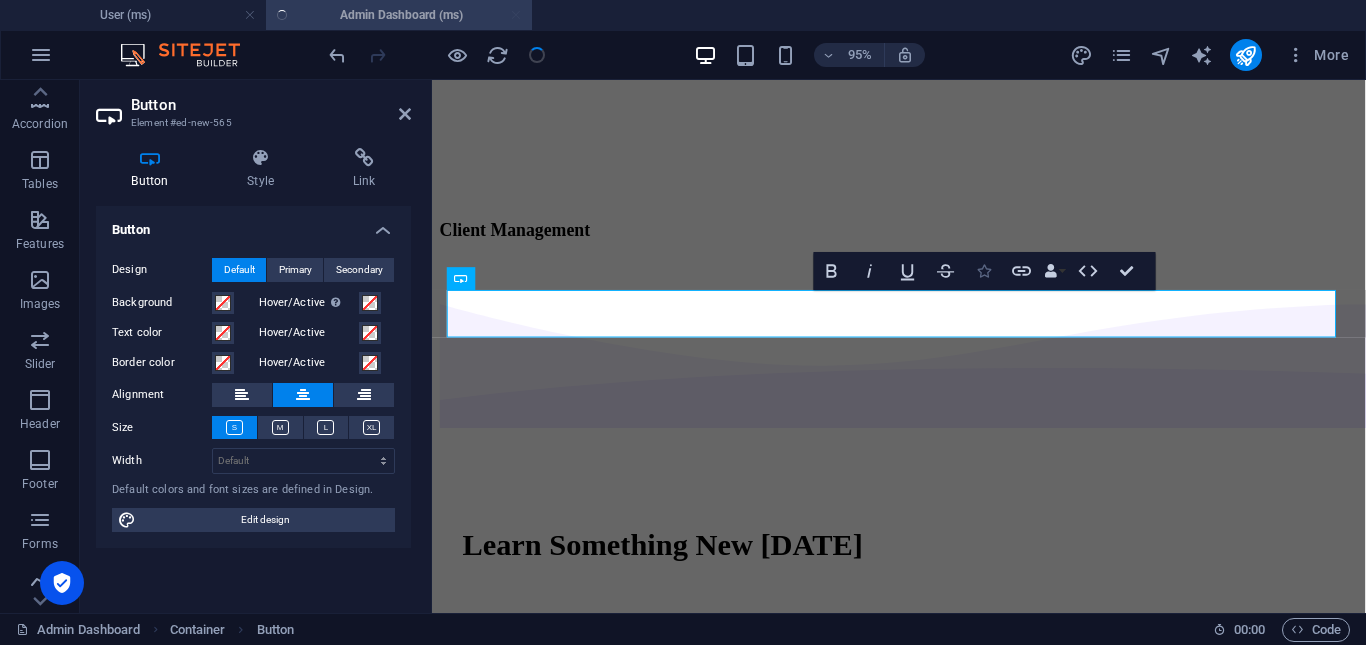 click at bounding box center (984, 270) 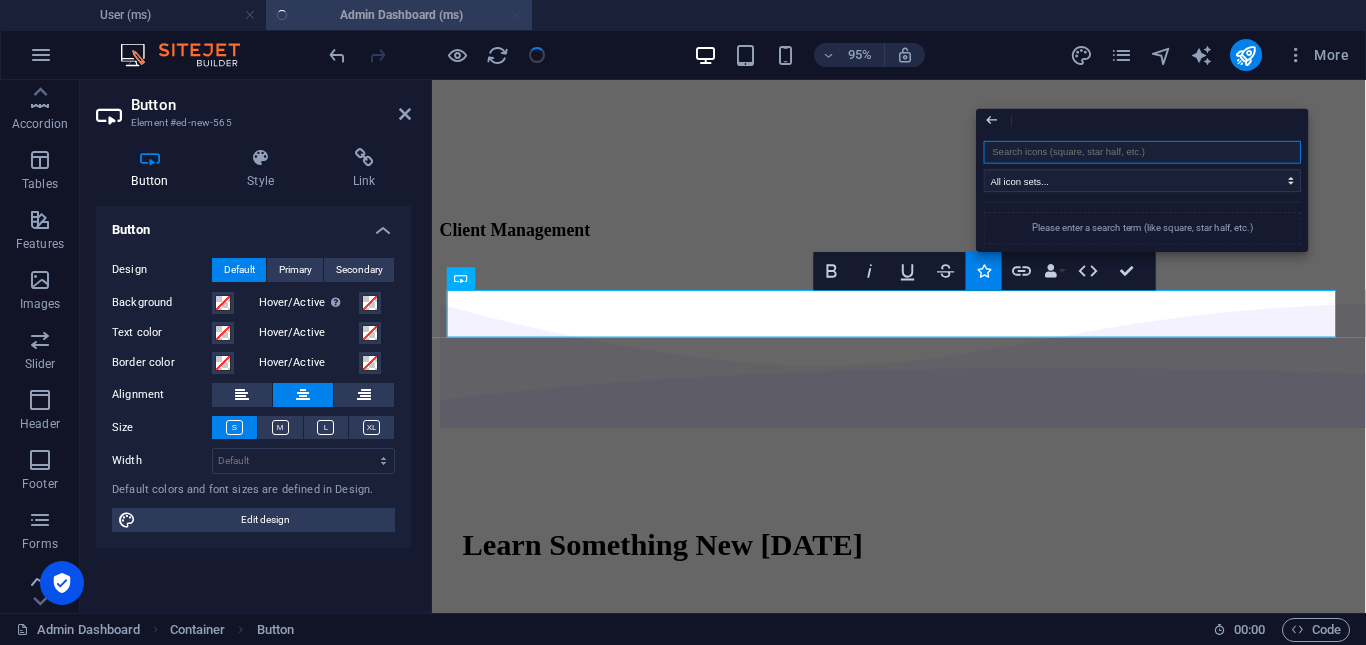 click at bounding box center (1142, 152) 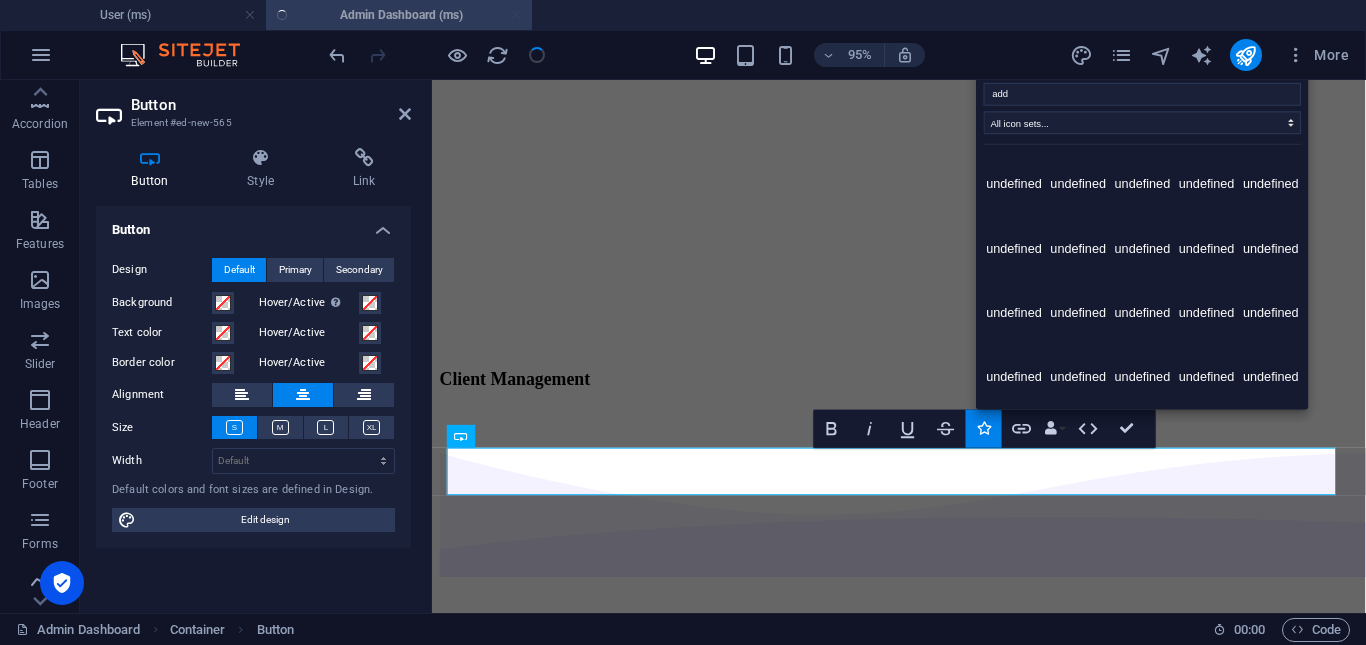 scroll, scrollTop: 3726, scrollLeft: 0, axis: vertical 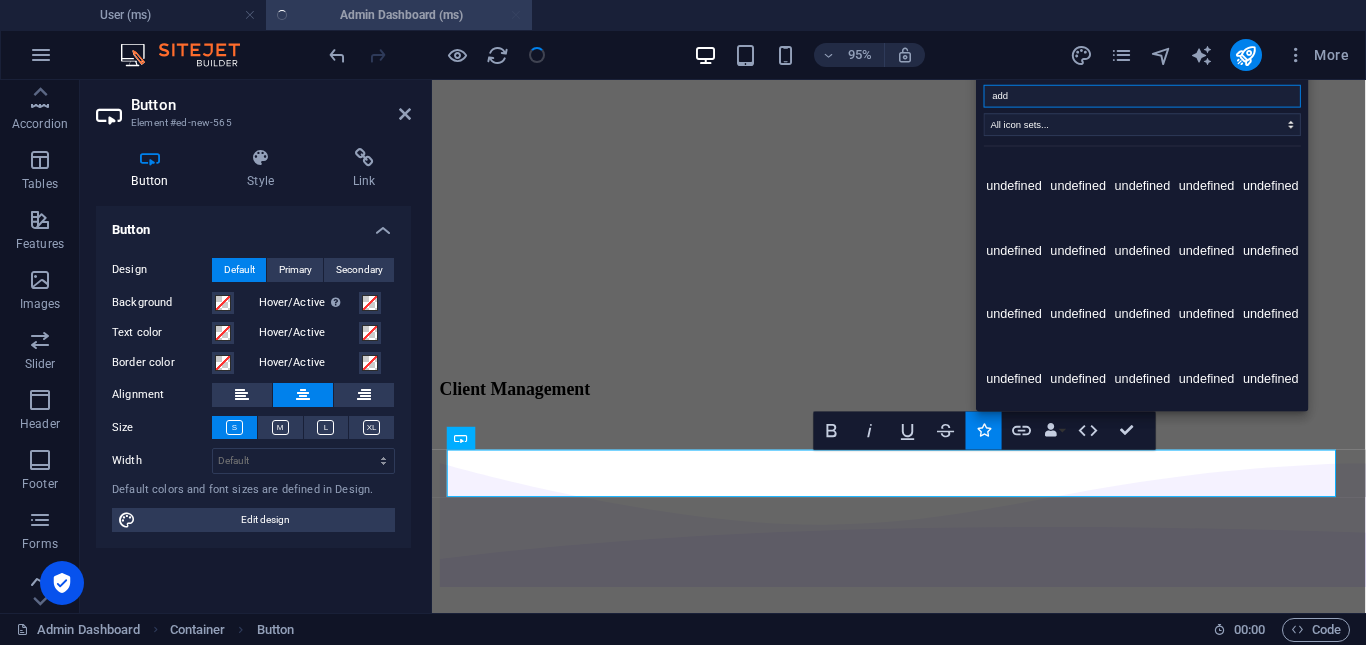 click on "add" at bounding box center [1142, 96] 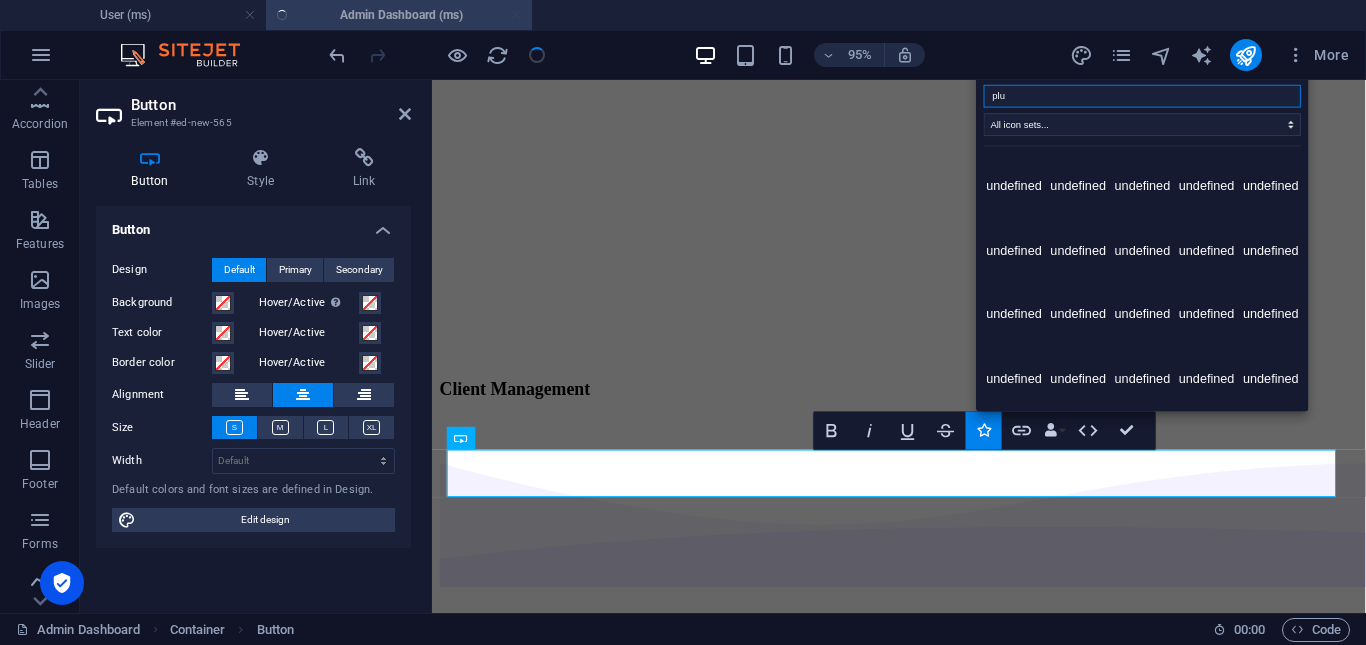 type on "plus" 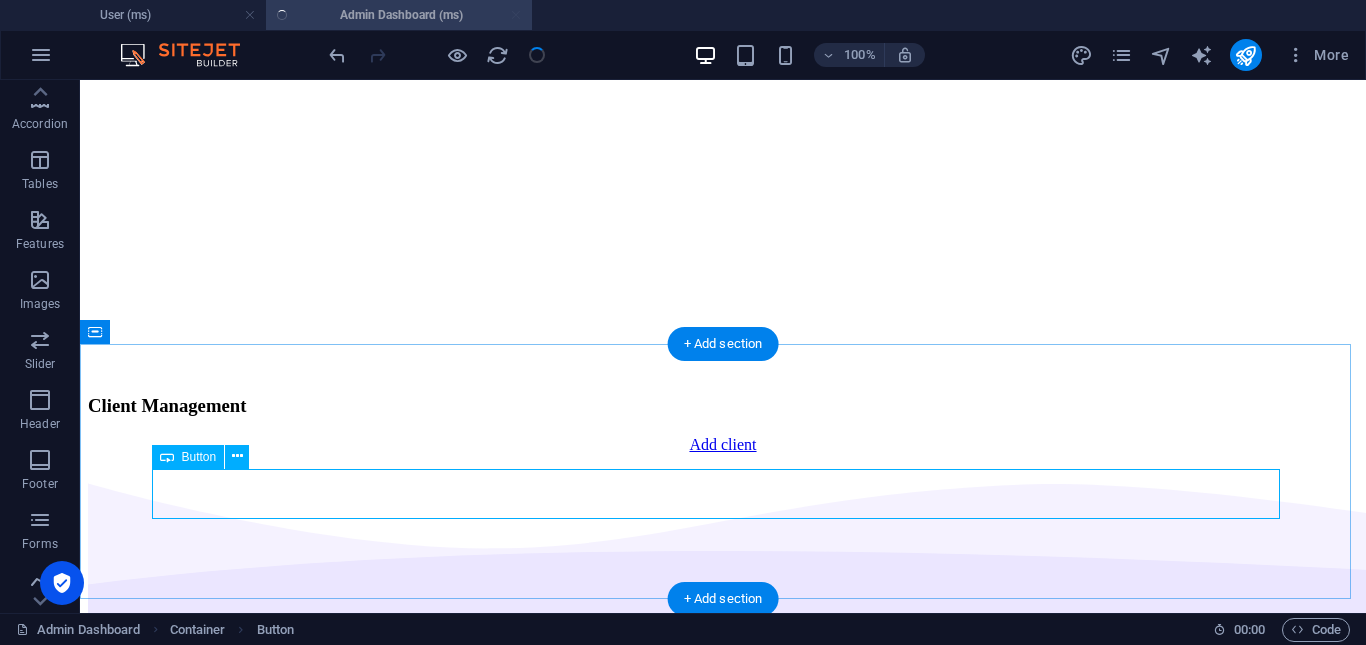click on "Add client" at bounding box center (723, 445) 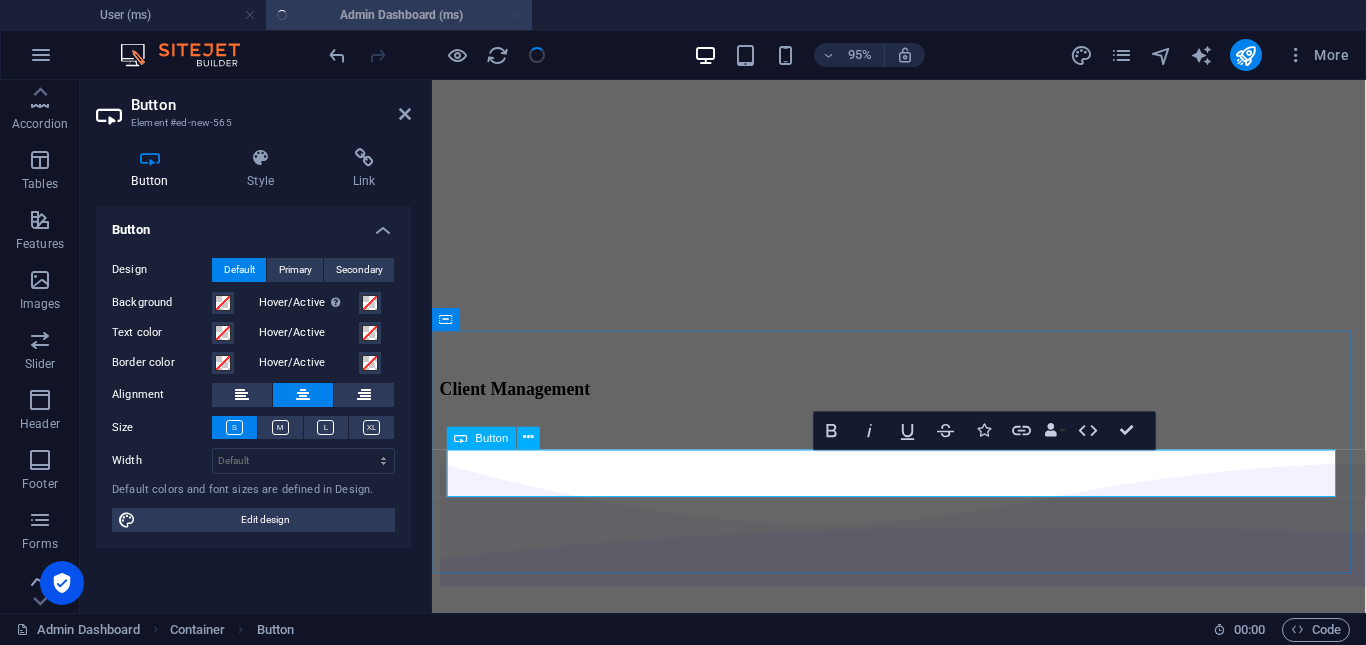 click on "Add client" at bounding box center [923, 444] 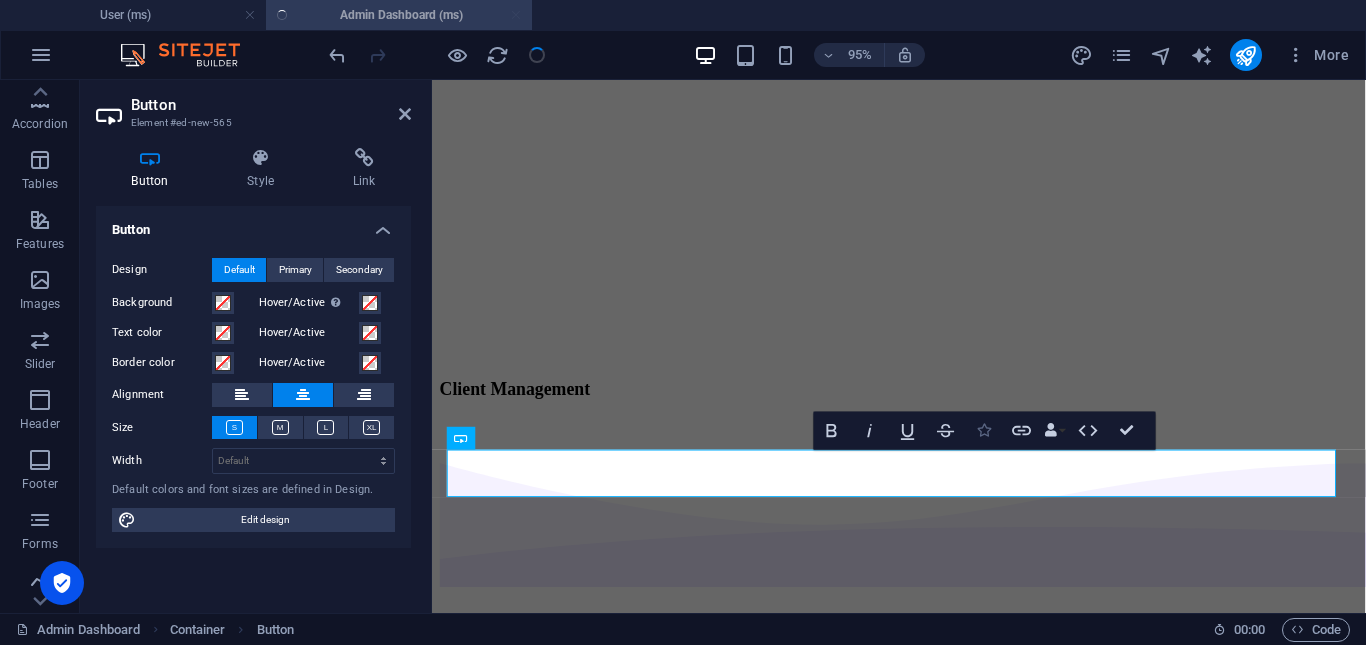 click at bounding box center (984, 430) 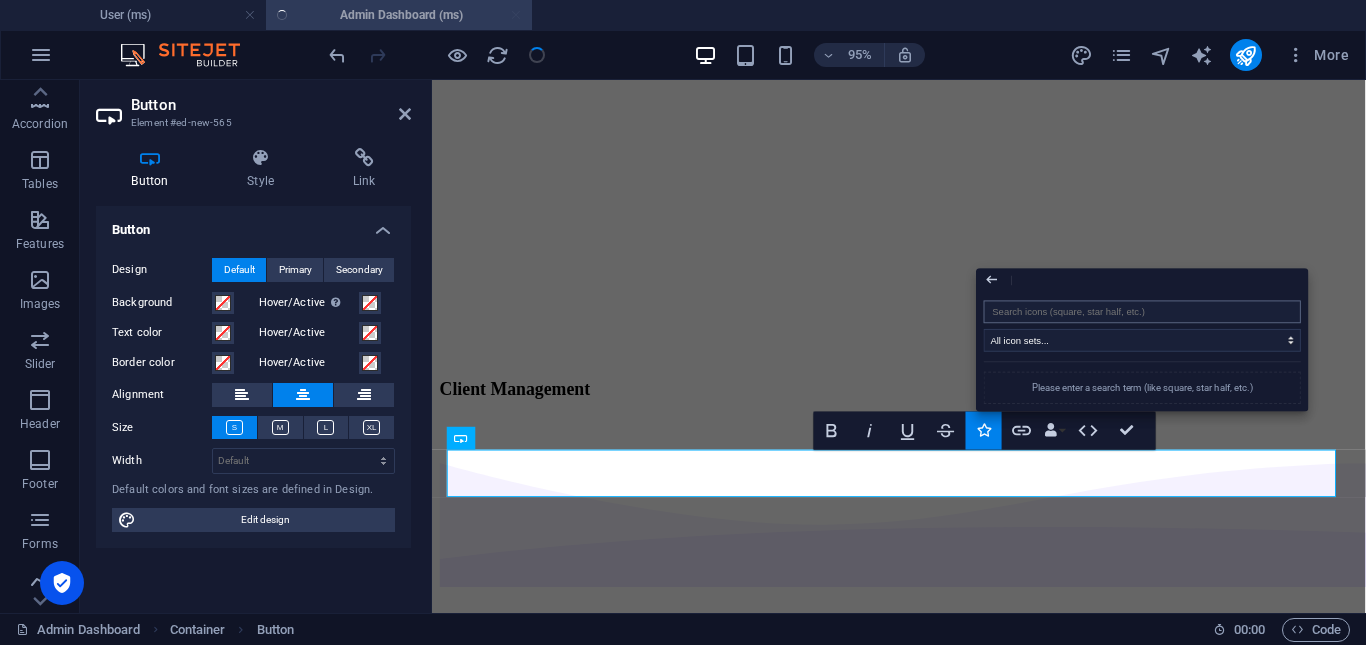 click at bounding box center (1142, 311) 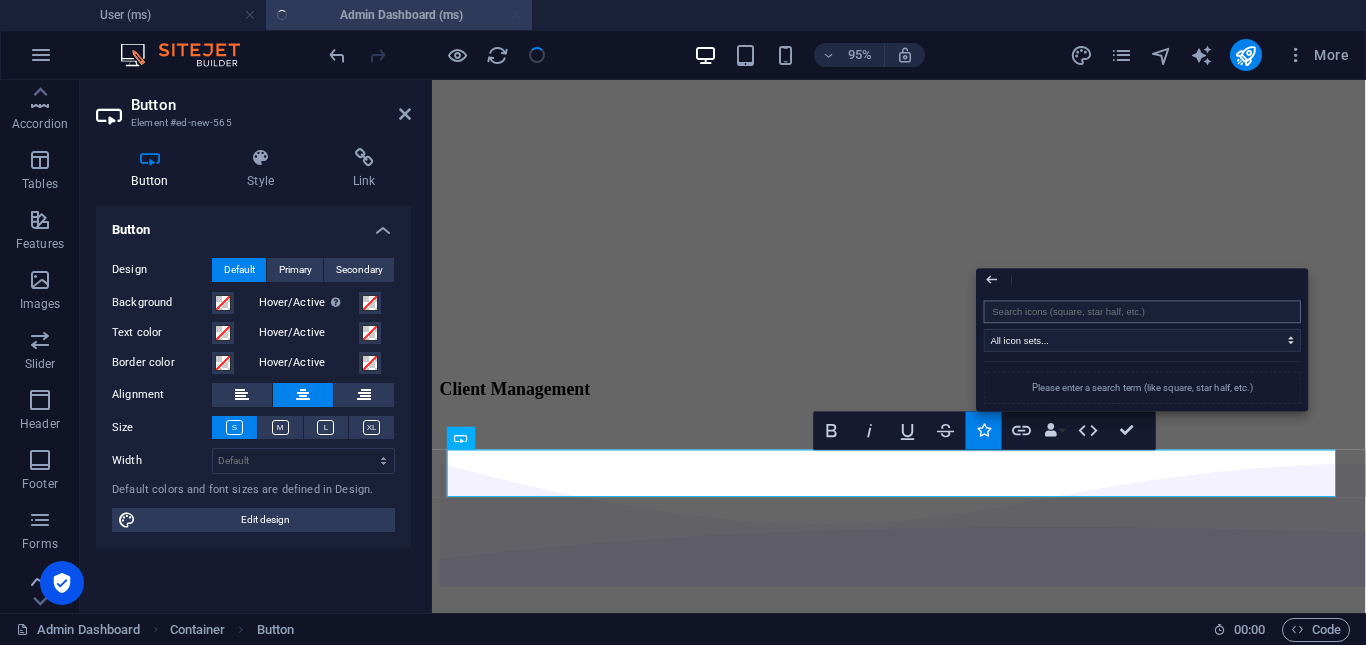 type on "a" 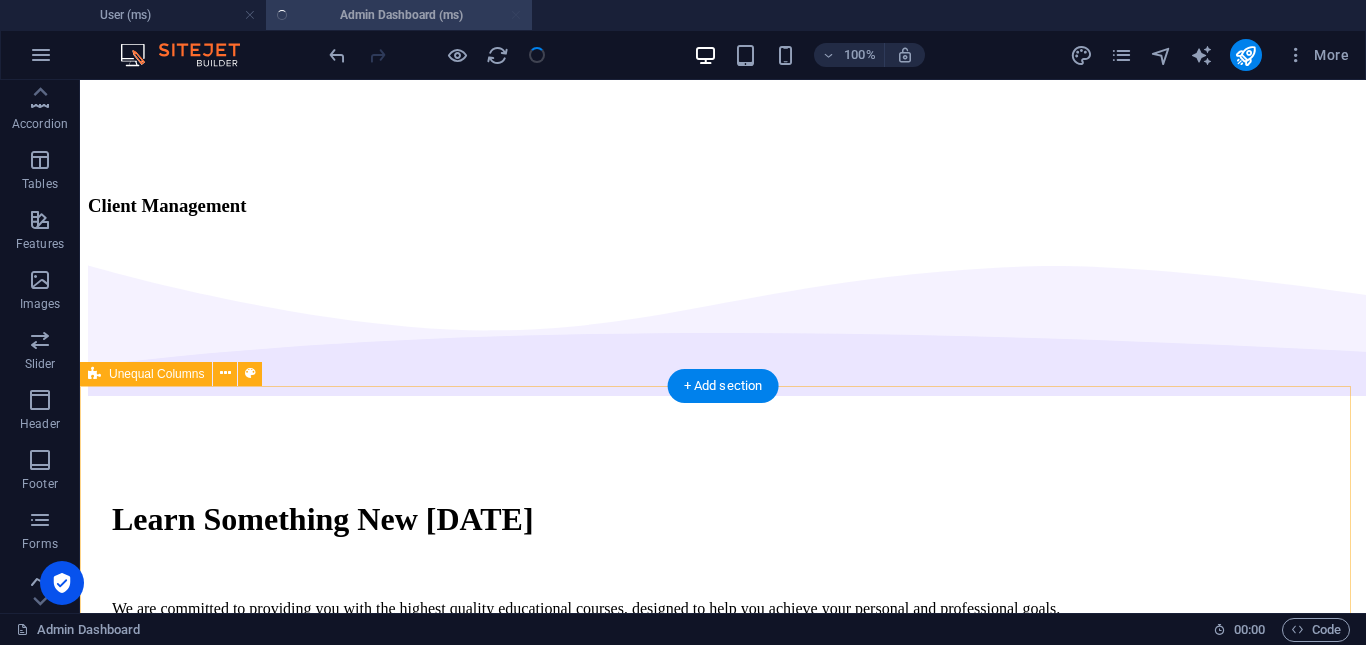 scroll, scrollTop: 3826, scrollLeft: 0, axis: vertical 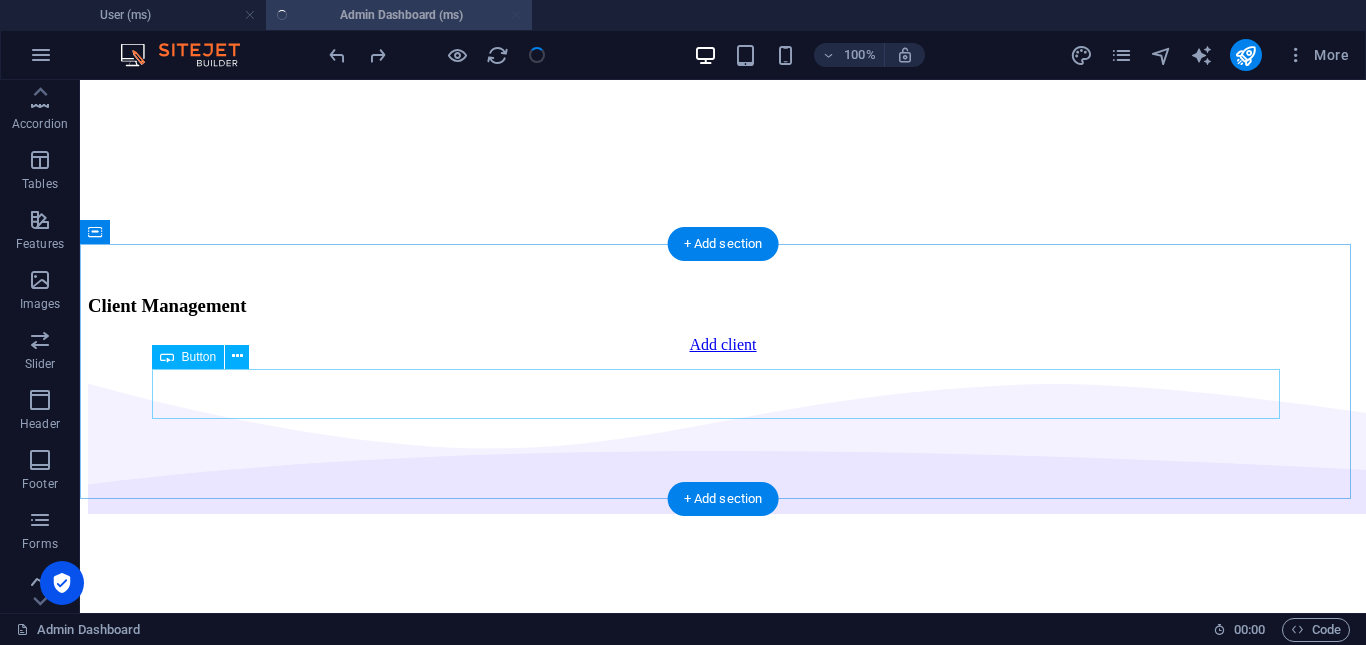 click on "Add client" at bounding box center (723, 345) 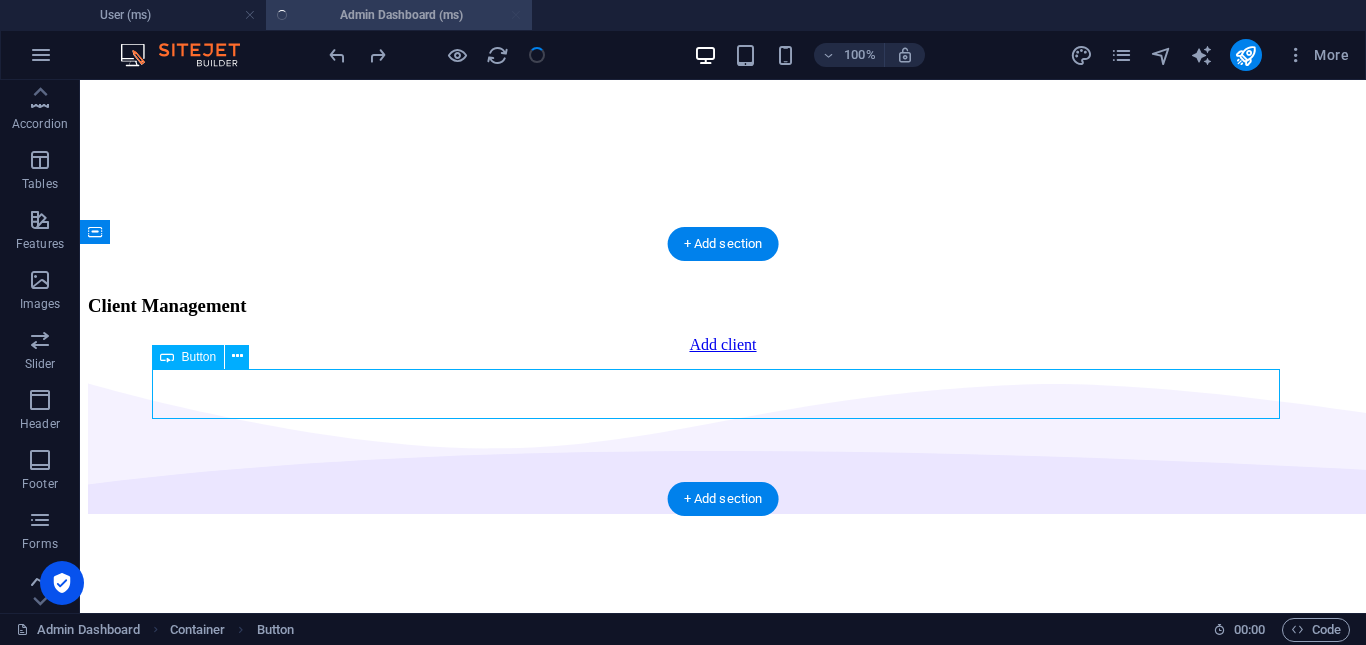 click on "Add client" at bounding box center (723, 345) 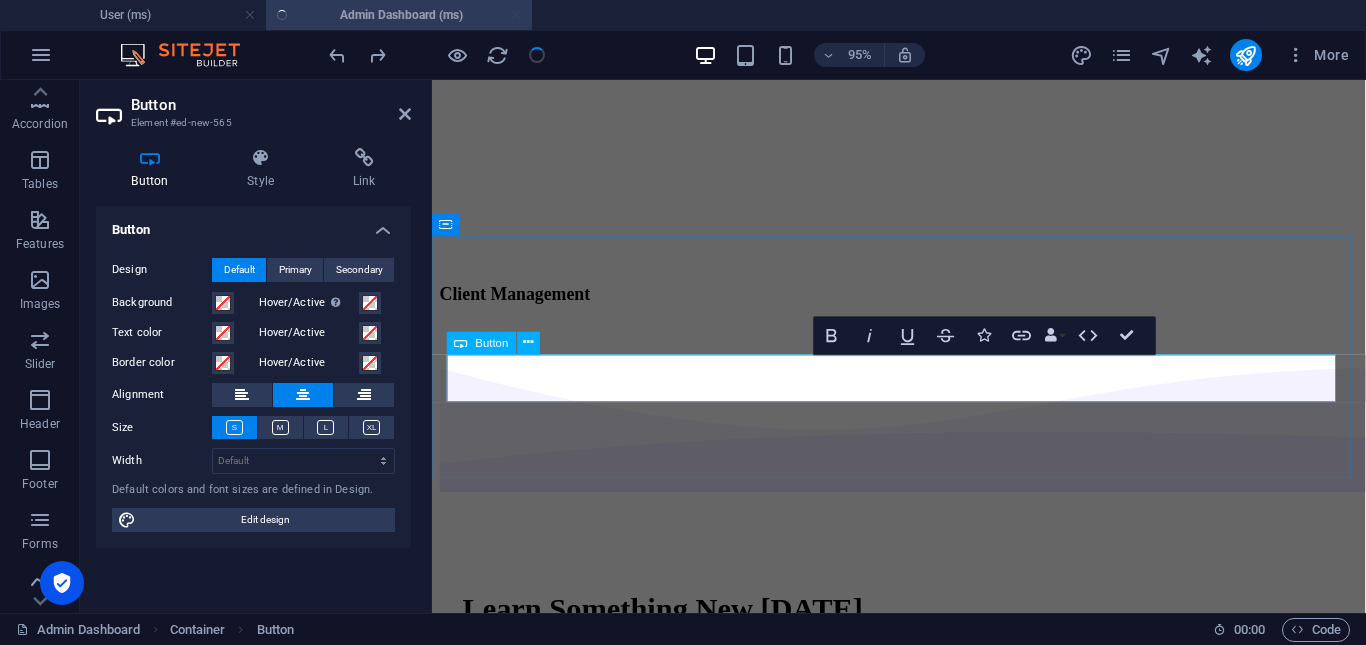 click on "Add client" at bounding box center (923, 344) 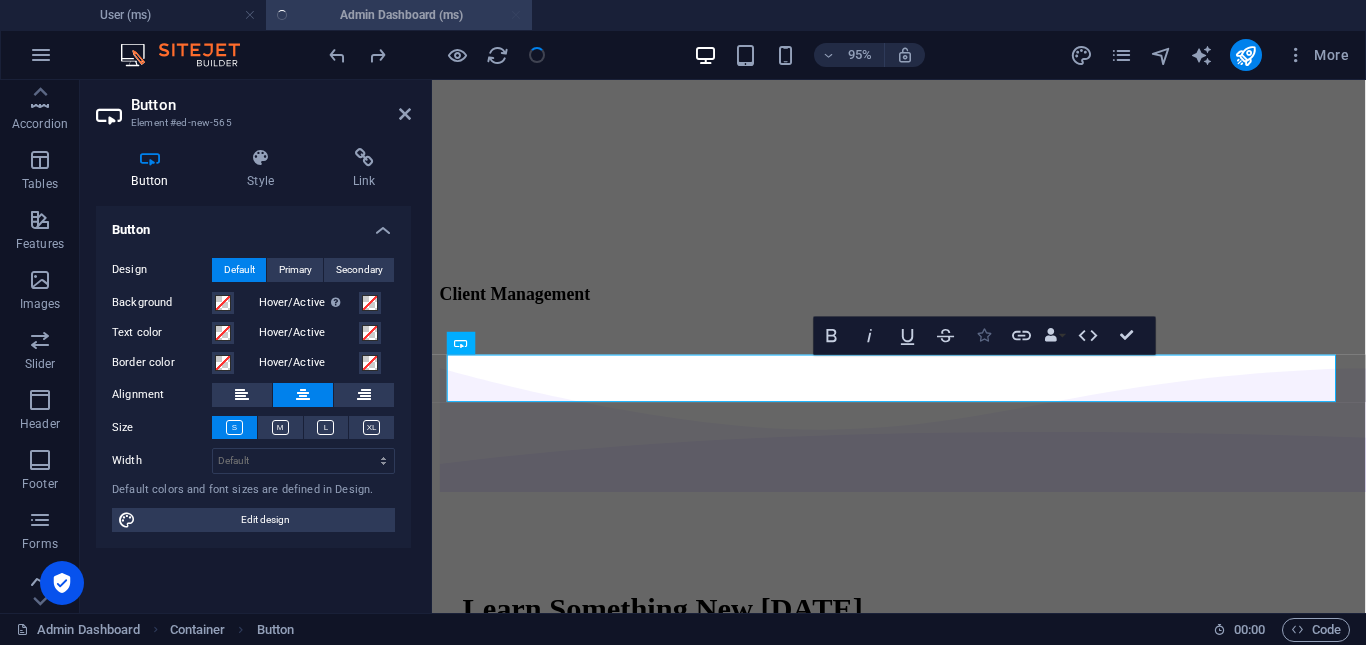 click on "Icons" at bounding box center [984, 335] 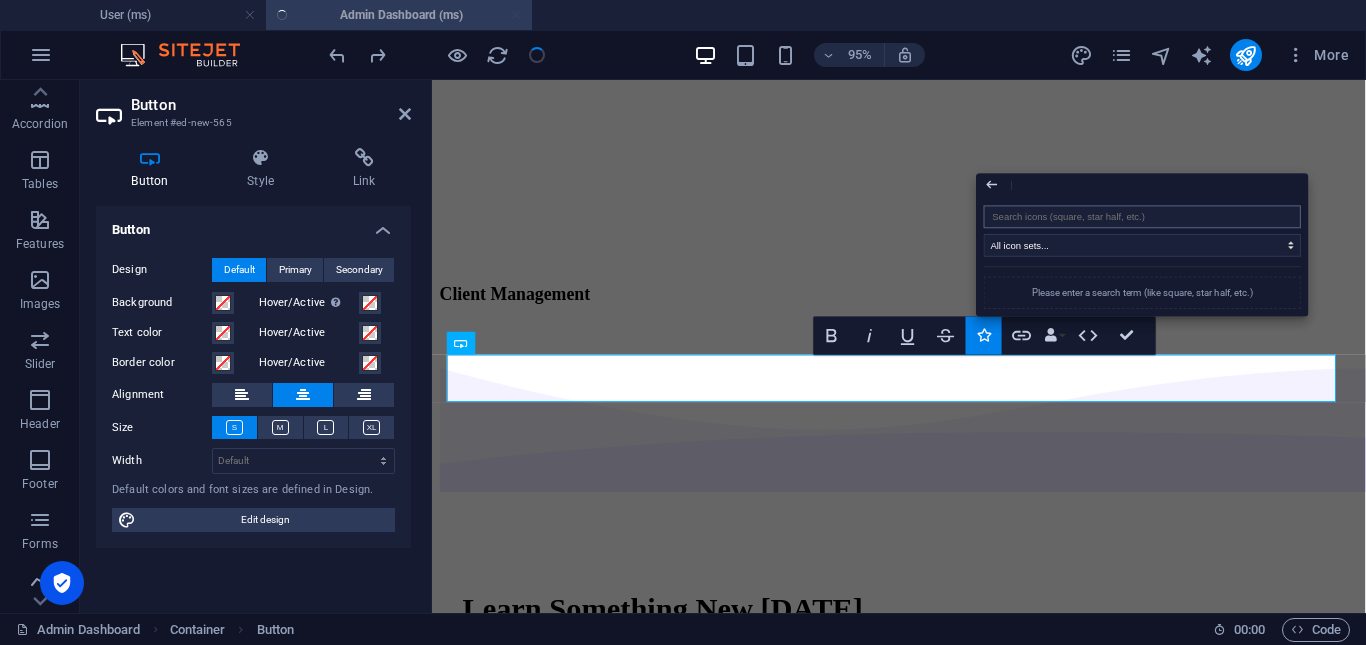 click at bounding box center (1142, 216) 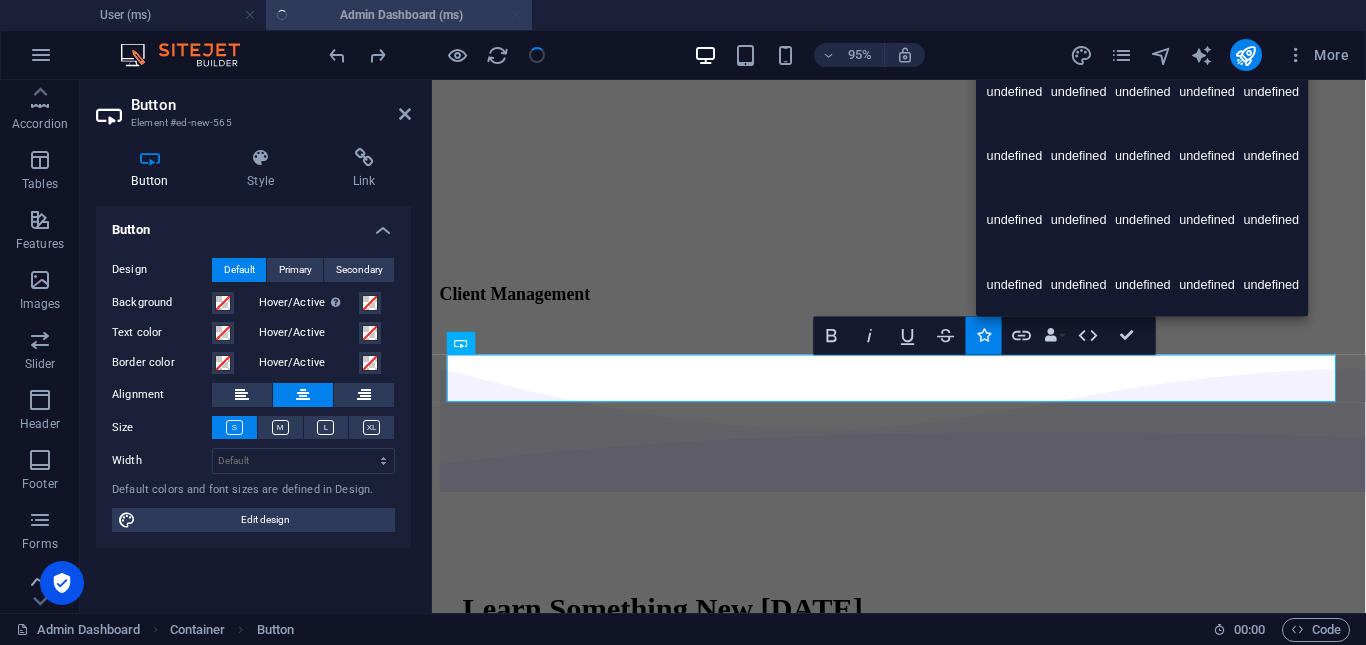type on "add" 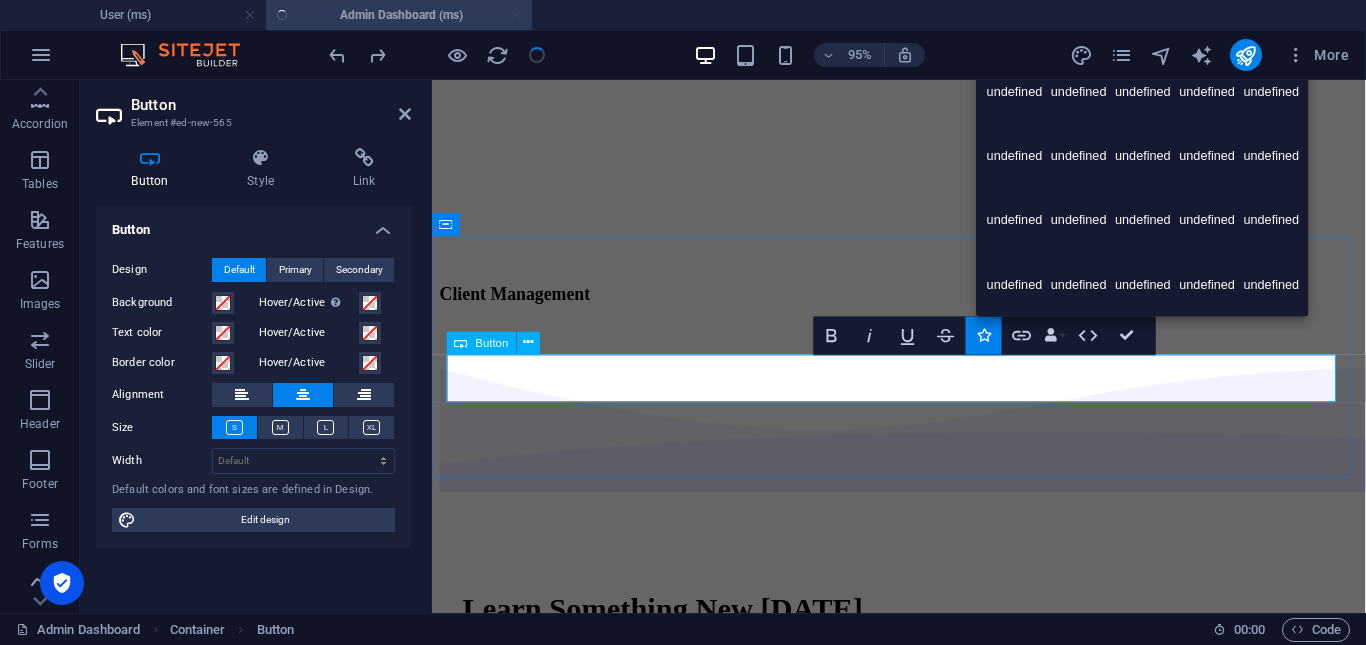 click on "Add client" at bounding box center (923, 345) 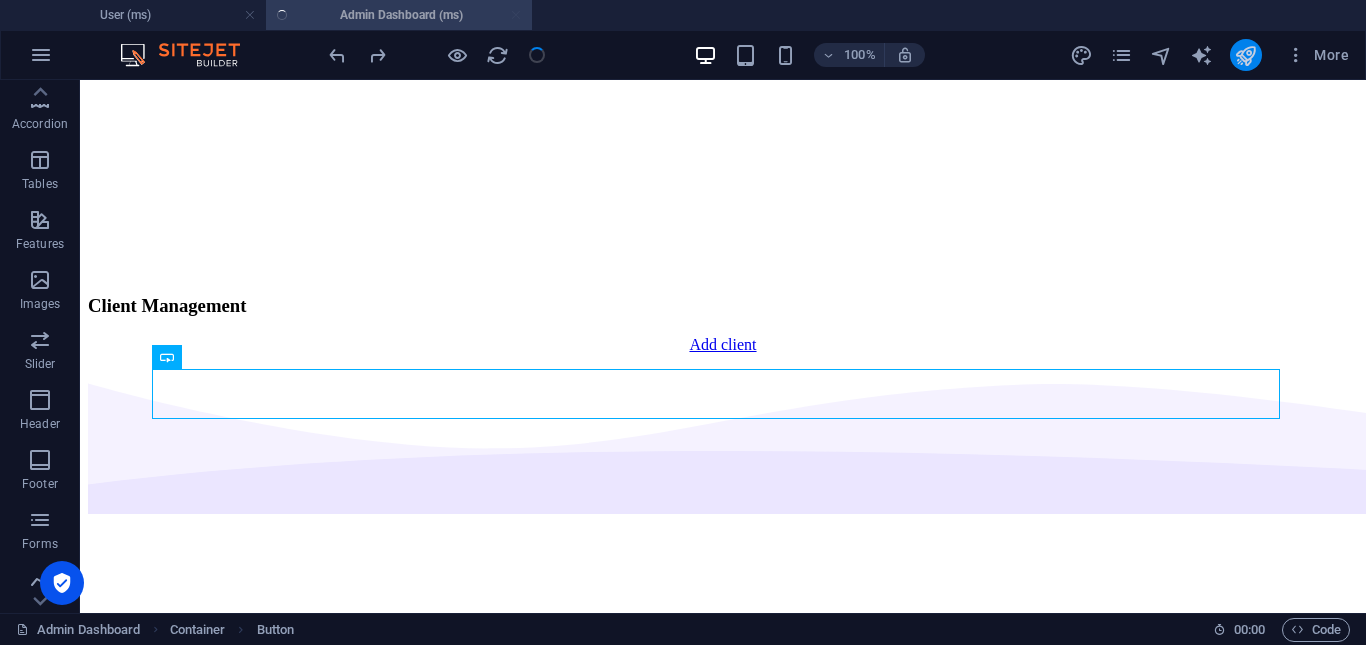 click at bounding box center (1245, 55) 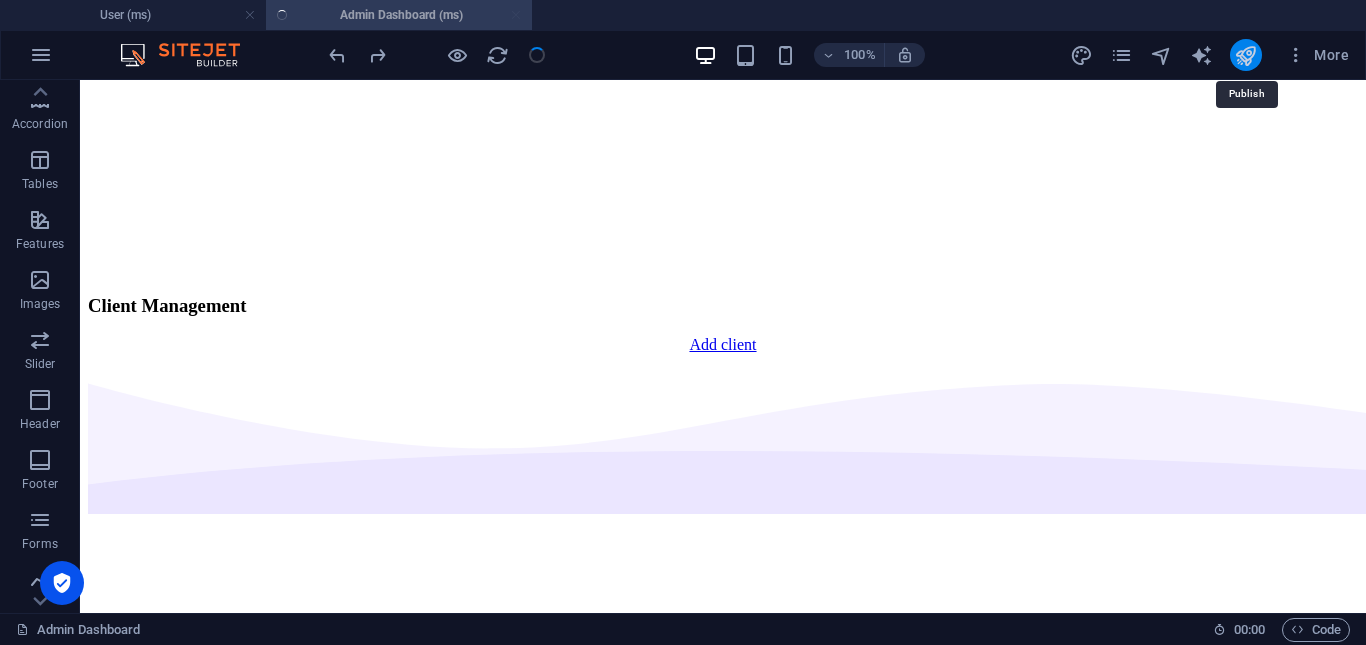 click at bounding box center [1245, 55] 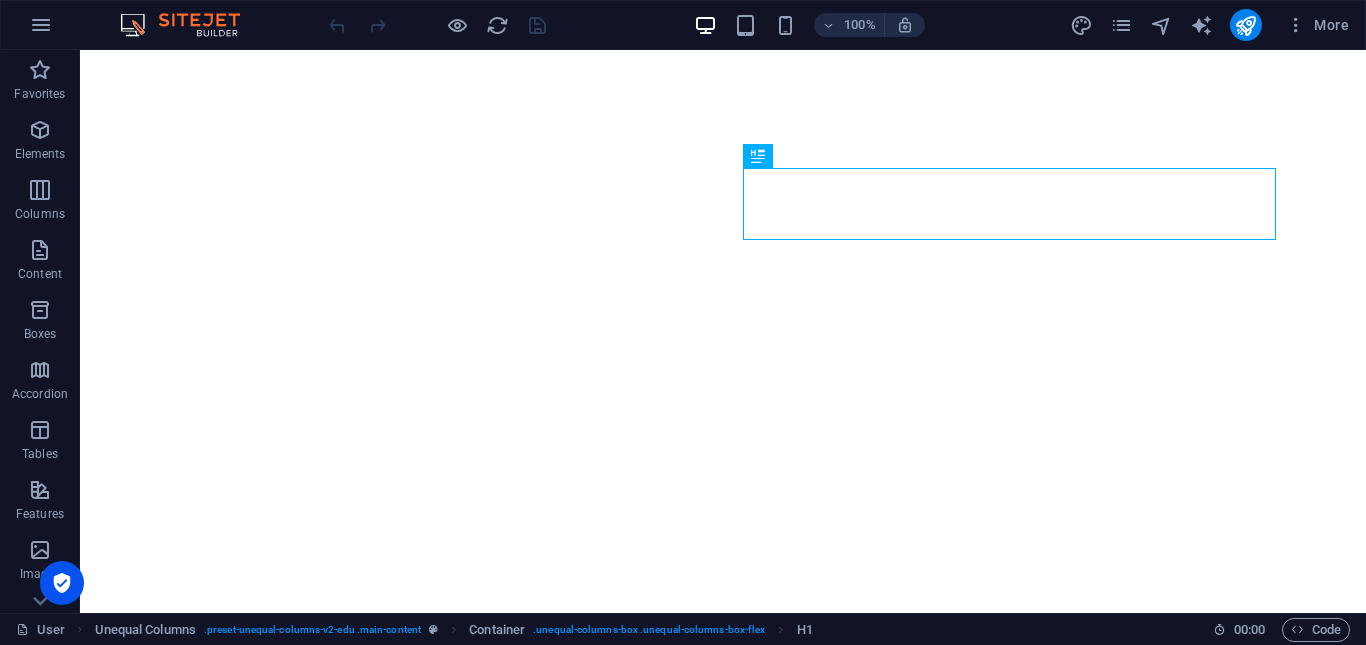 scroll, scrollTop: 0, scrollLeft: 0, axis: both 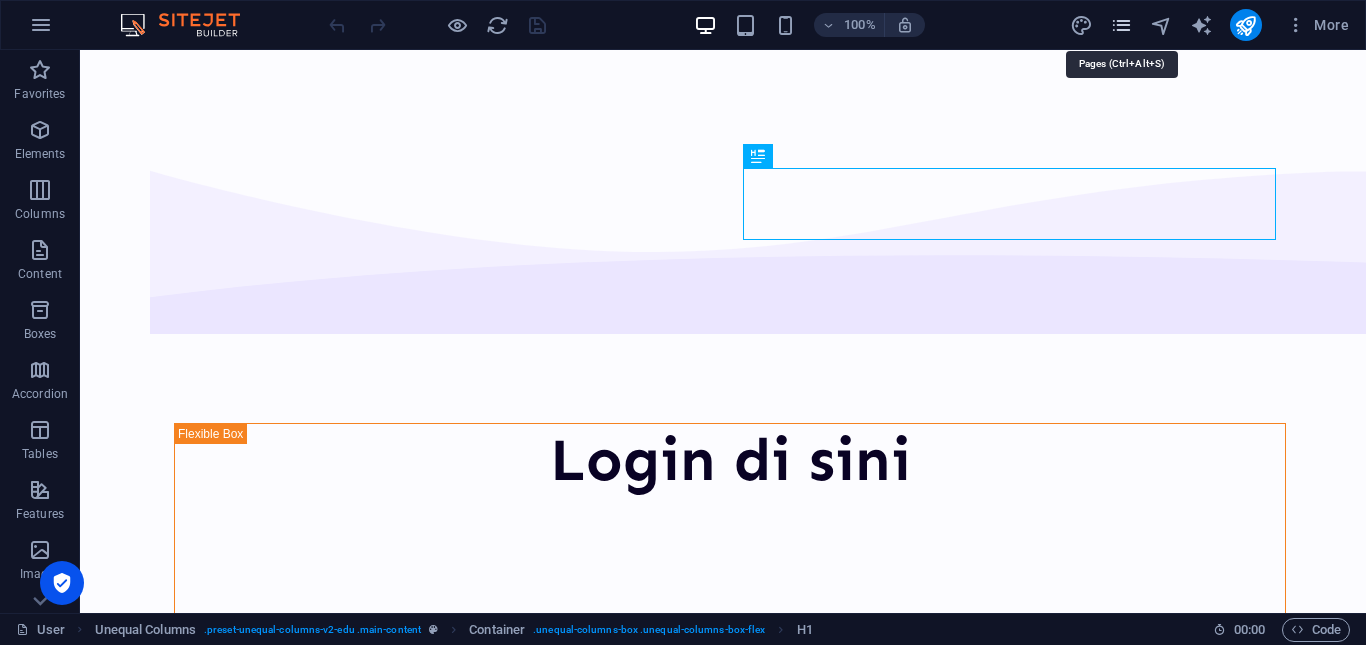 click at bounding box center [1121, 25] 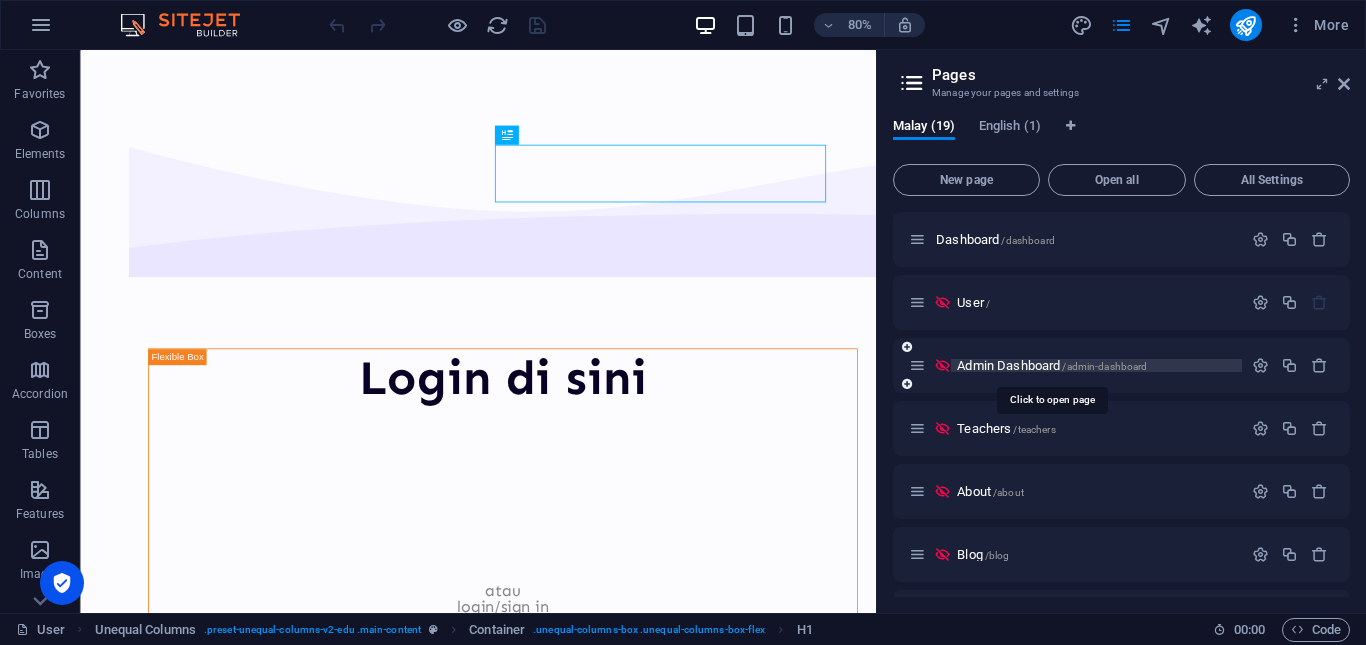 click on "Admin Dashboard /admin-dashboard" at bounding box center [1052, 365] 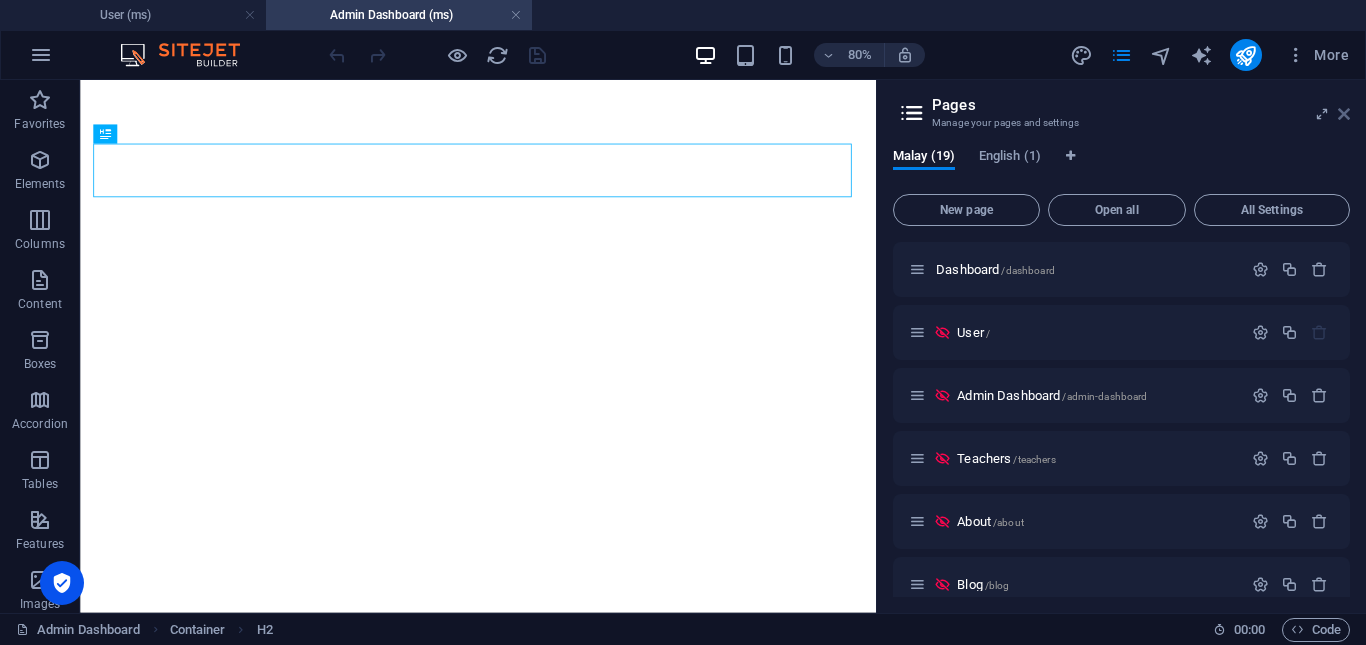 click at bounding box center (1344, 114) 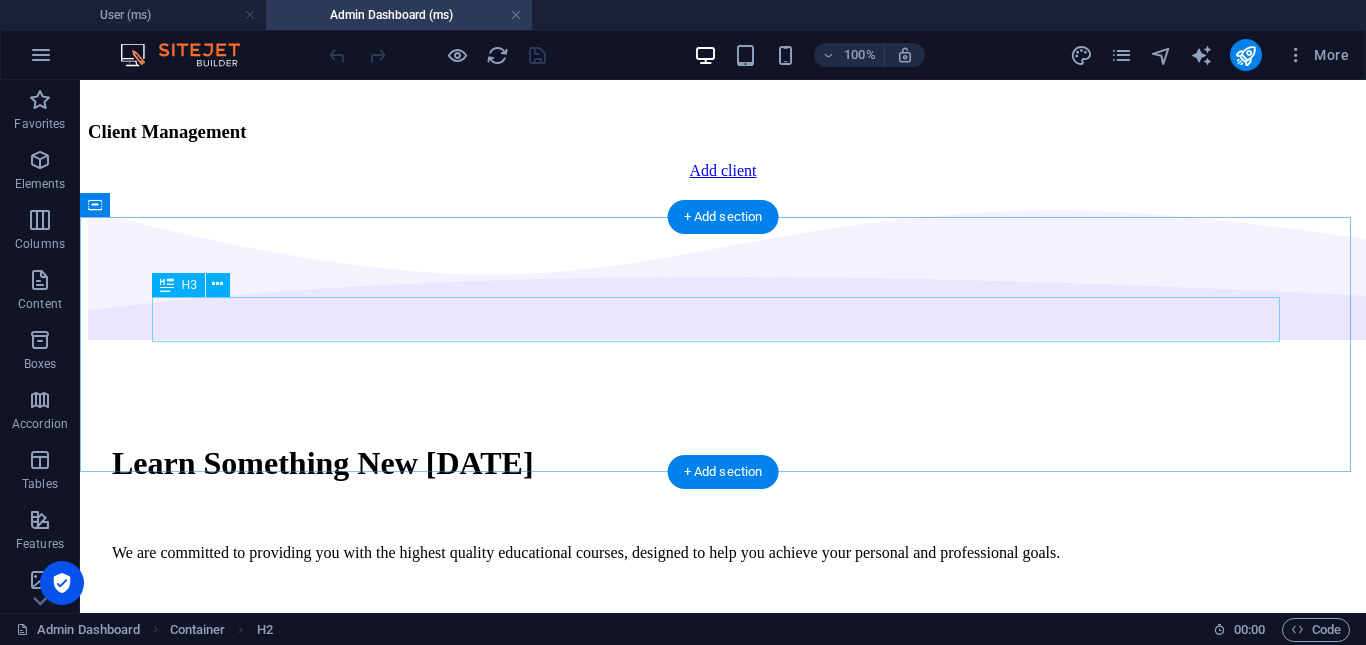 scroll, scrollTop: 3800, scrollLeft: 0, axis: vertical 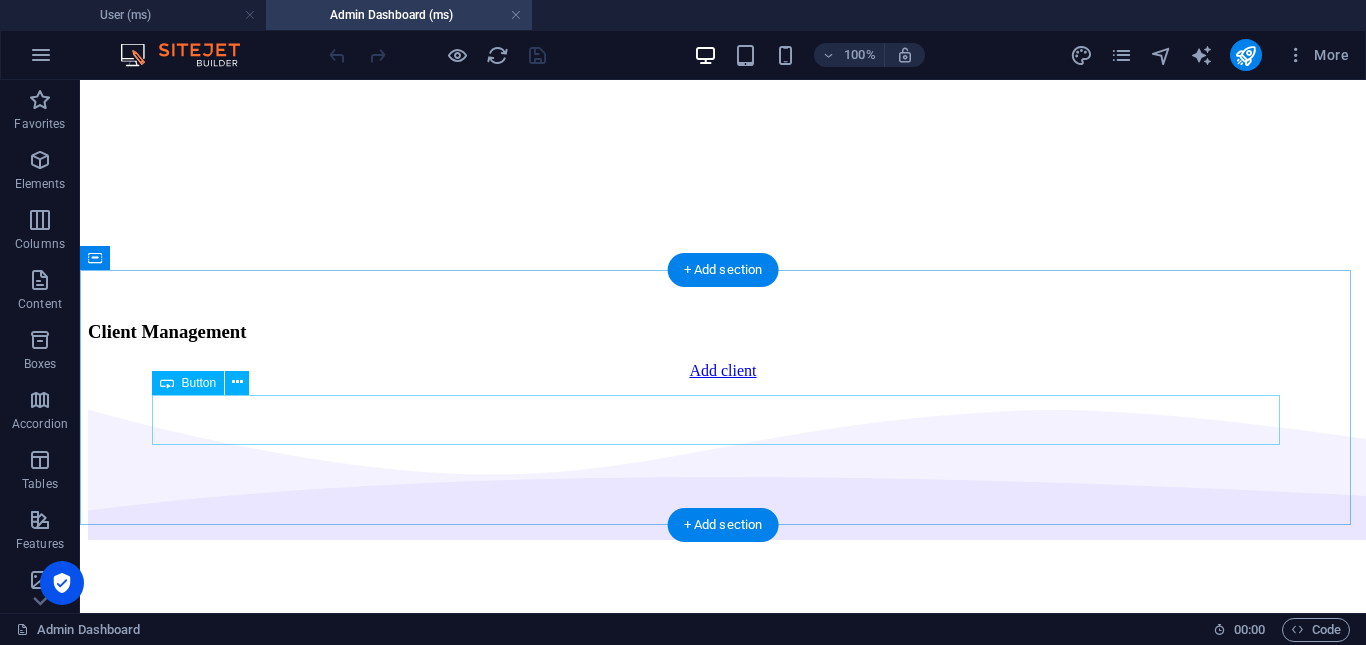 click on "Add client" at bounding box center (723, 371) 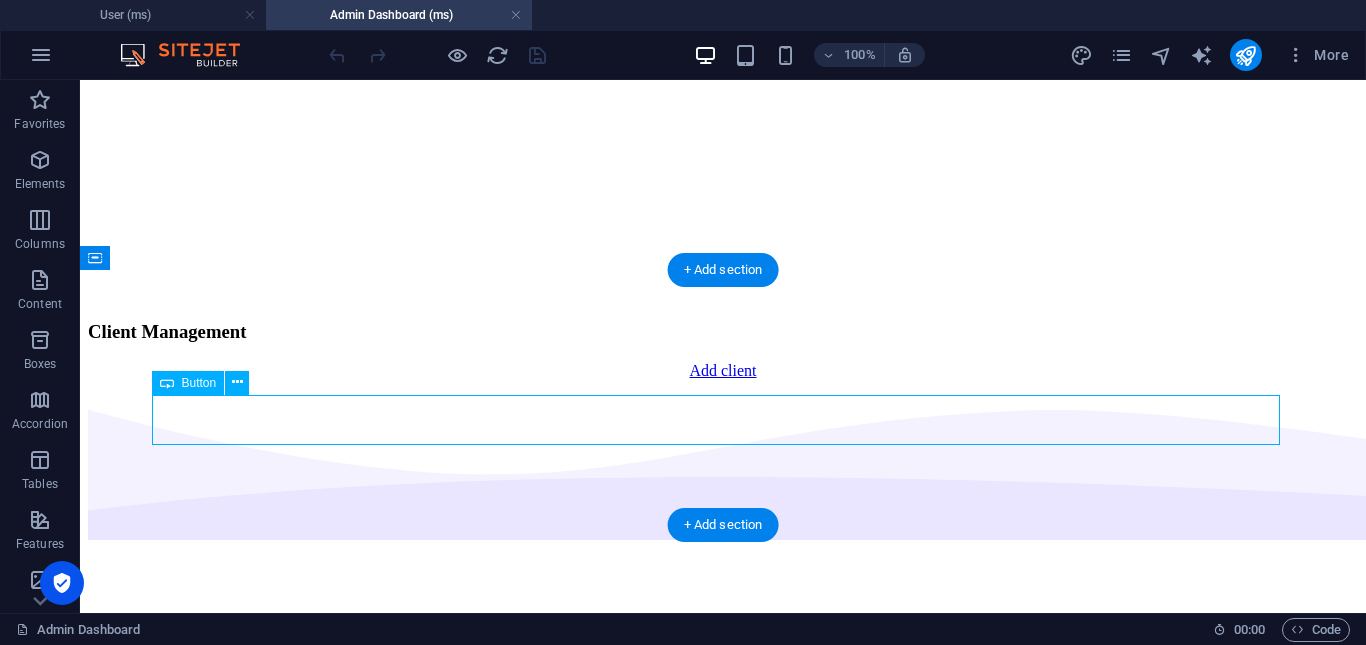 click on "Add client" at bounding box center (723, 371) 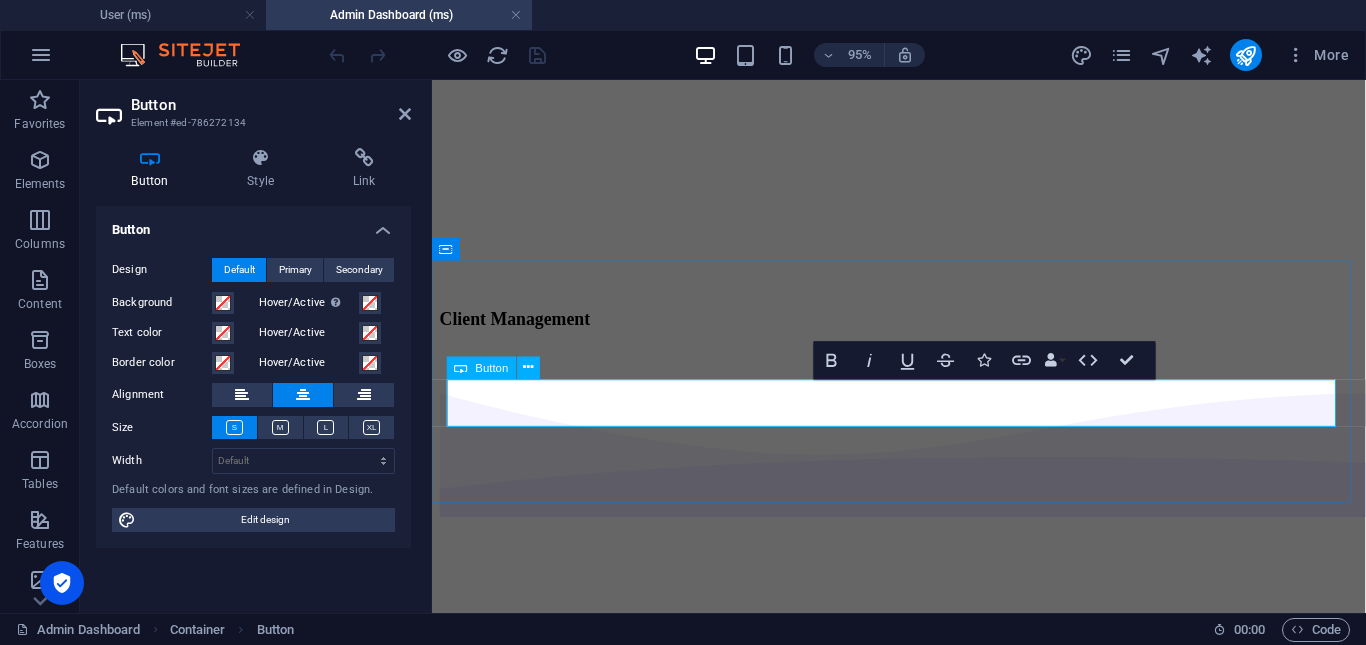 click on "Add client" at bounding box center [923, 370] 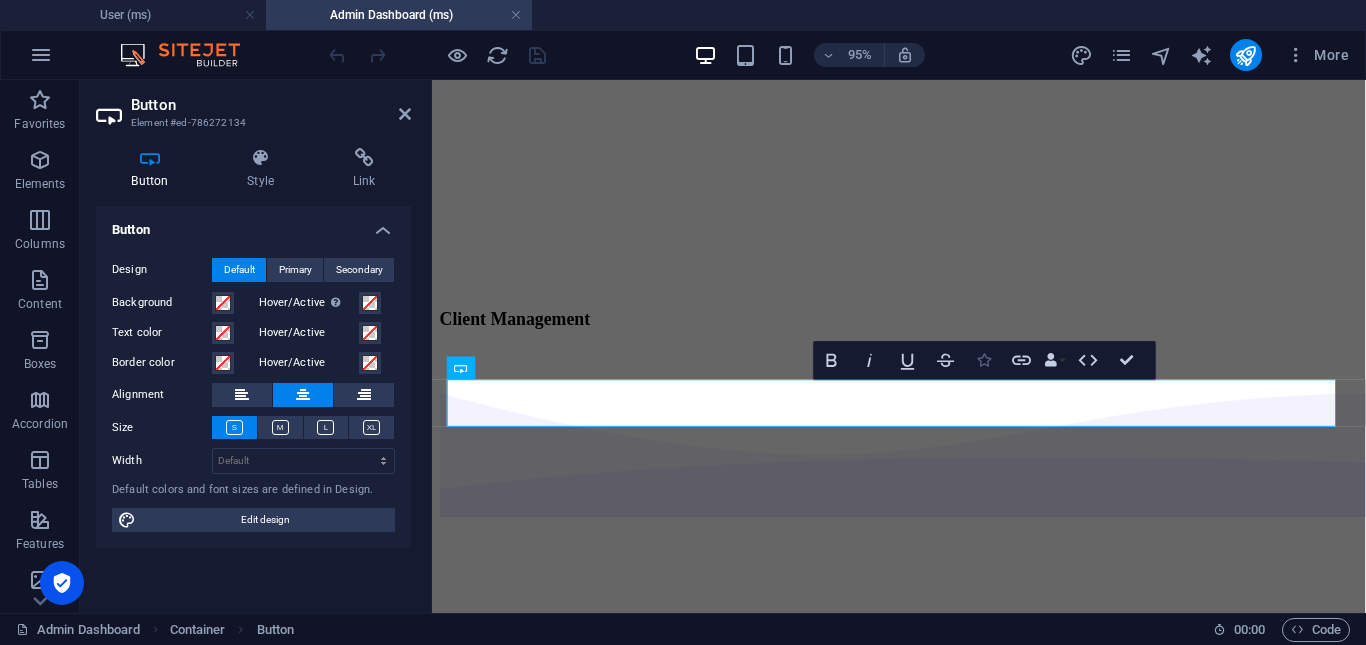 click at bounding box center [984, 359] 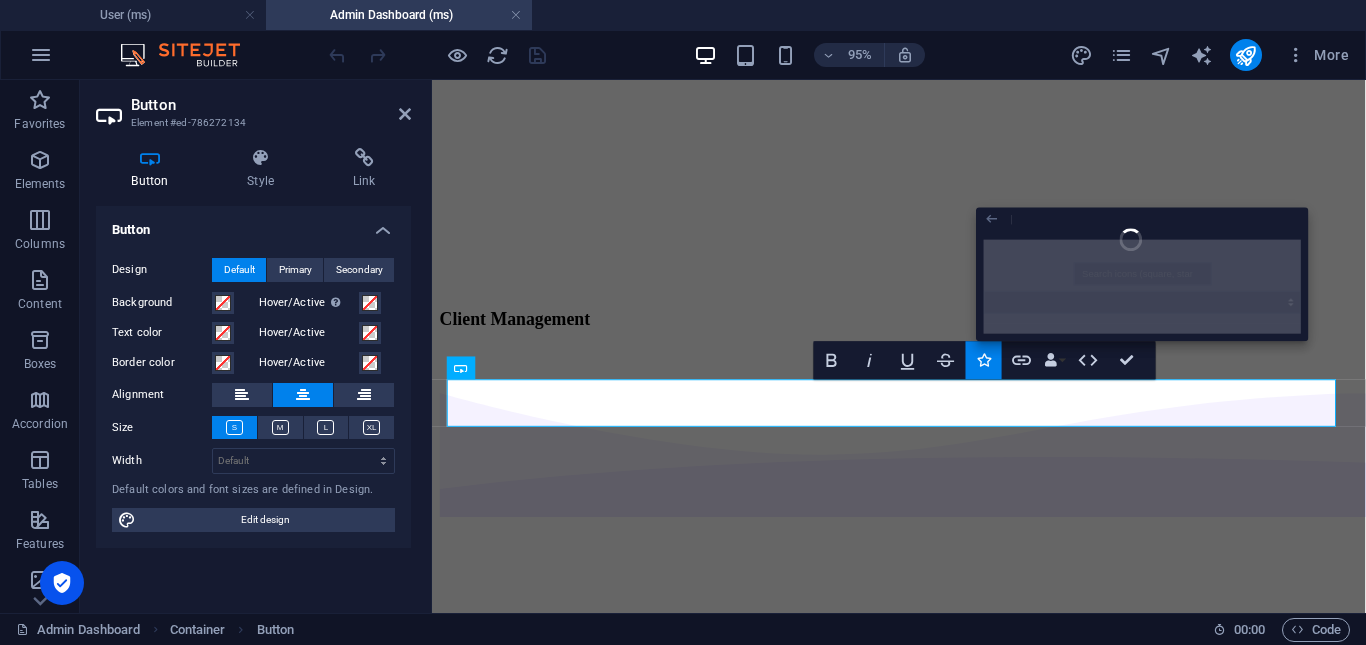 click 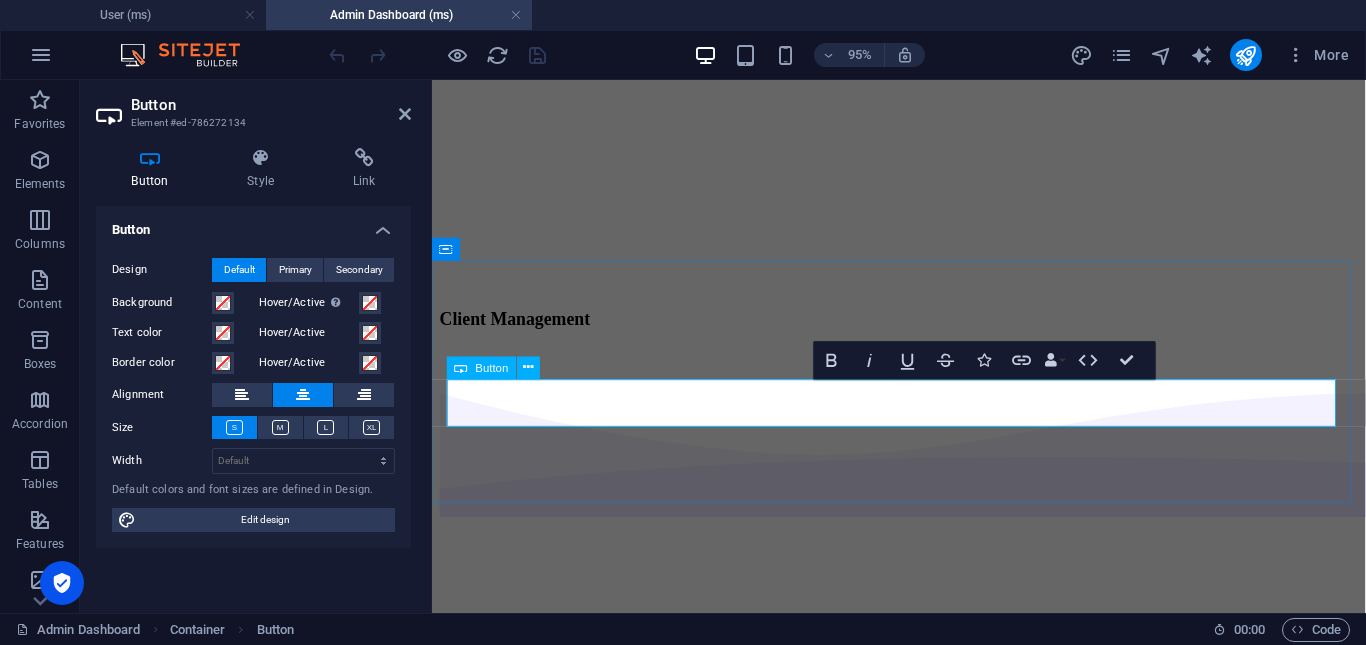 click on "Add client" at bounding box center [923, 370] 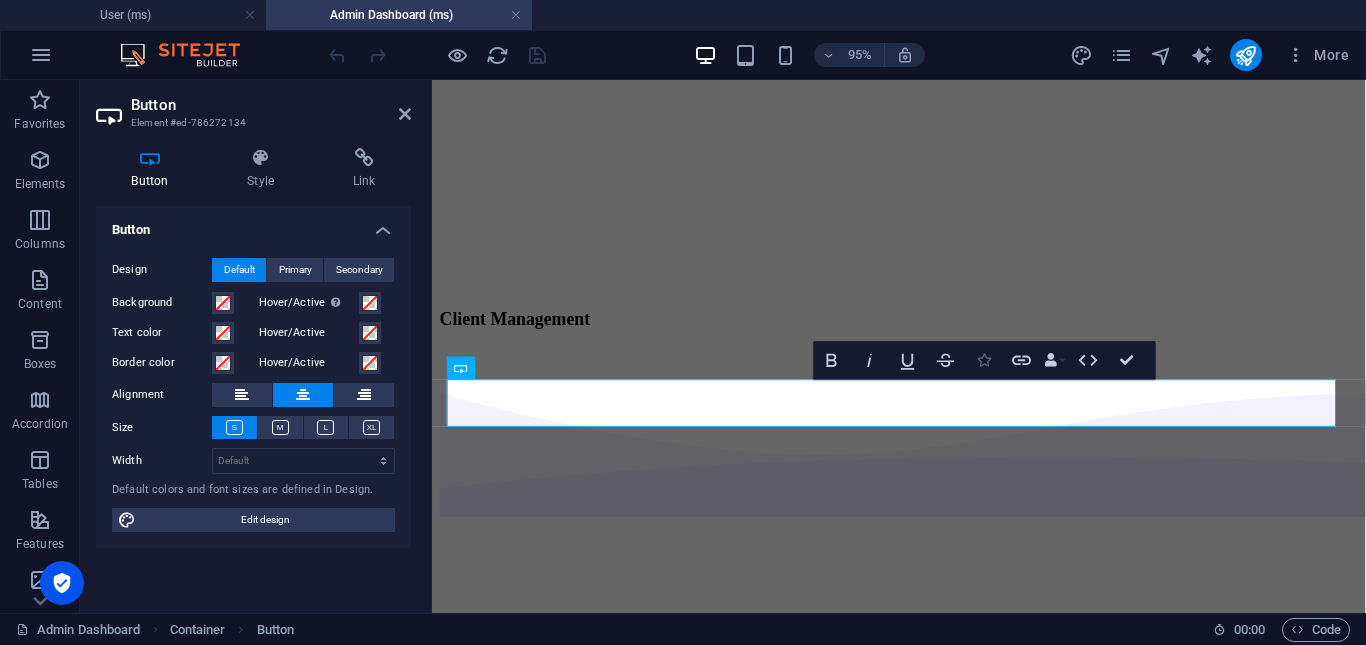 click at bounding box center [984, 359] 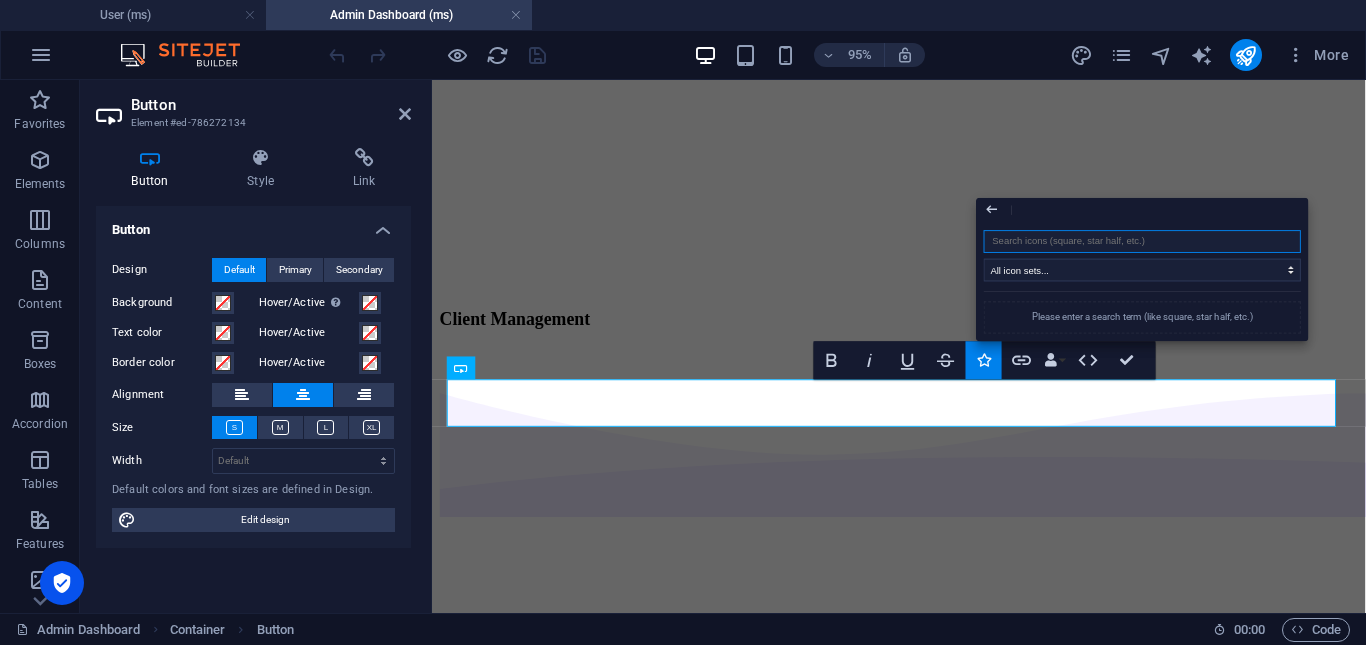 click at bounding box center (1142, 241) 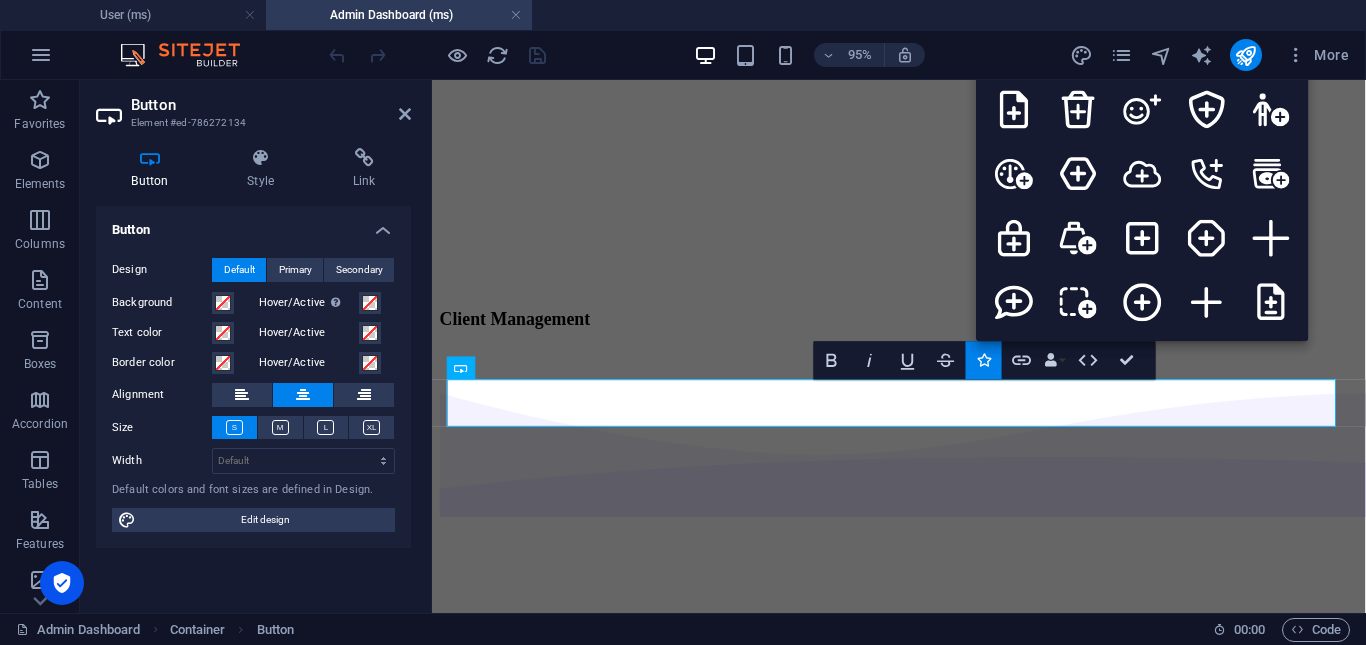 scroll, scrollTop: 2000, scrollLeft: 0, axis: vertical 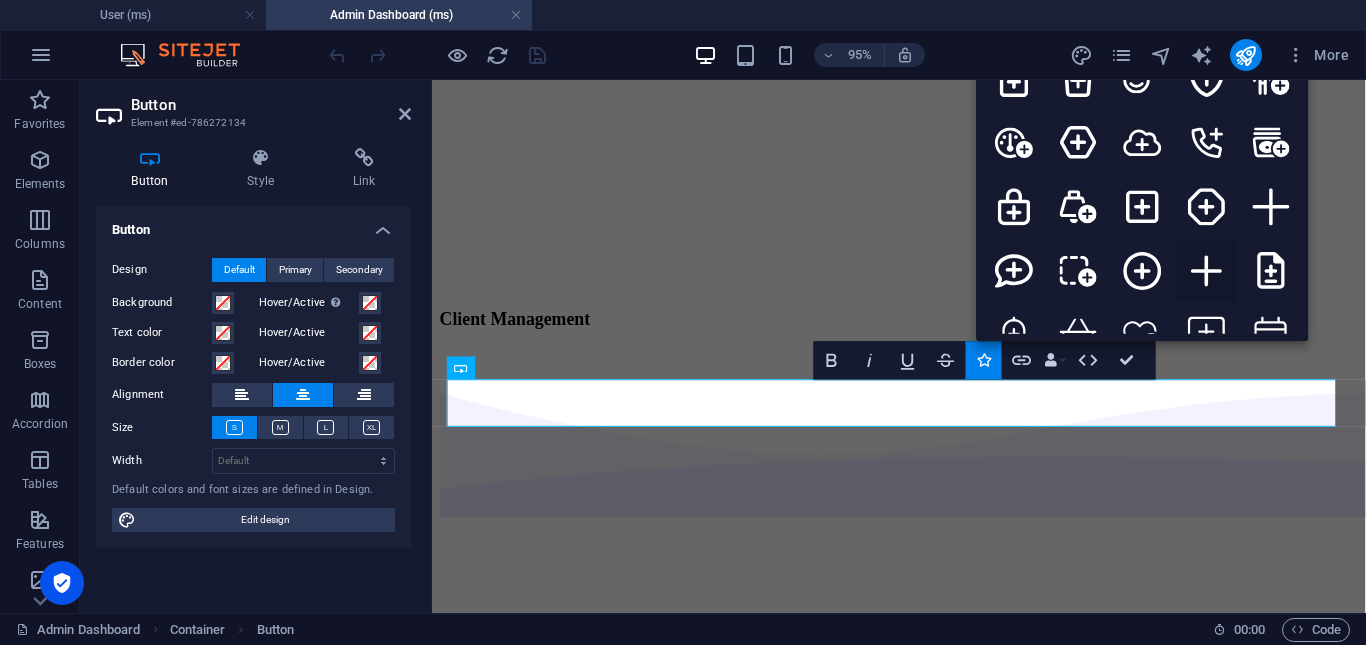 click 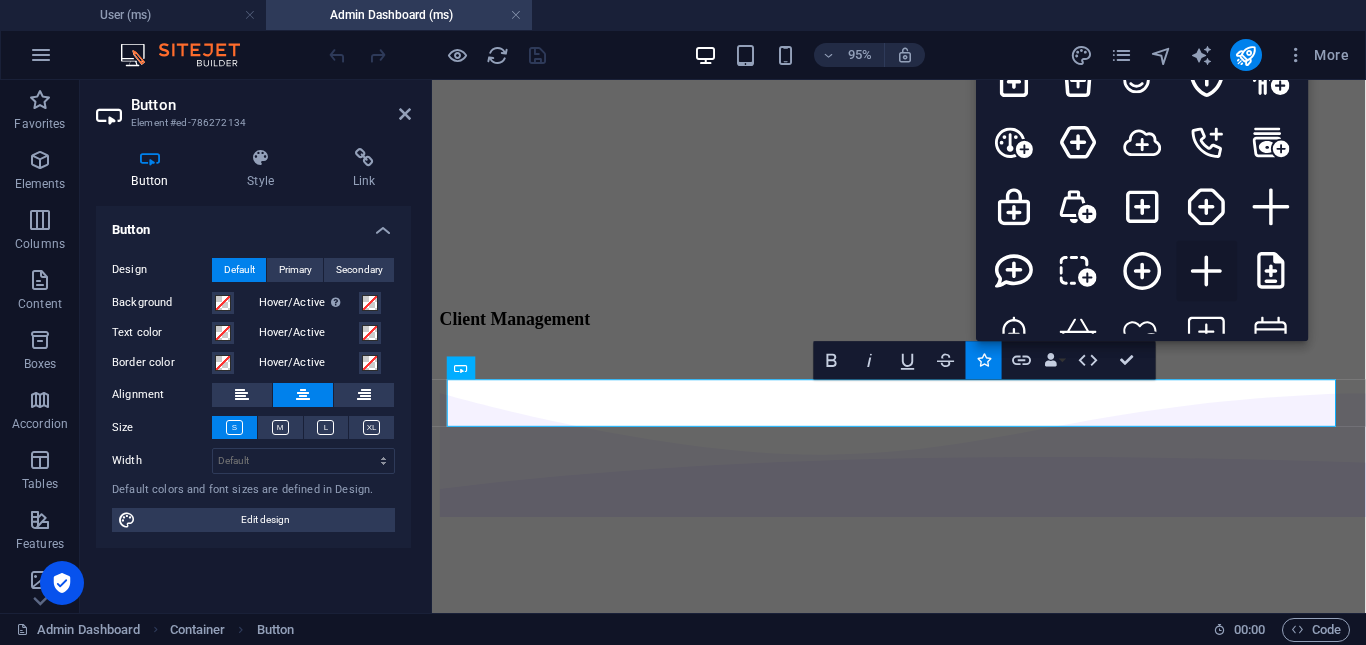 type on "plus" 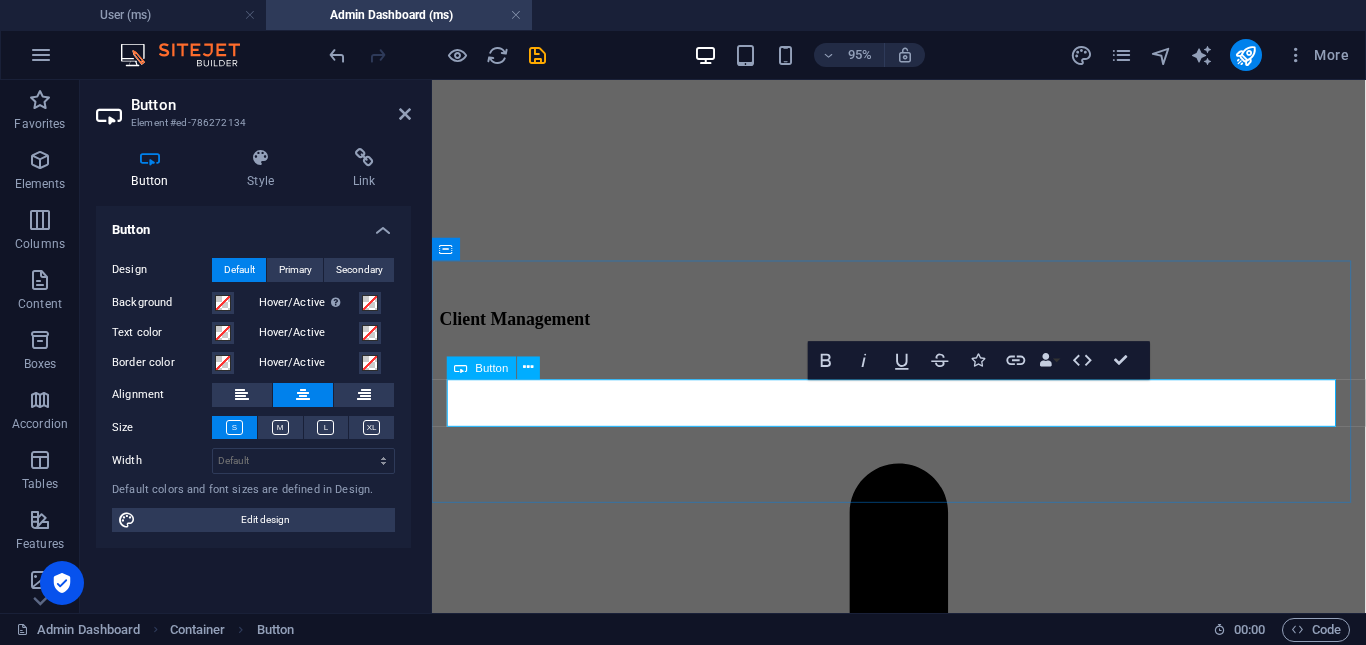 click on "Add client" at bounding box center (923, 934) 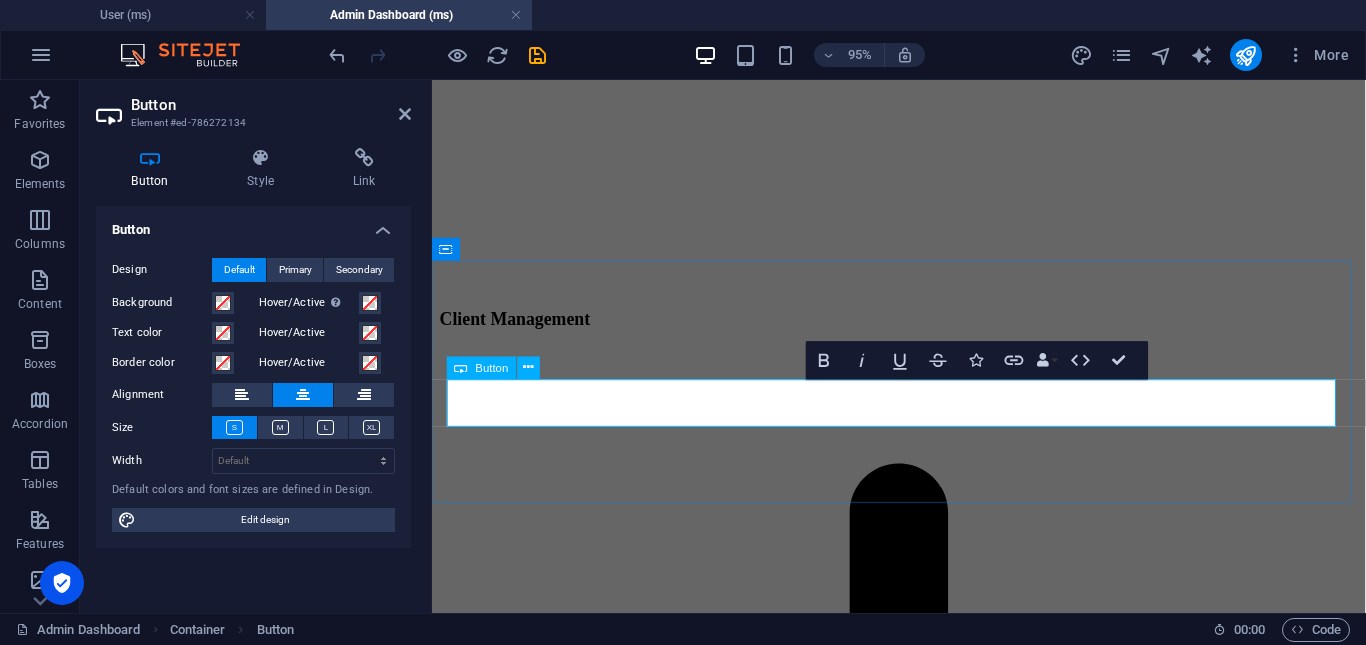 click 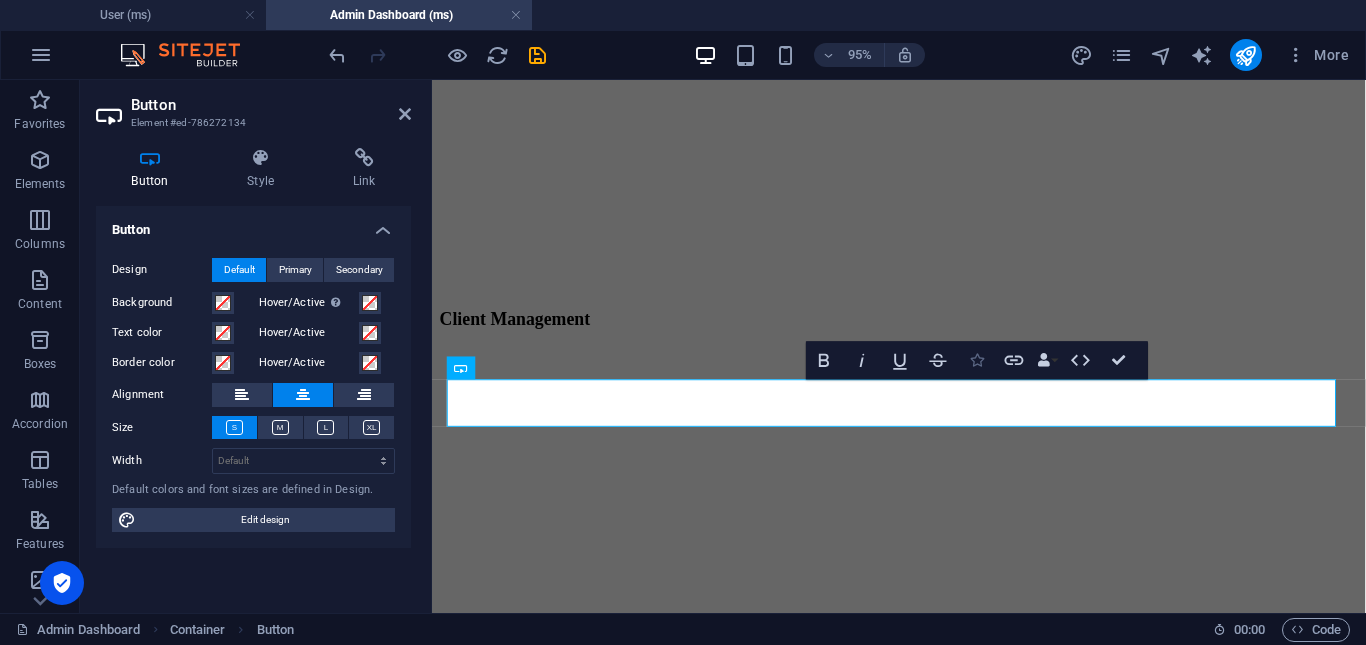 click on "Icons" at bounding box center [977, 360] 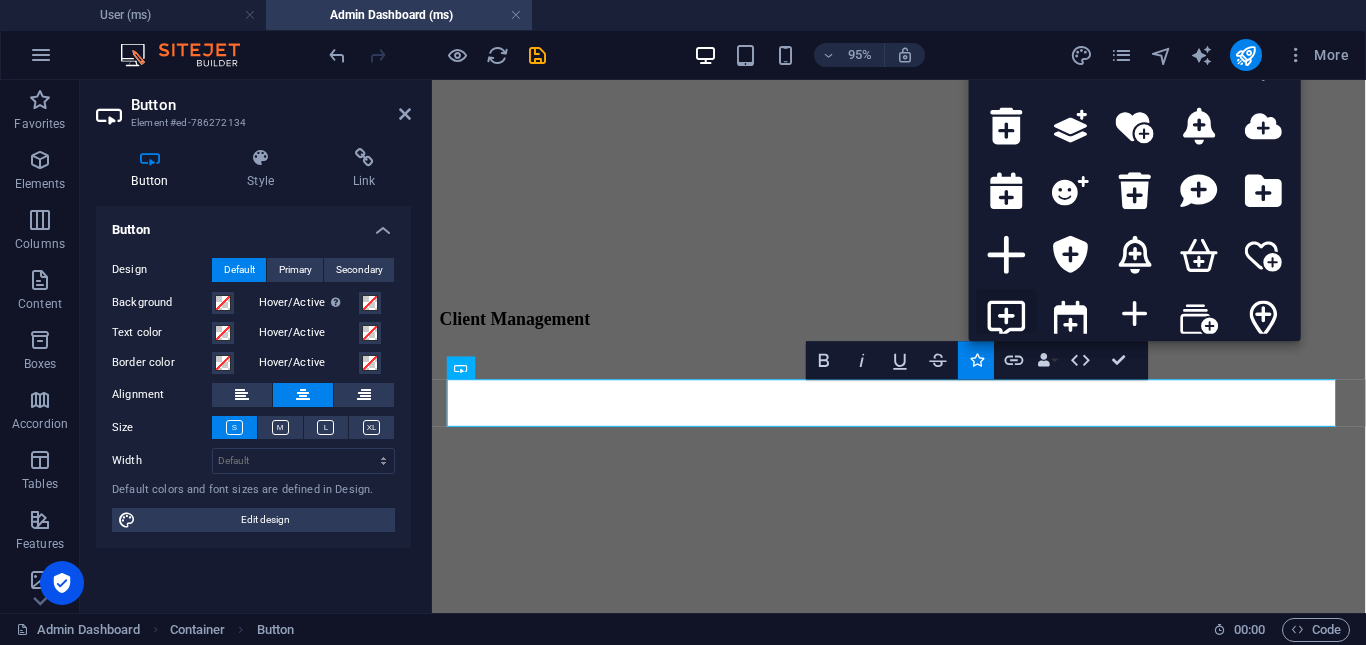 scroll, scrollTop: 1500, scrollLeft: 0, axis: vertical 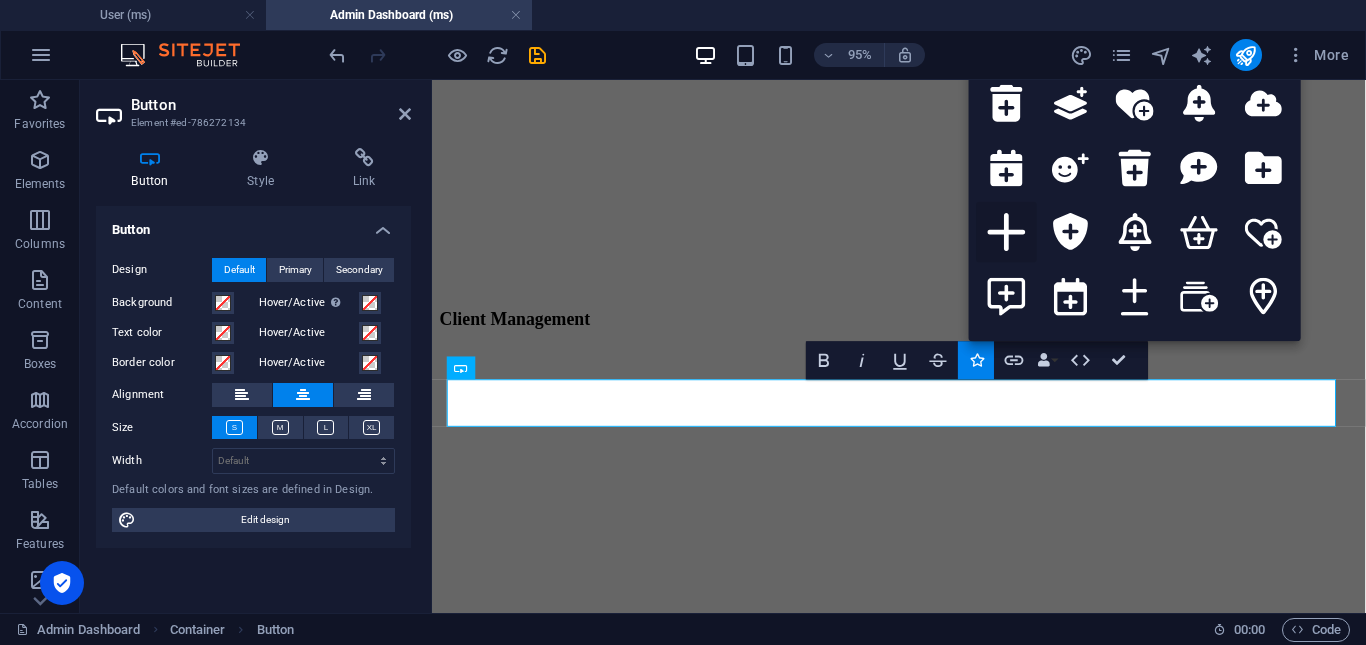 click 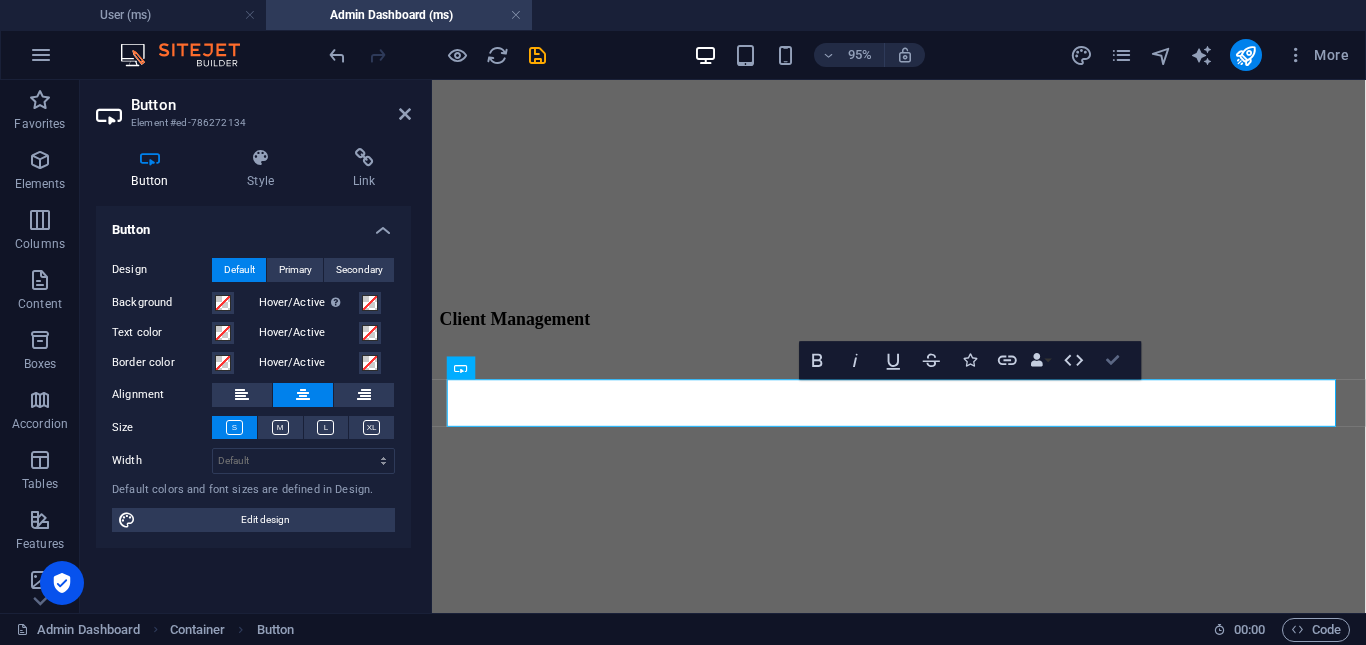 drag, startPoint x: 1114, startPoint y: 364, endPoint x: 1017, endPoint y: 308, distance: 112.00446 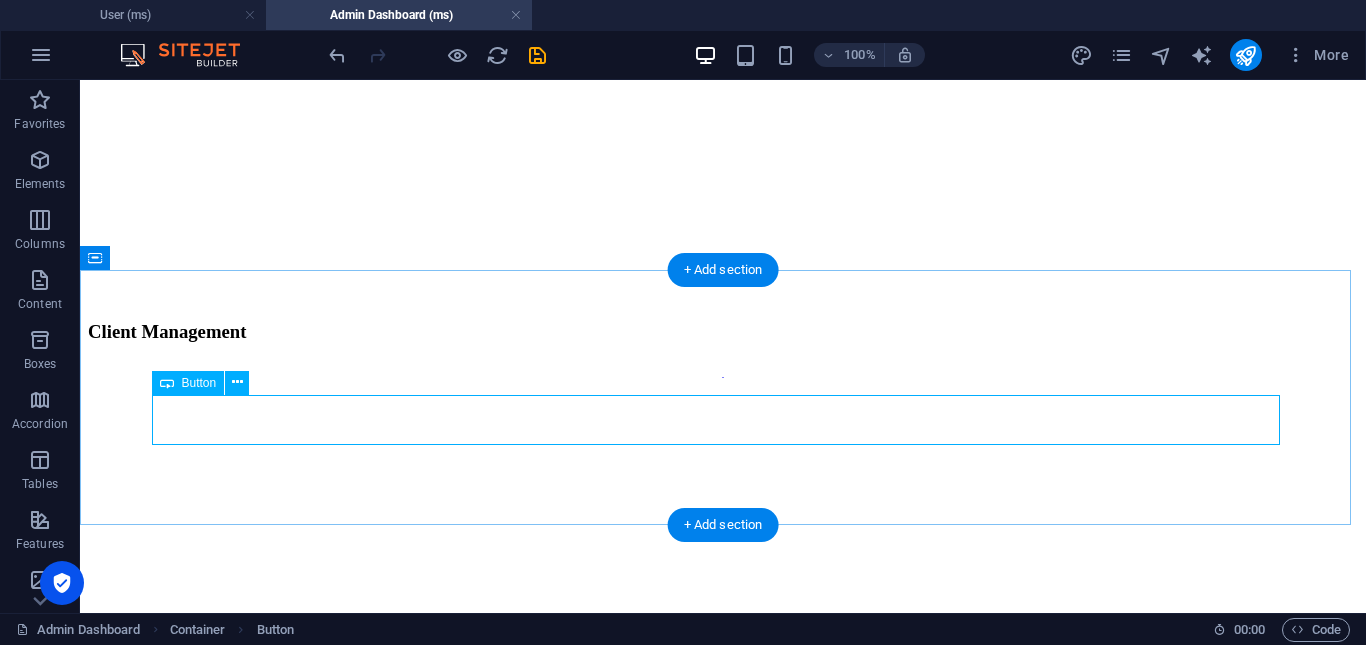 click on "Add client" at bounding box center [723, 1753] 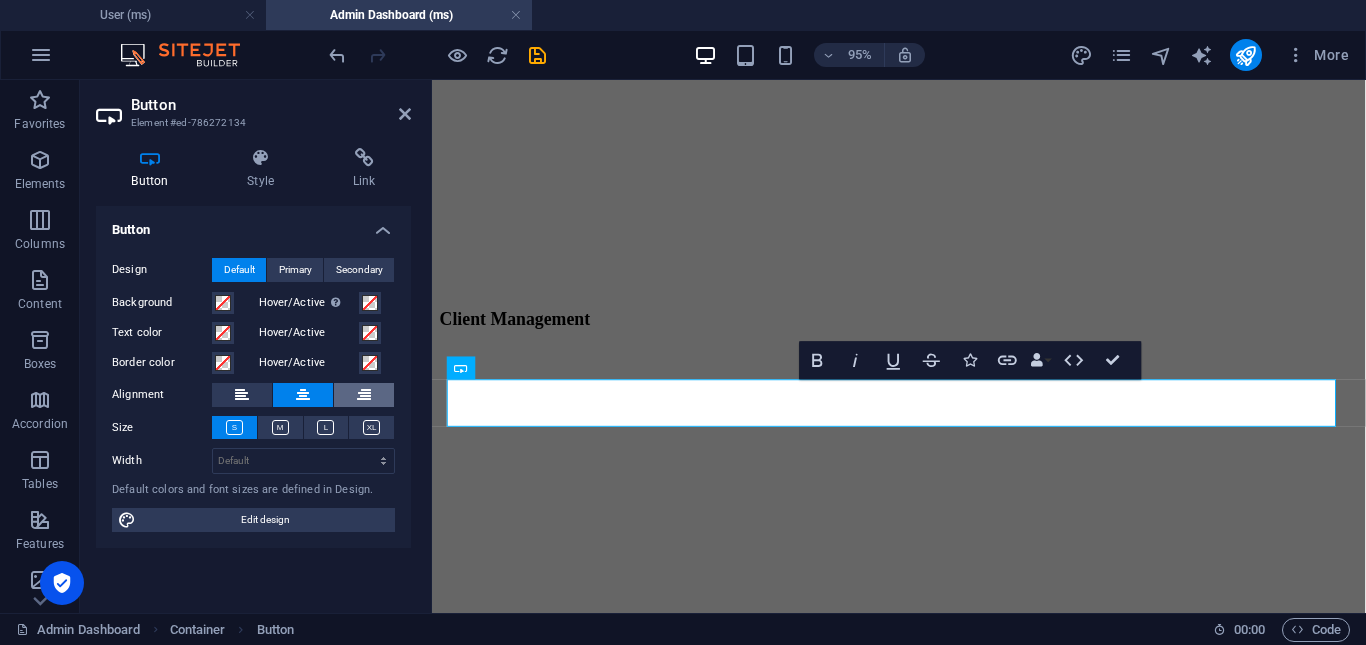 click at bounding box center [364, 395] 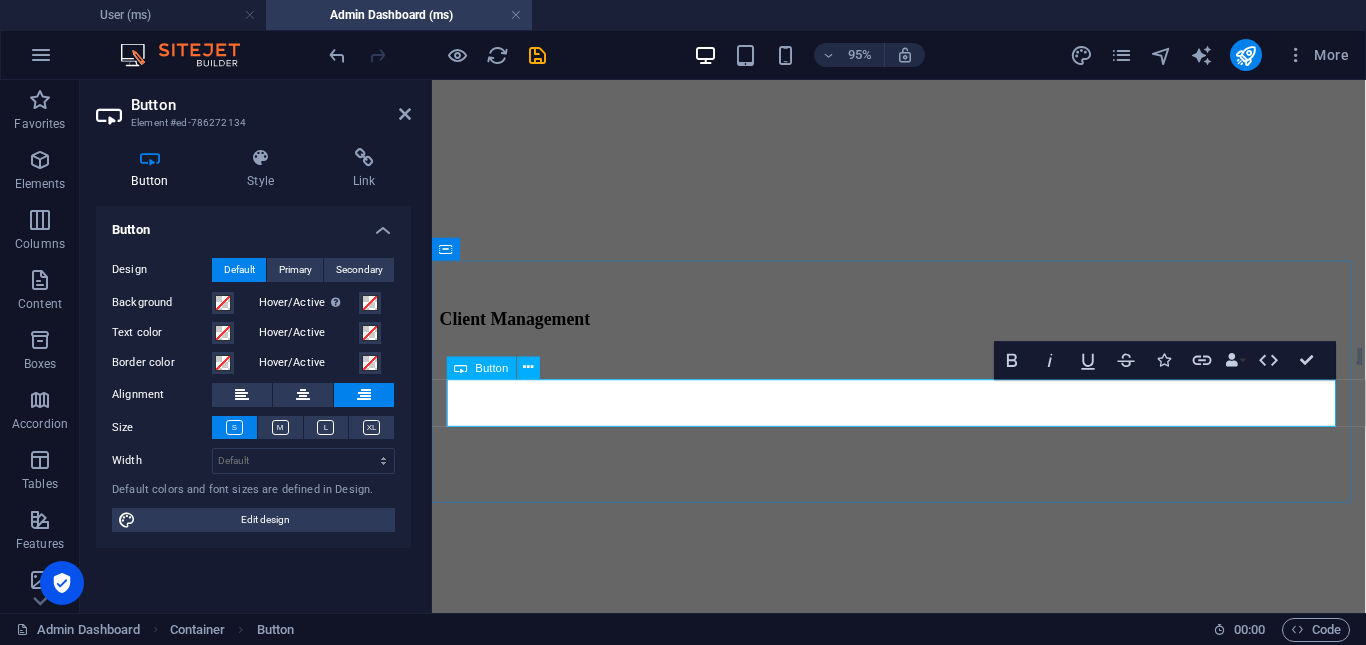 click 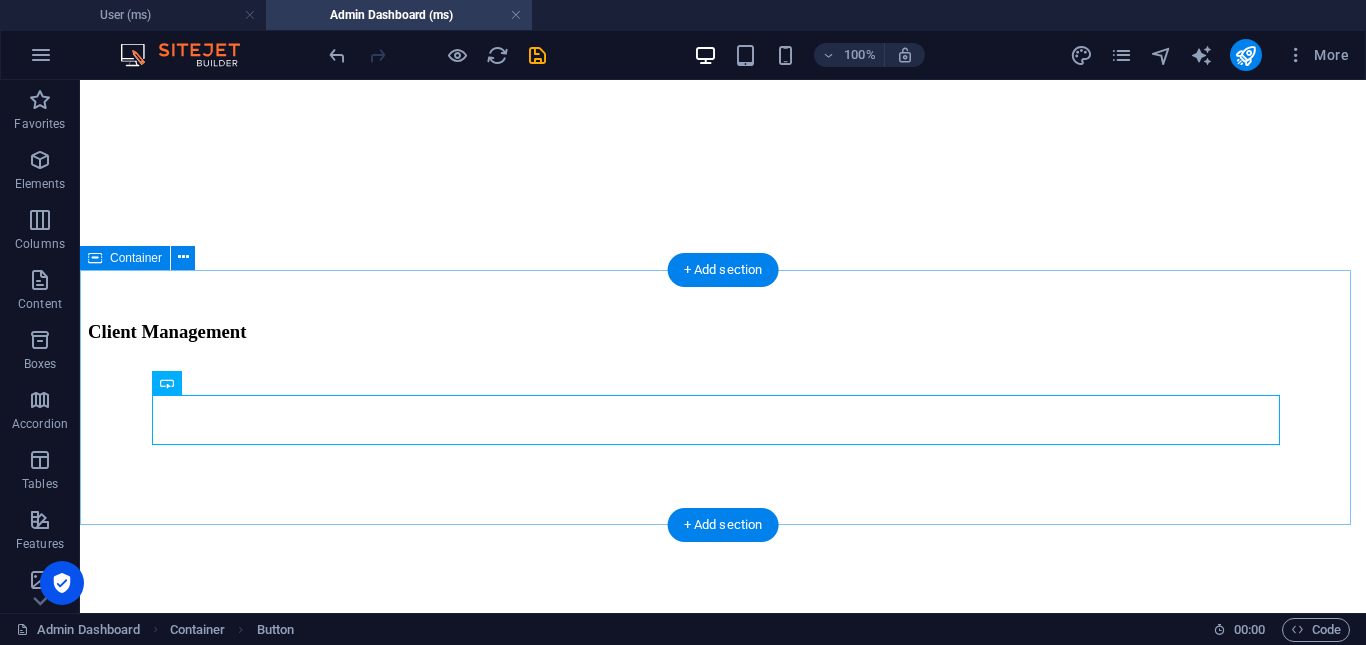click on "Client Management       Add client" at bounding box center (723, 1724) 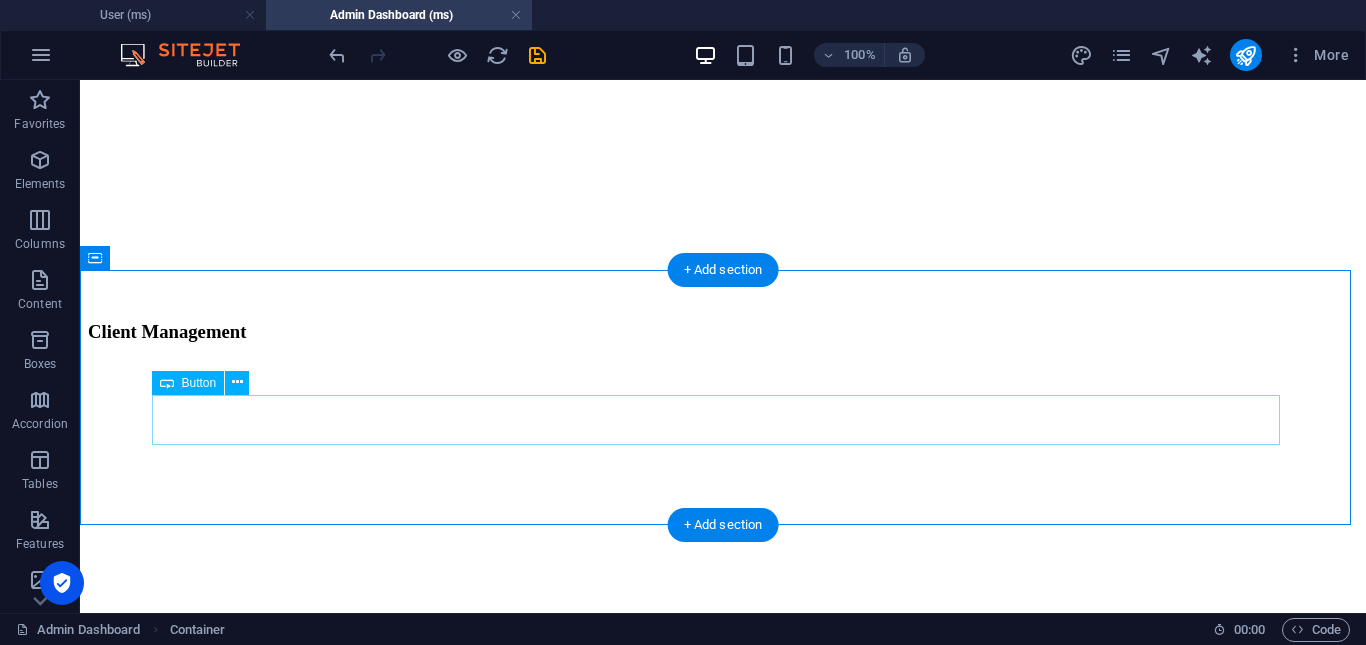 click on "Add client" at bounding box center [723, 1744] 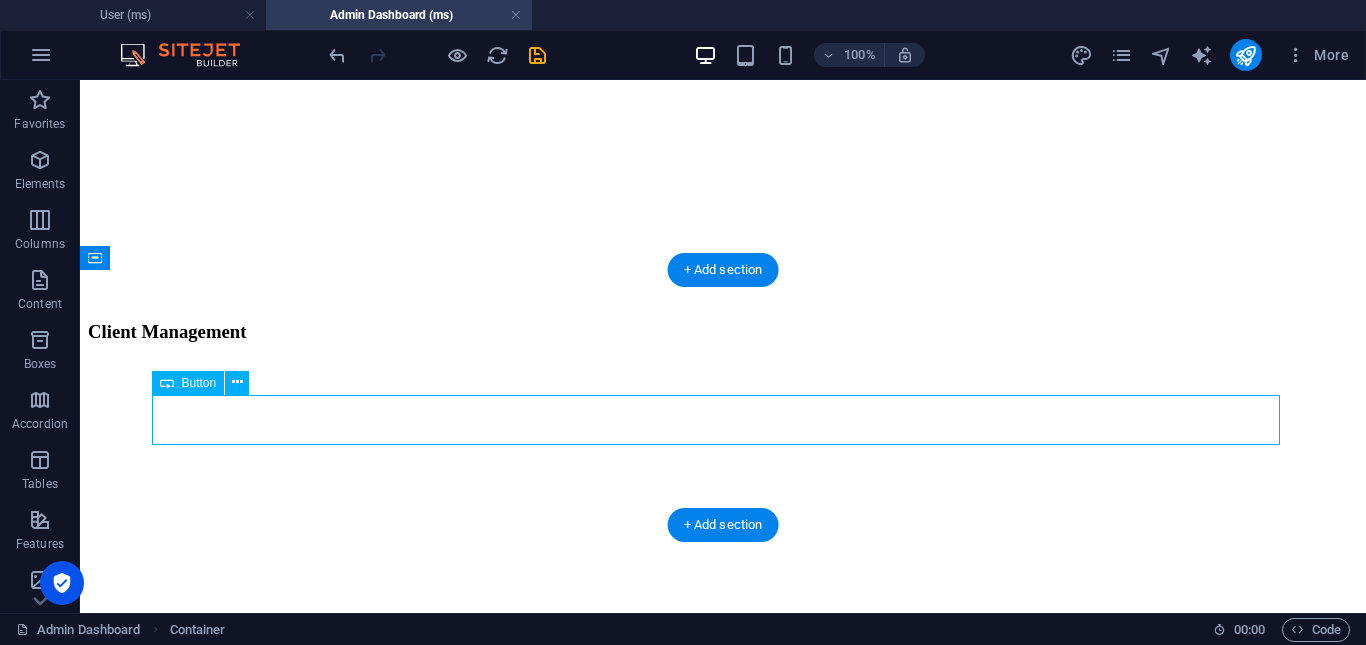 click on "Add client" at bounding box center (723, 1744) 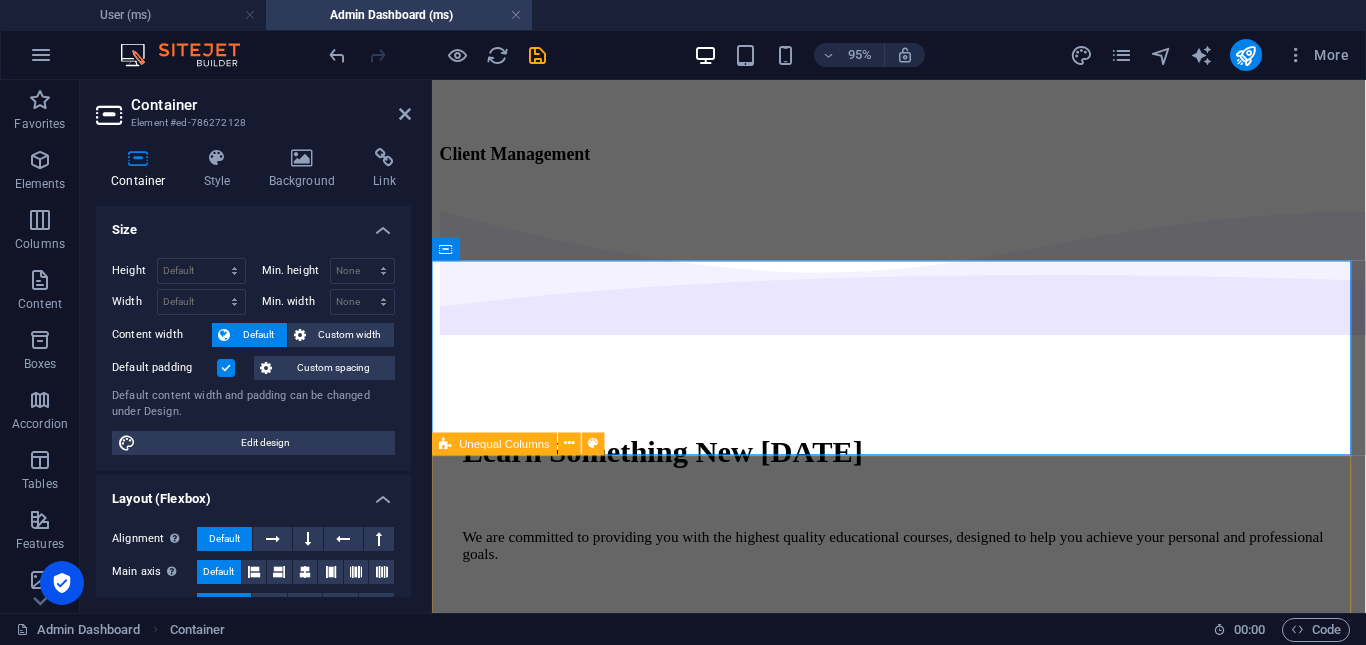 scroll, scrollTop: 3800, scrollLeft: 0, axis: vertical 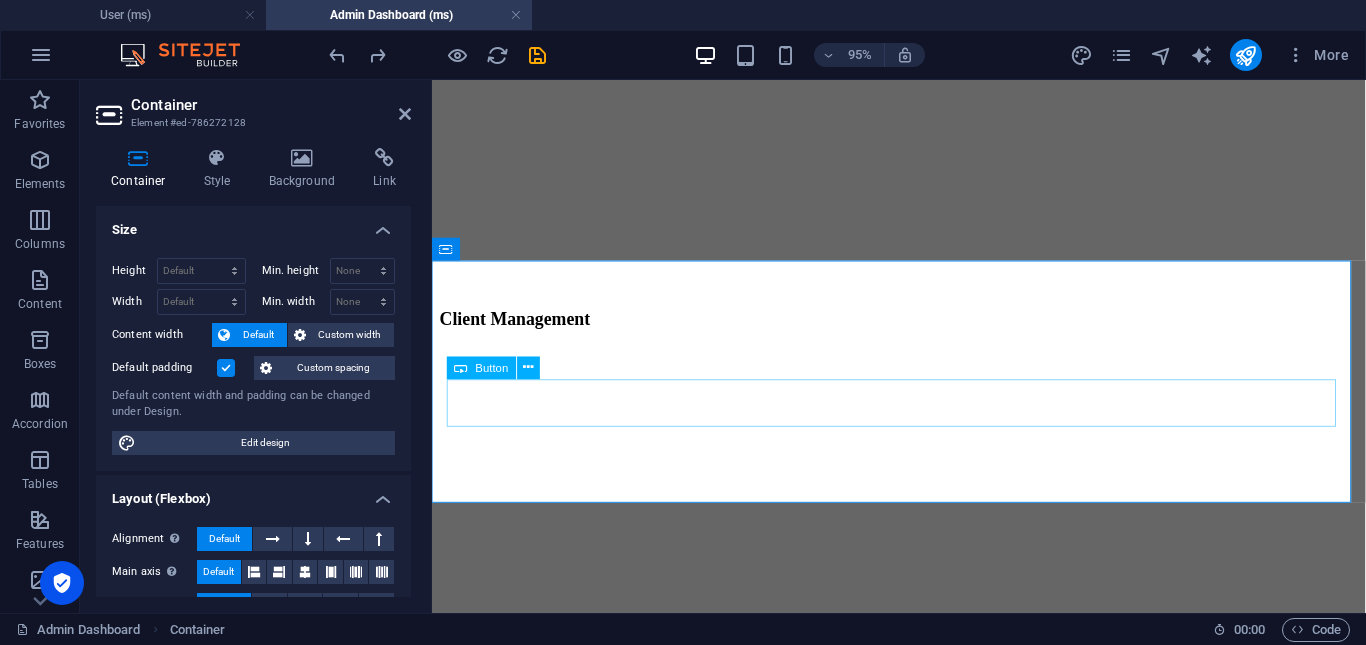 click 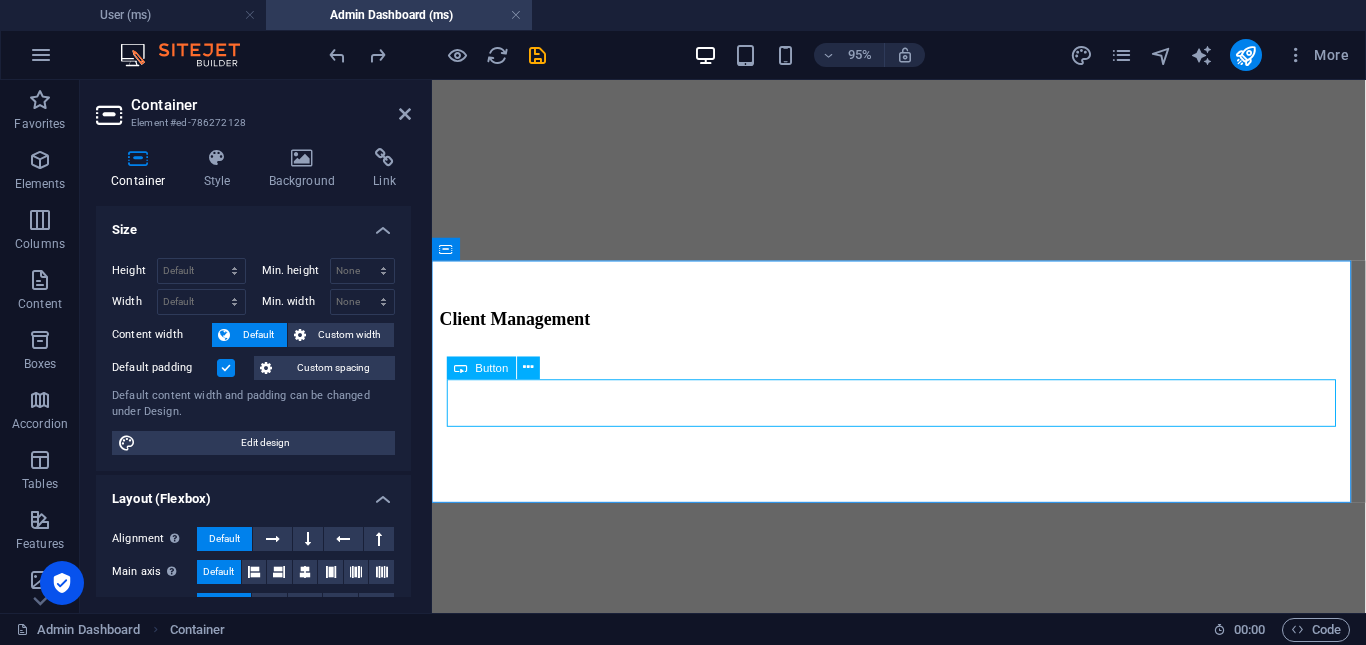 click 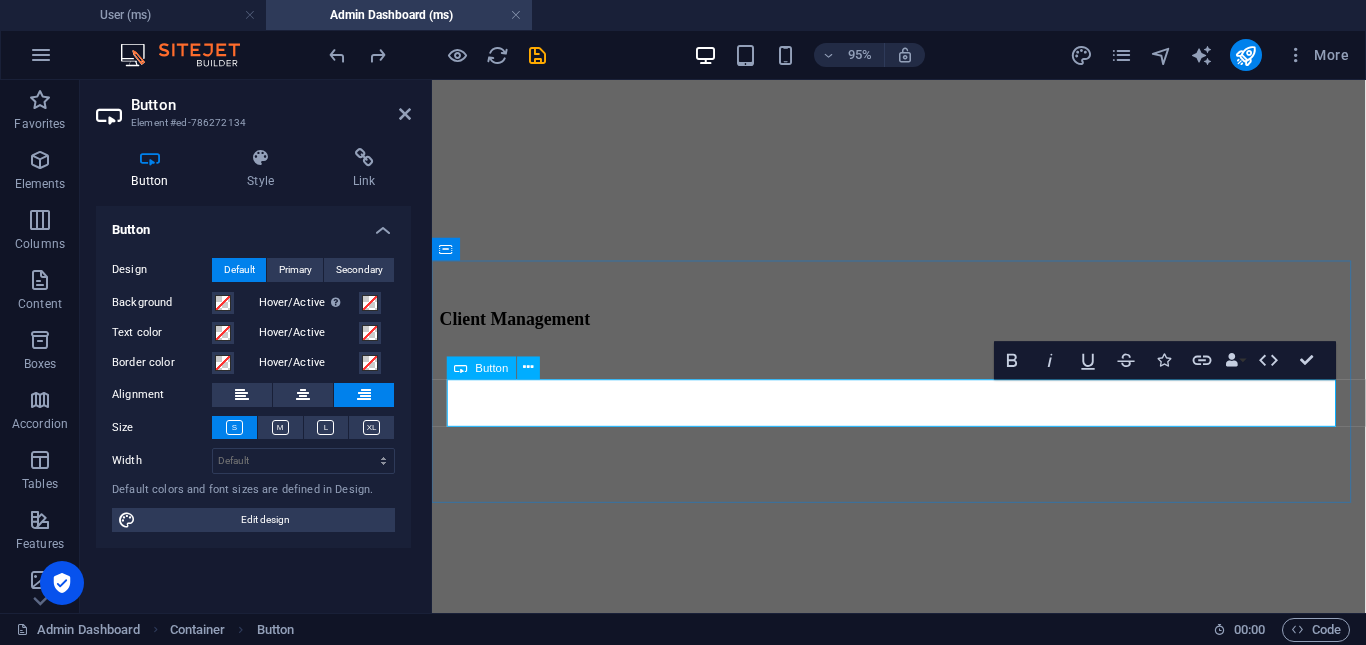 click 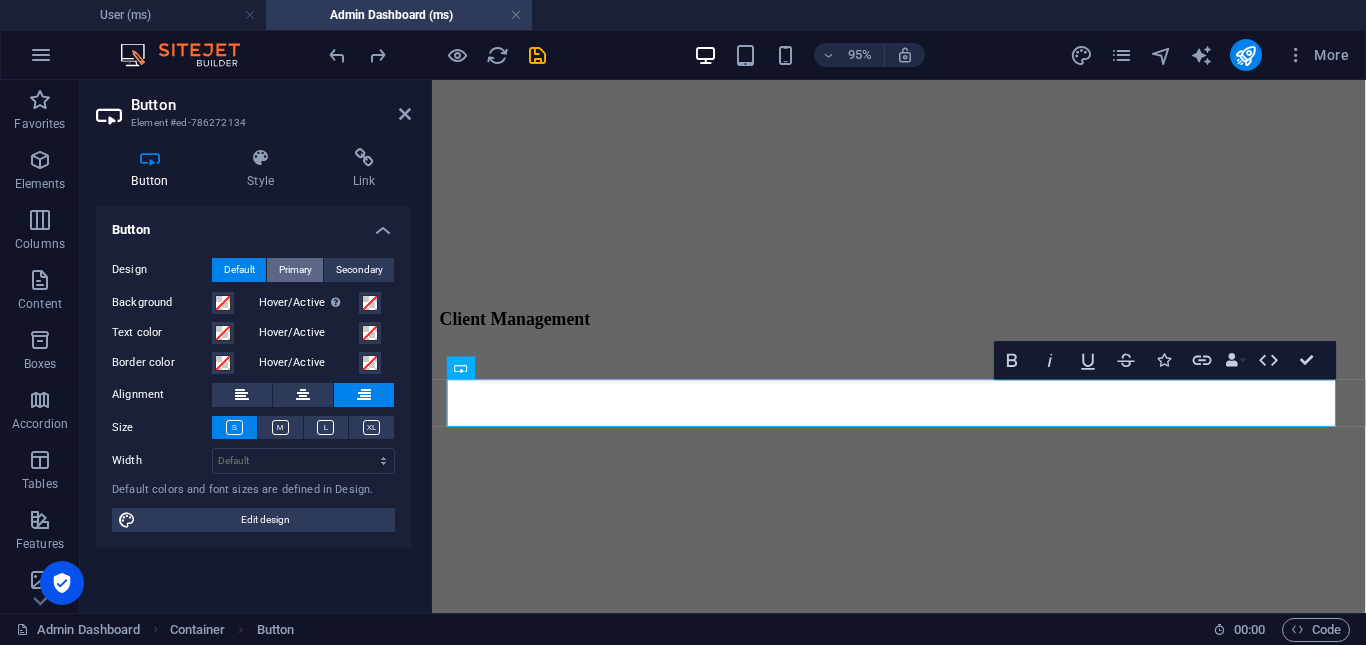 click on "Primary" at bounding box center (295, 270) 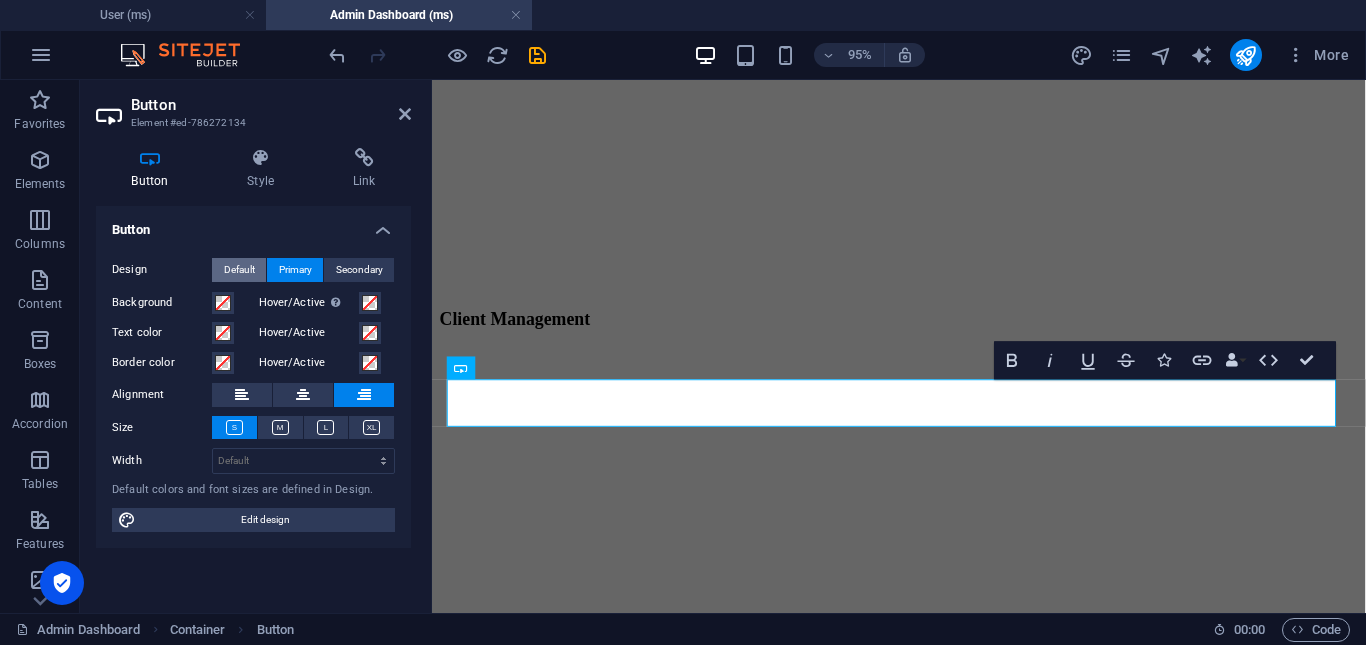 click on "Default" at bounding box center (239, 270) 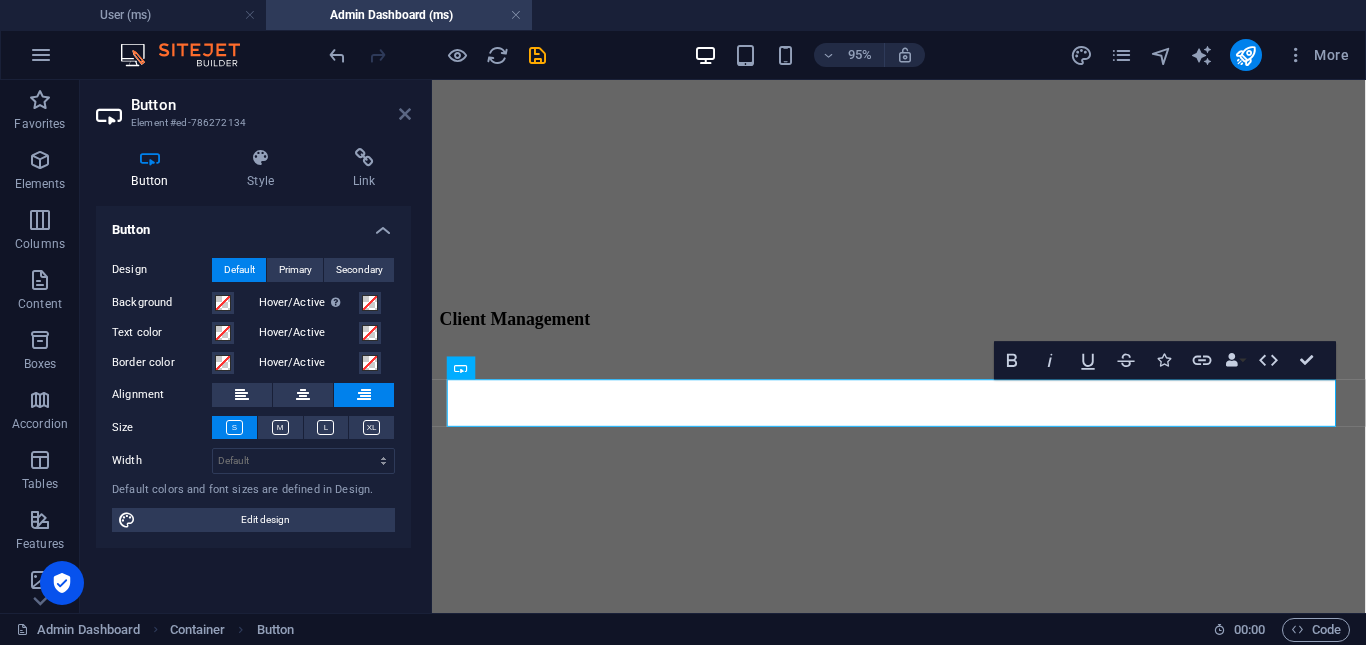 drag, startPoint x: 400, startPoint y: 112, endPoint x: 327, endPoint y: 63, distance: 87.92042 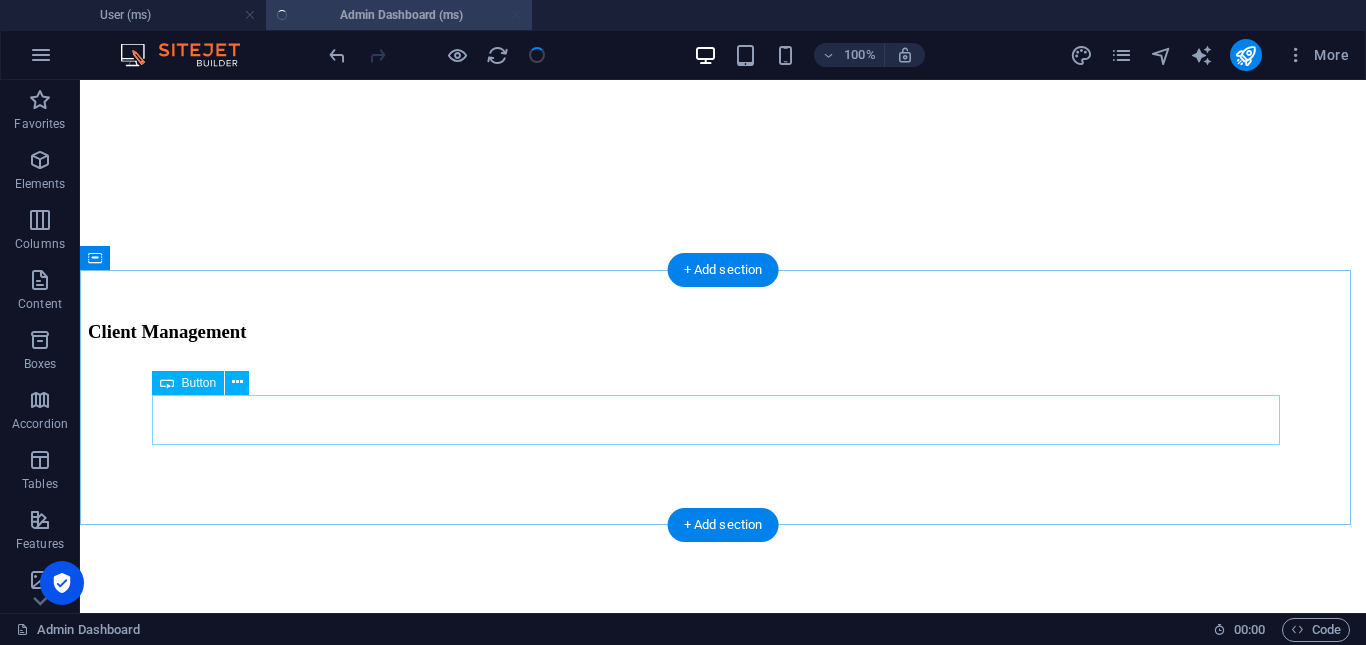 click on "Add client" at bounding box center [723, 1744] 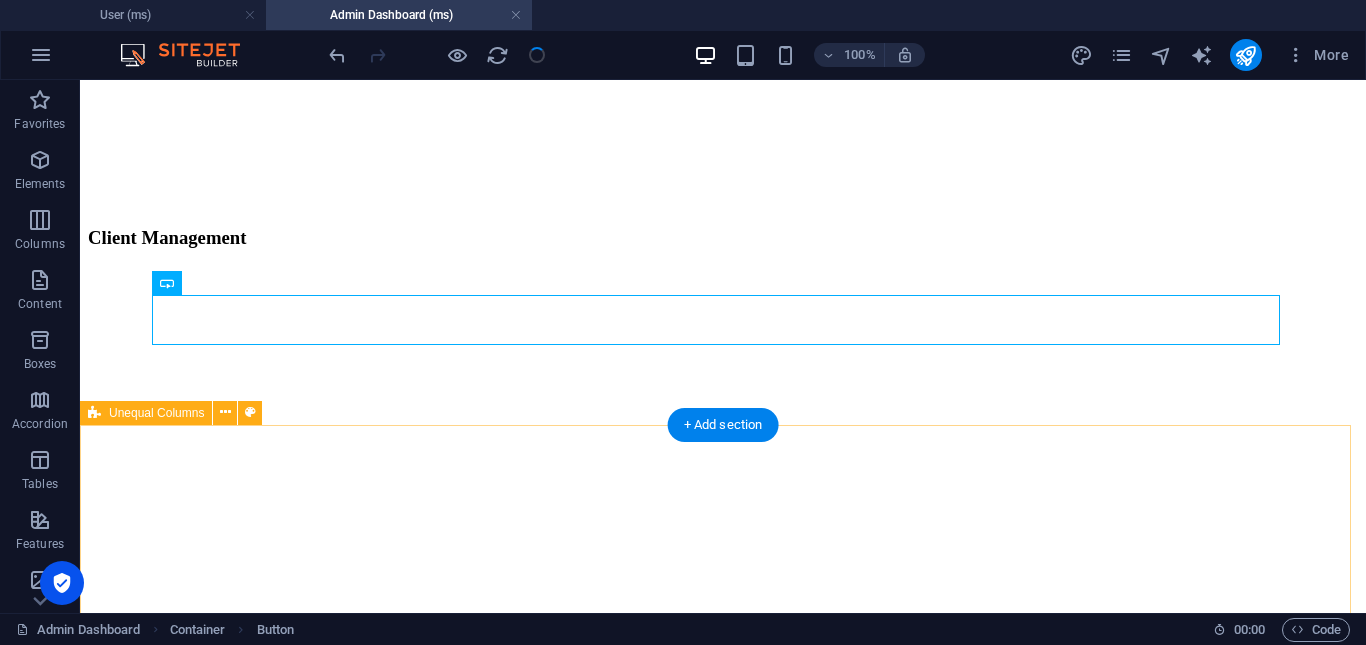 scroll, scrollTop: 3900, scrollLeft: 0, axis: vertical 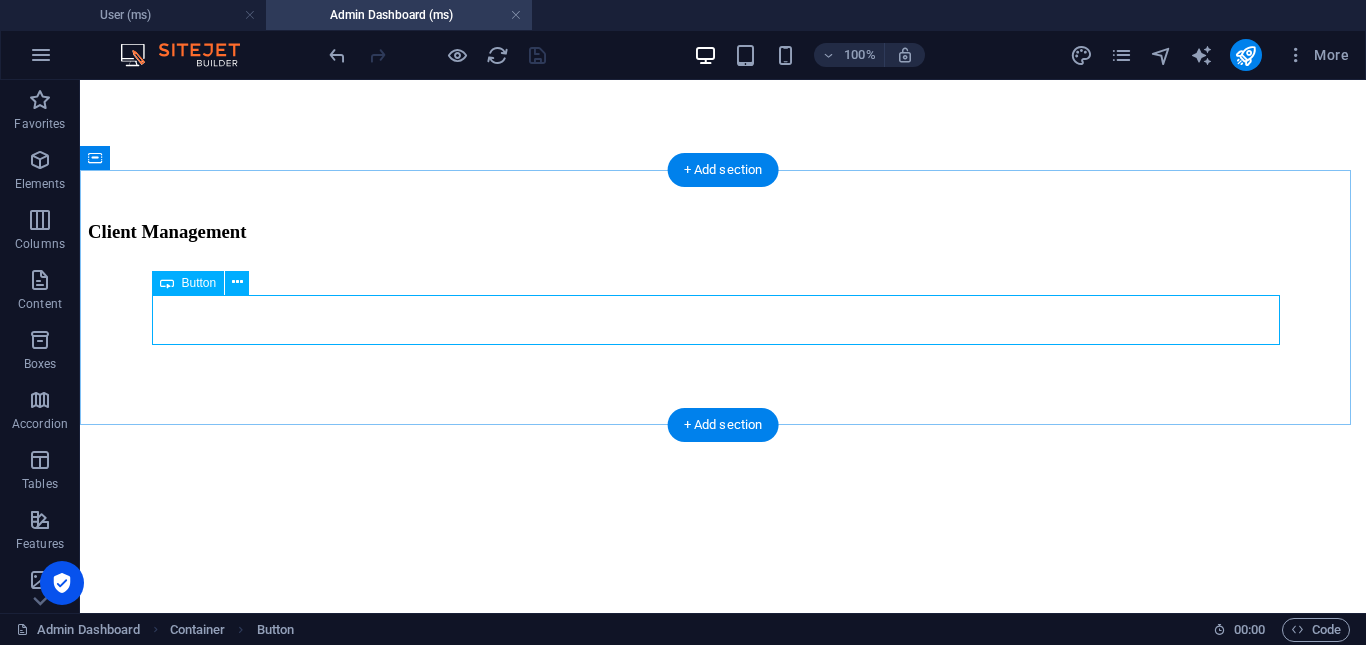 click on "Add client" at bounding box center (723, 1644) 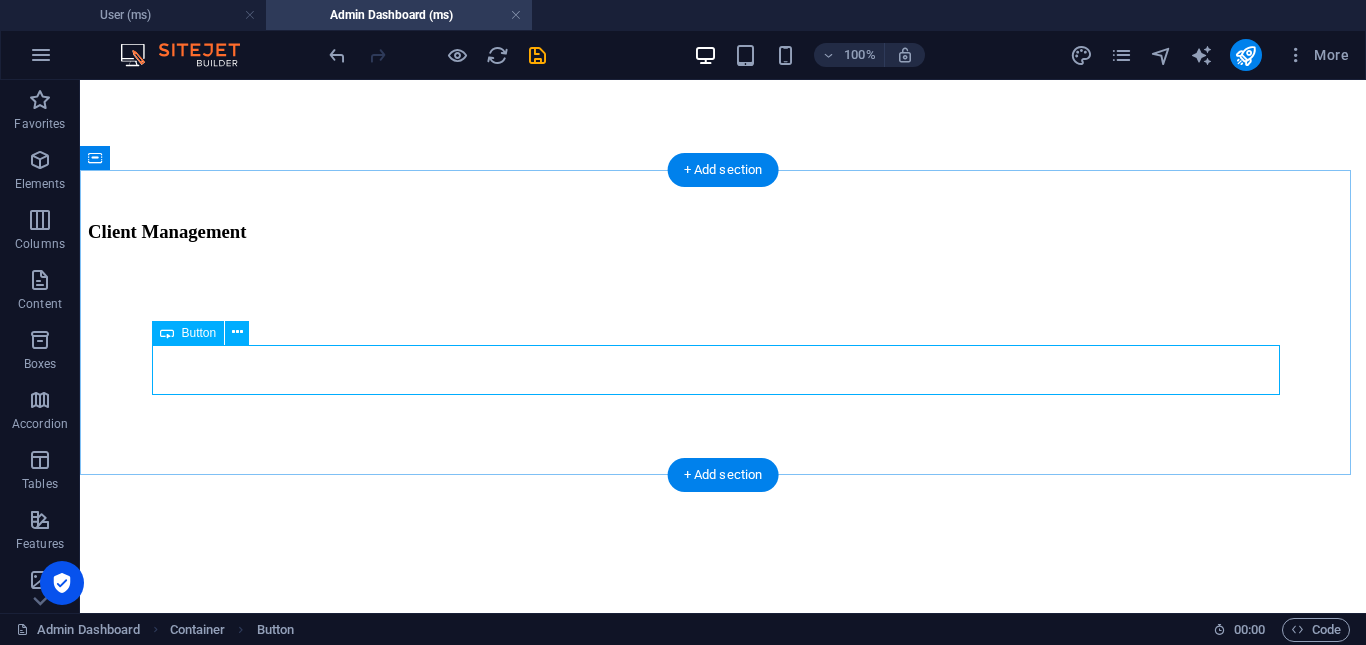 click on "Add client" at bounding box center [723, 4409] 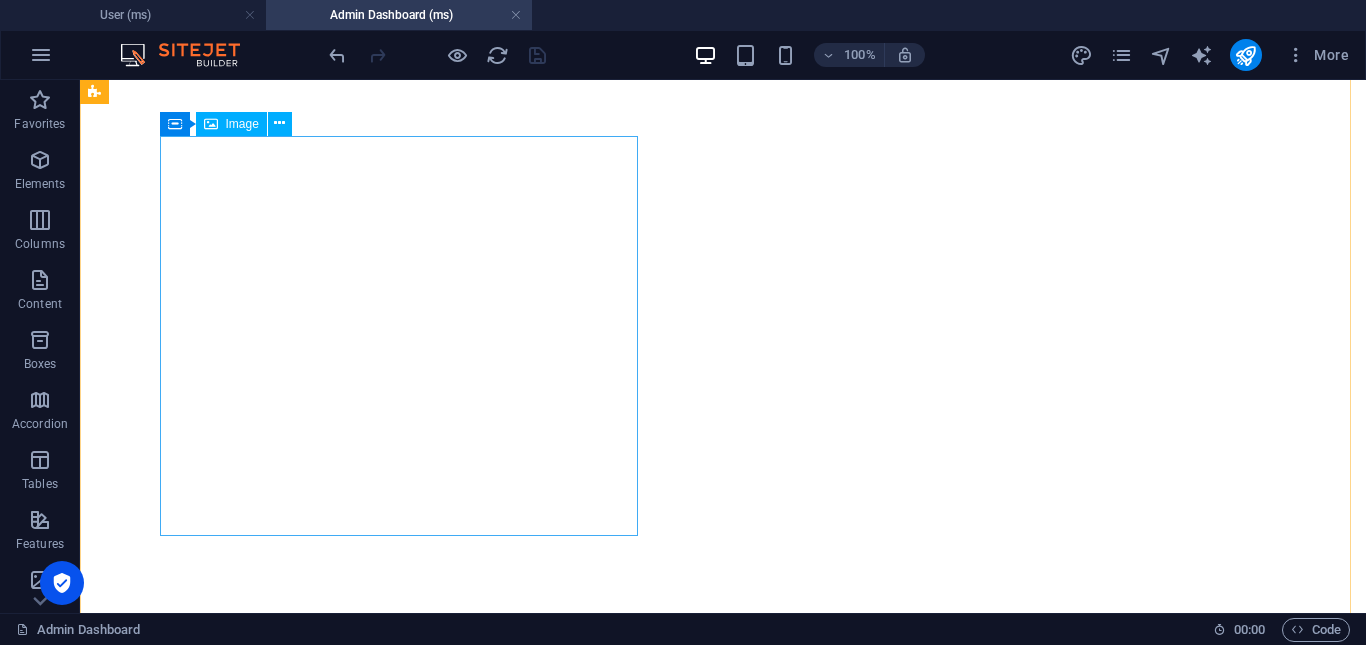 scroll, scrollTop: 4000, scrollLeft: 0, axis: vertical 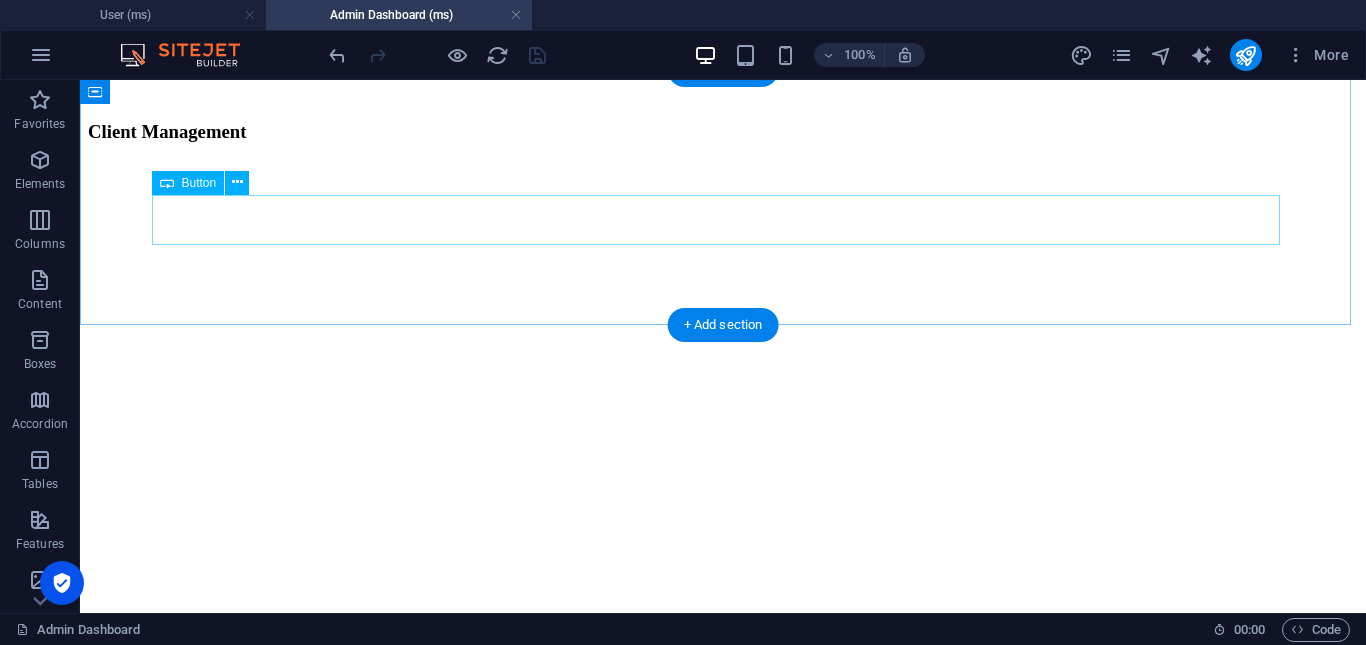 click on "Add client" at bounding box center (723, 1544) 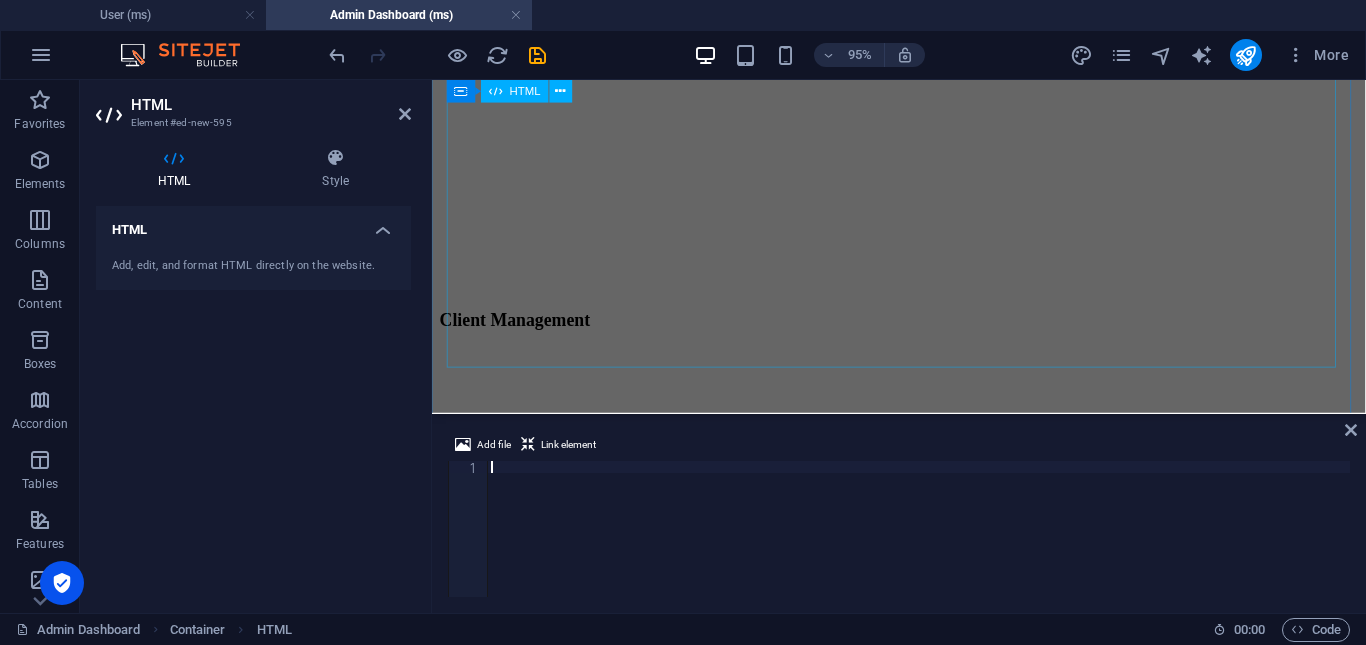 scroll, scrollTop: 3500, scrollLeft: 0, axis: vertical 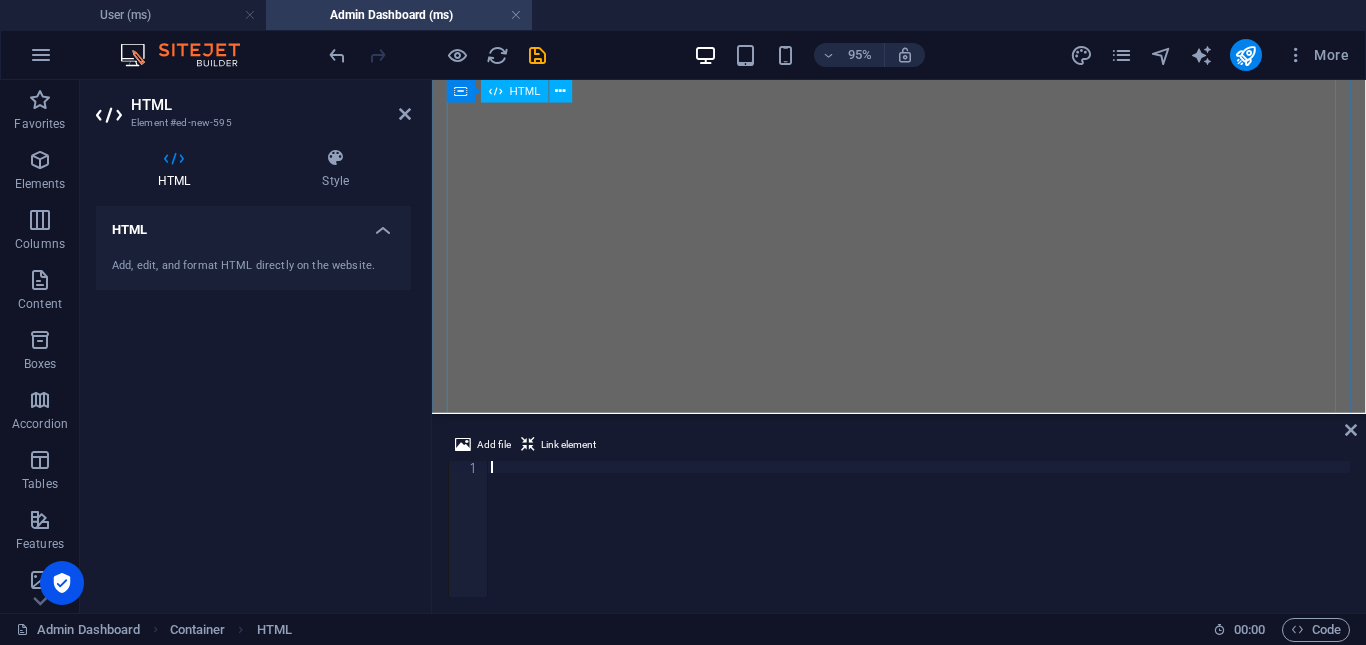 click at bounding box center [923, -350] 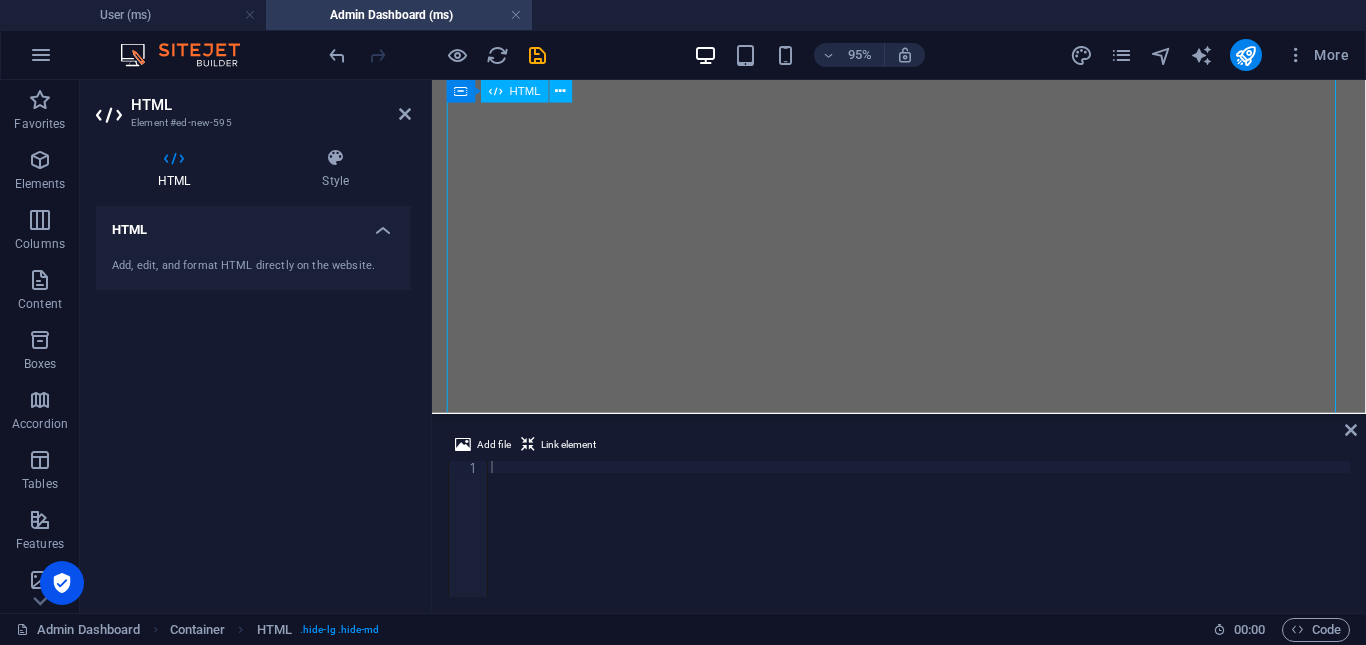 click at bounding box center (923, -350) 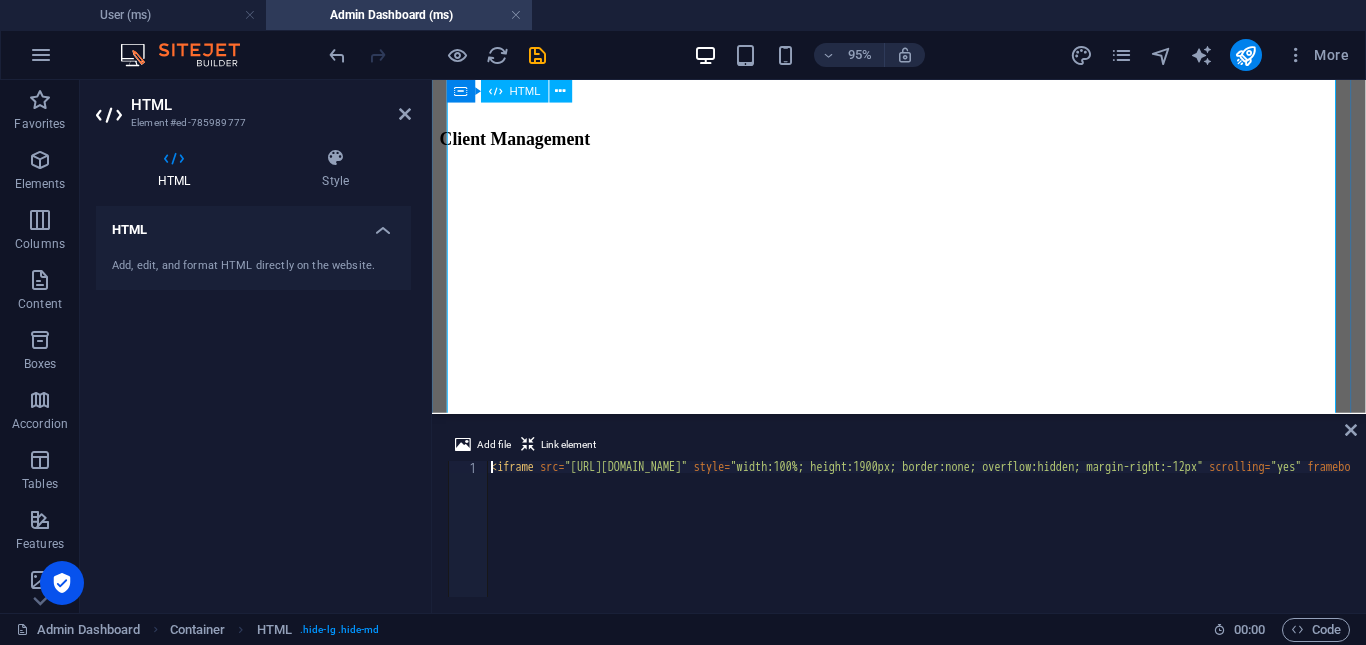 scroll, scrollTop: 2780, scrollLeft: 0, axis: vertical 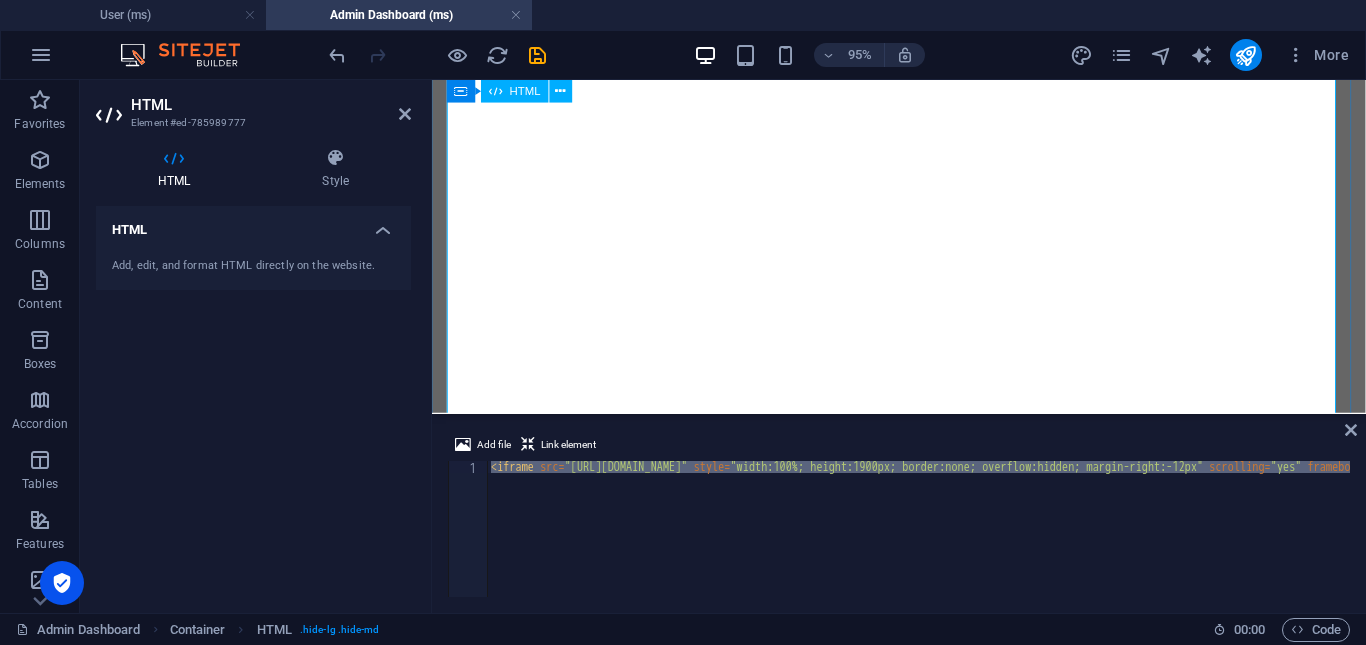 click at bounding box center (923, 370) 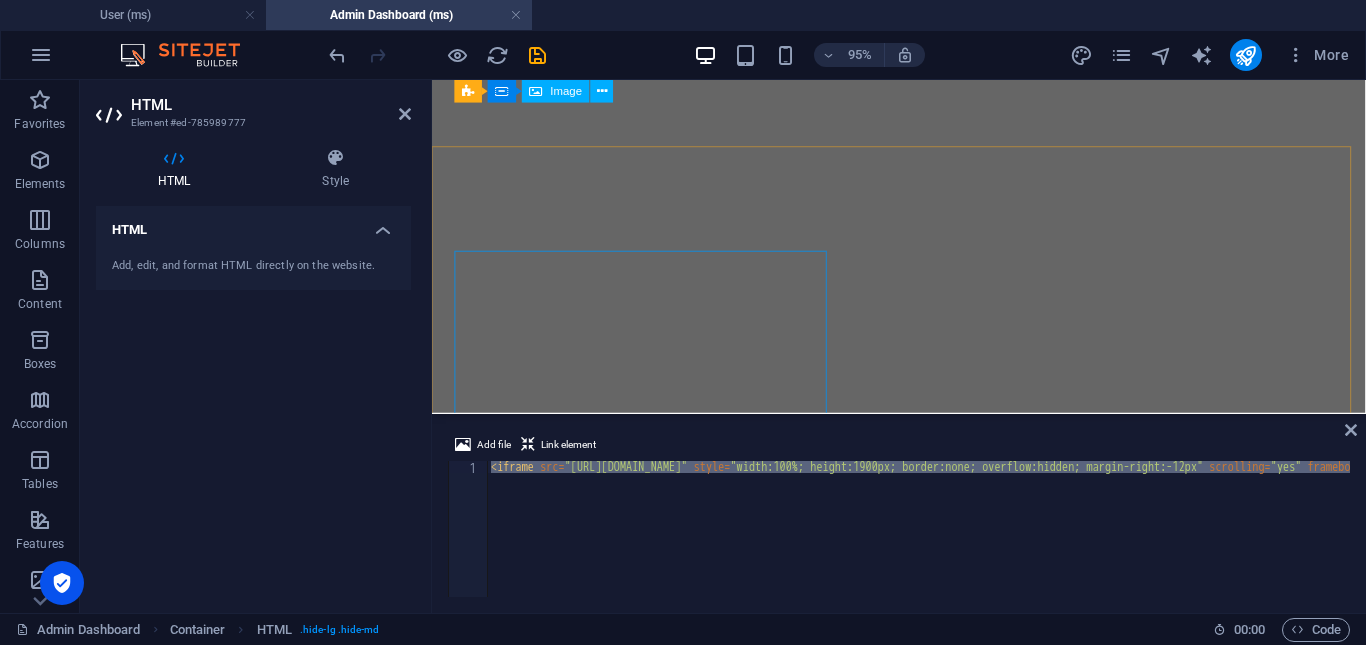 scroll, scrollTop: 4080, scrollLeft: 0, axis: vertical 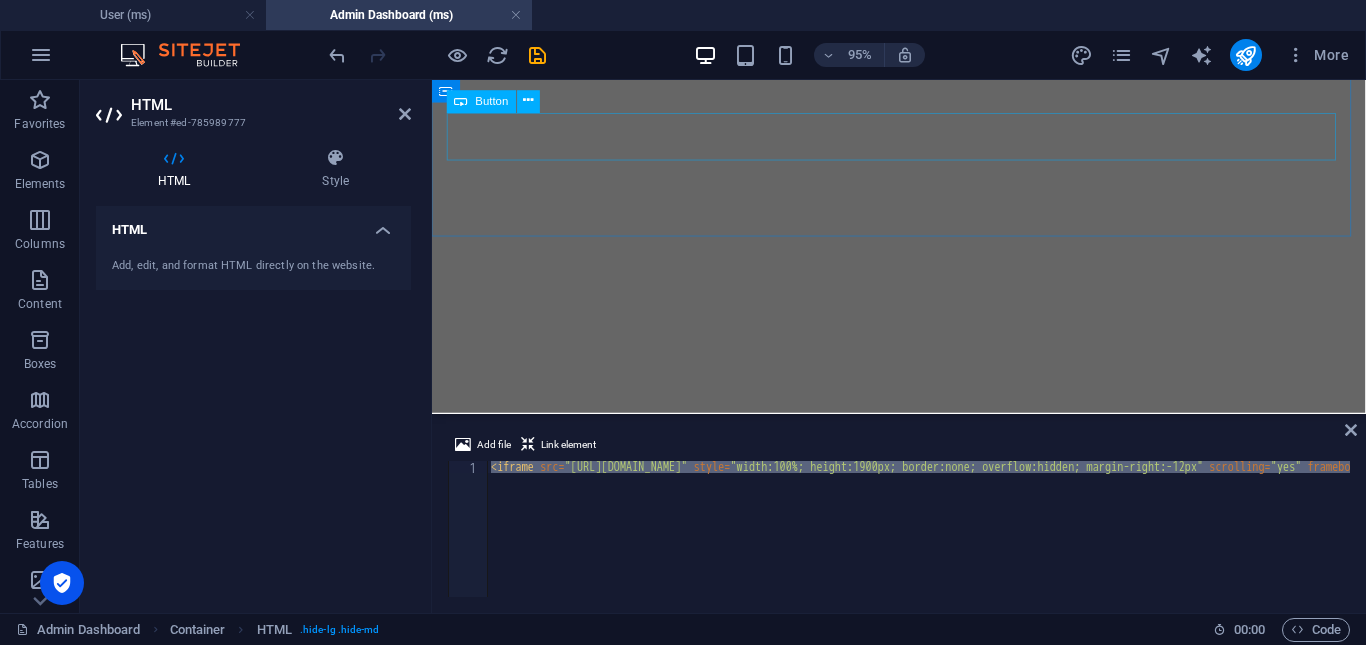 click on "Add client" at bounding box center [923, 1140] 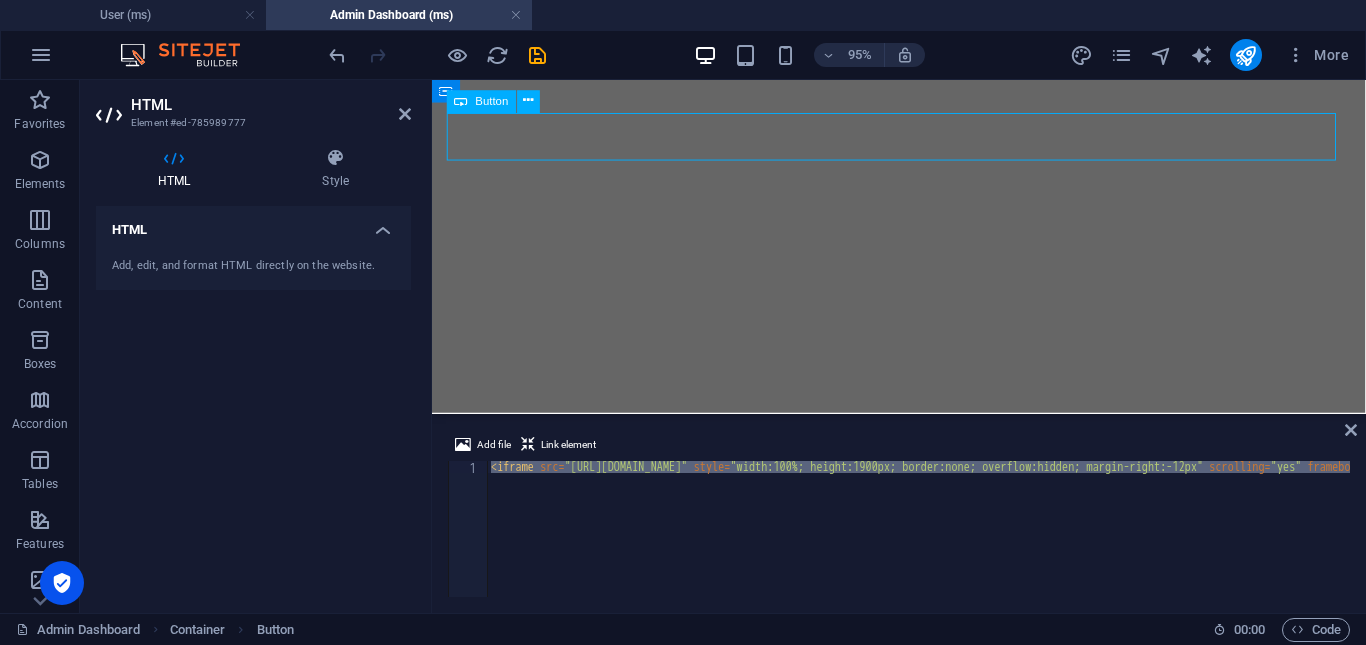 click on "Add client" at bounding box center (923, 1140) 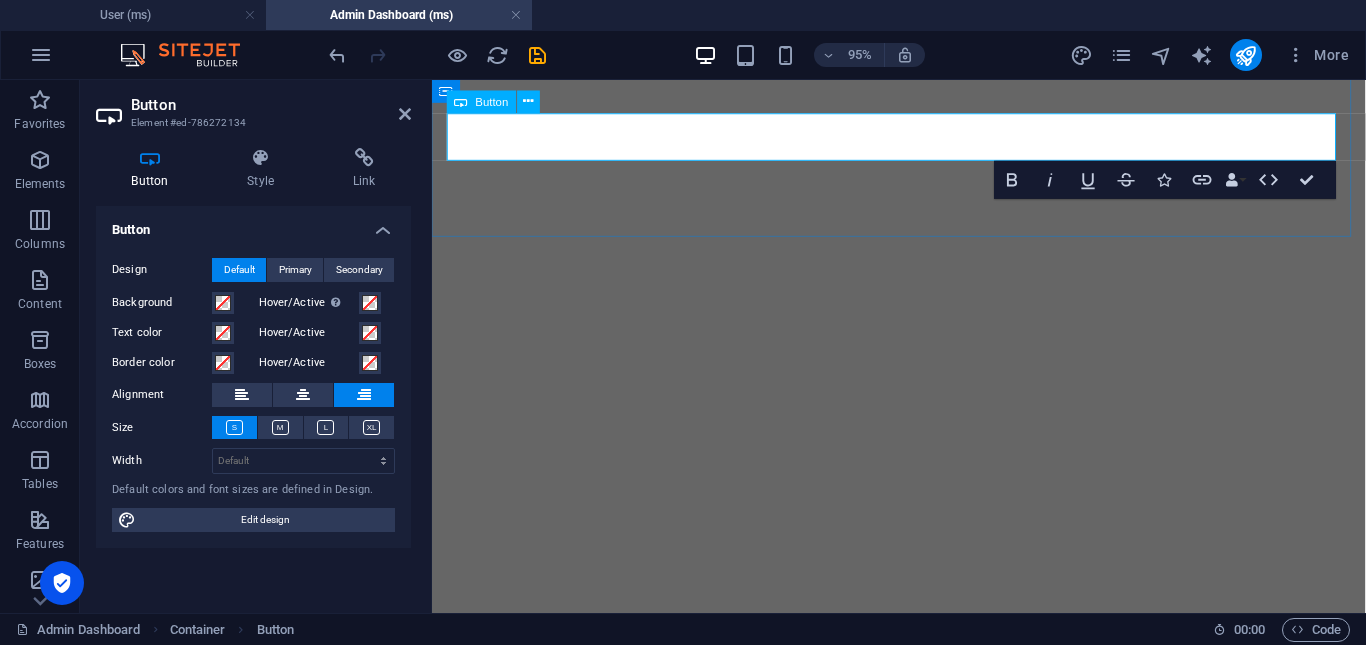 click on "Add client" at bounding box center [923, 1140] 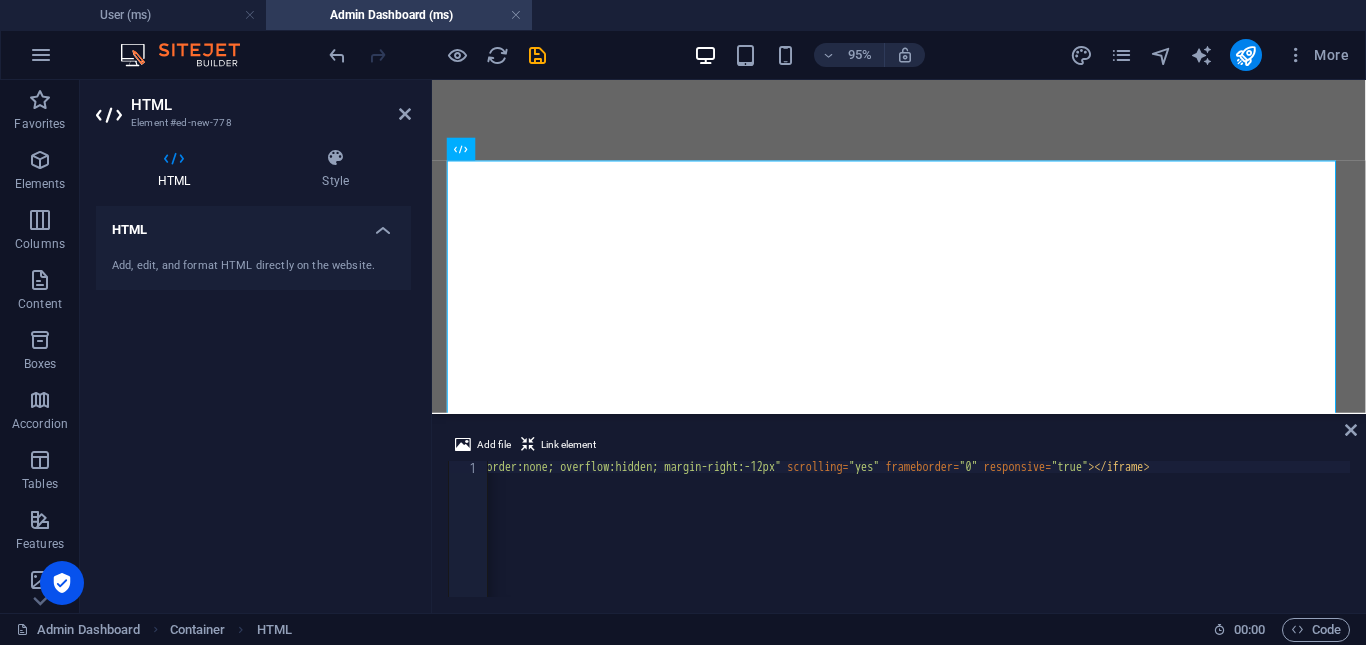 scroll, scrollTop: 0, scrollLeft: 410, axis: horizontal 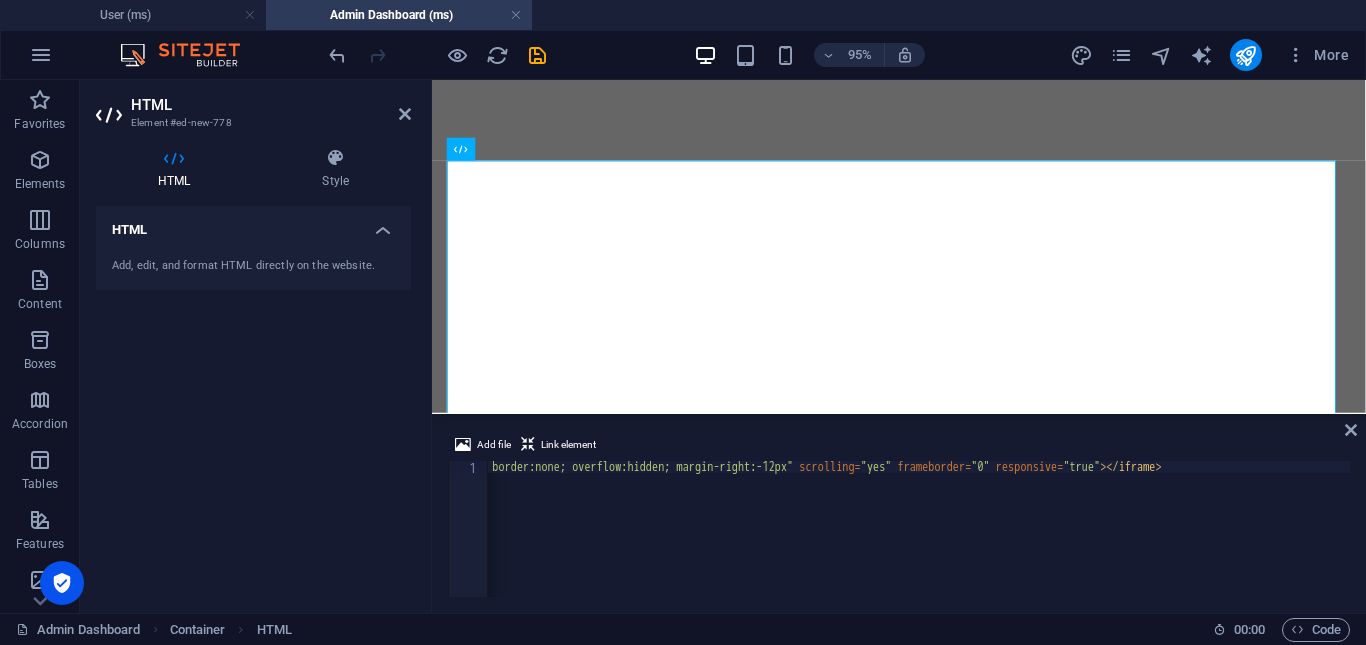 click on "< iframe   src = "[URL][DOMAIN_NAME]"   style = "width:100%; height:1900px; border:none; overflow:hidden; margin-right:-12px"   scrolling = "yes"   frameborder = "0"   responsive = "true" > </ iframe >" at bounding box center (756, 539) 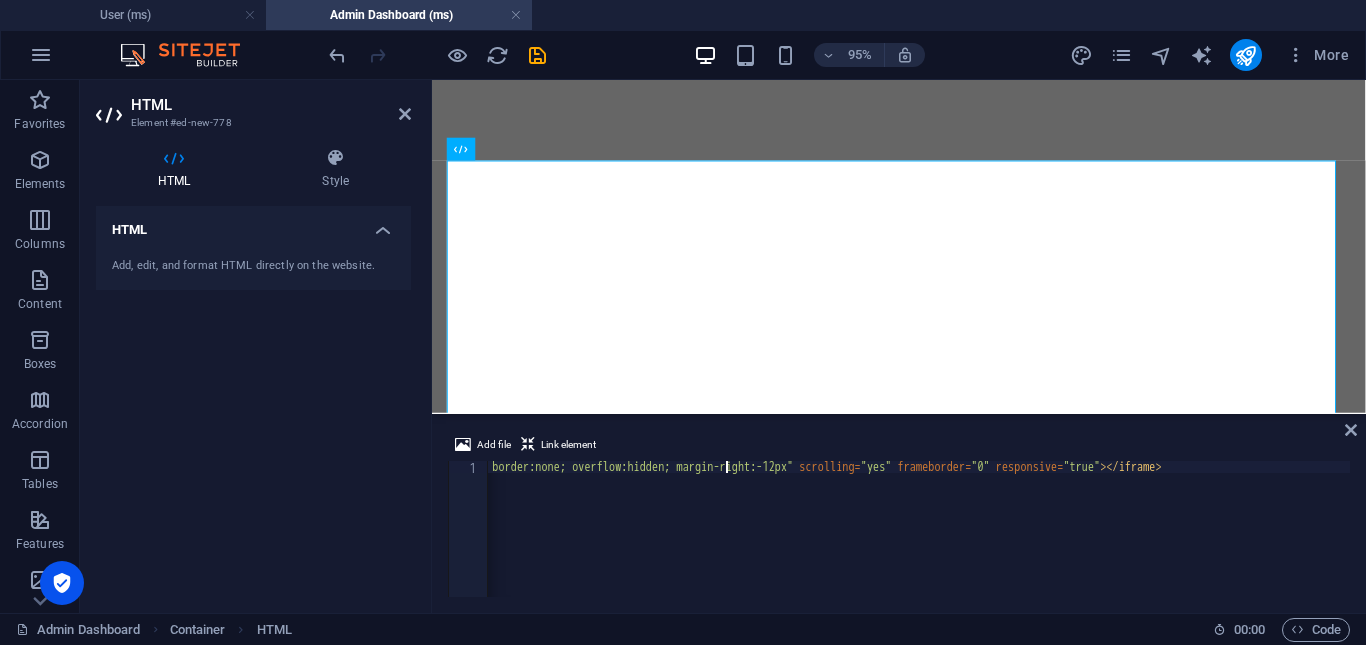 click on "< iframe   src = "[URL][DOMAIN_NAME]"   style = "width:100%; height:1900px; border:none; overflow:hidden; margin-right:-12px"   scrolling = "yes"   frameborder = "0"   responsive = "true" > </ iframe >" at bounding box center [756, 539] 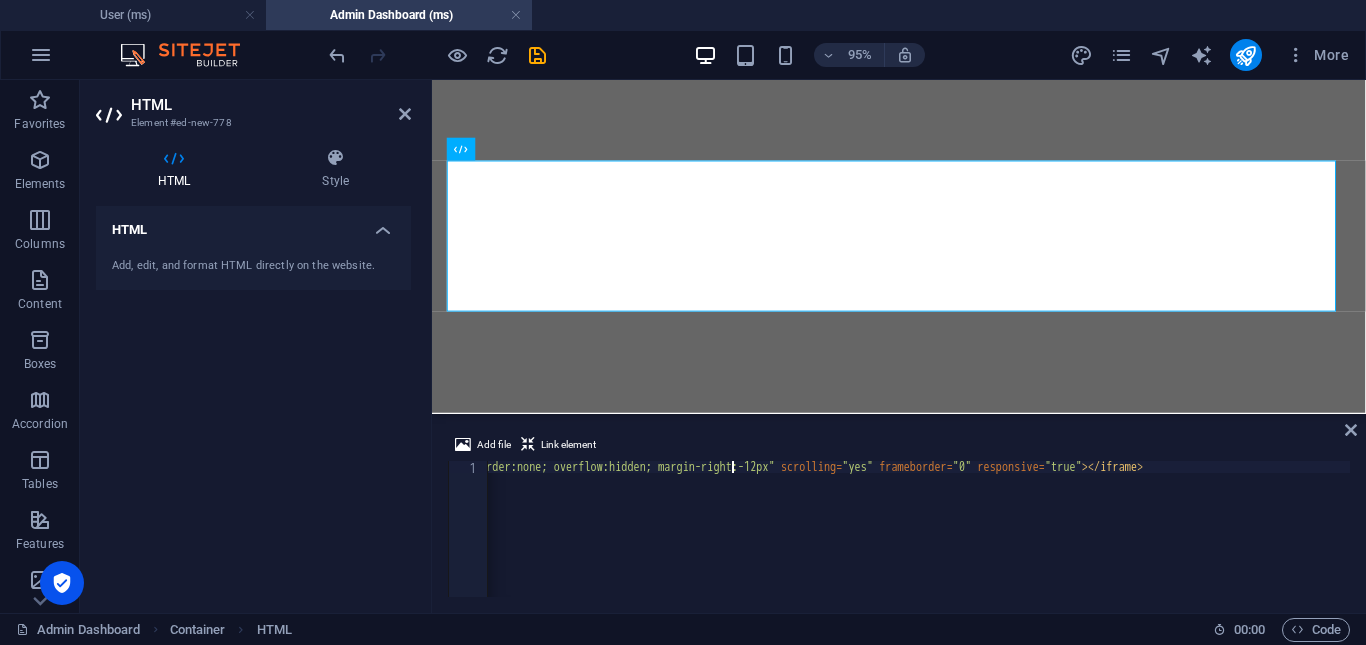 scroll, scrollTop: 0, scrollLeft: 53, axis: horizontal 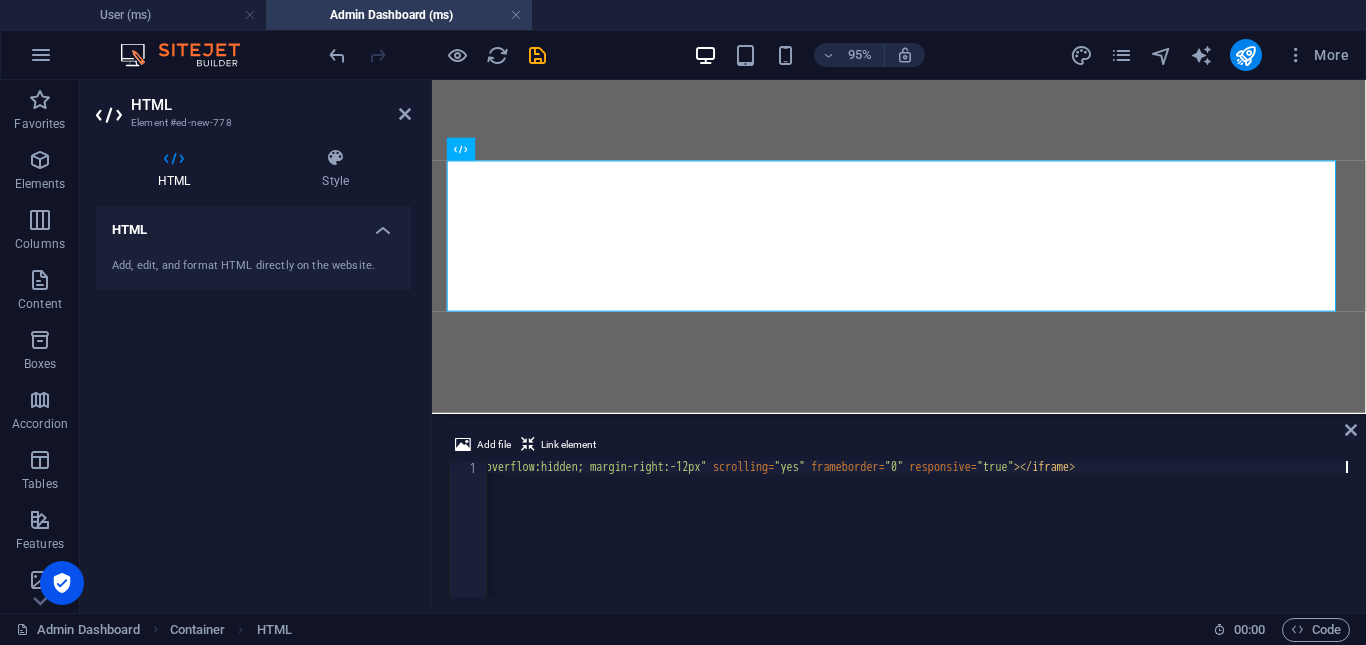 click on "< iframe   src = "[URL][DOMAIN_NAME]"   style = "width:100%; height:700; border:none; overflow:hidden; margin-right:-12px"   scrolling = "yes"   frameborder = "0"   responsive = "true" > </ iframe >" at bounding box center [679, 539] 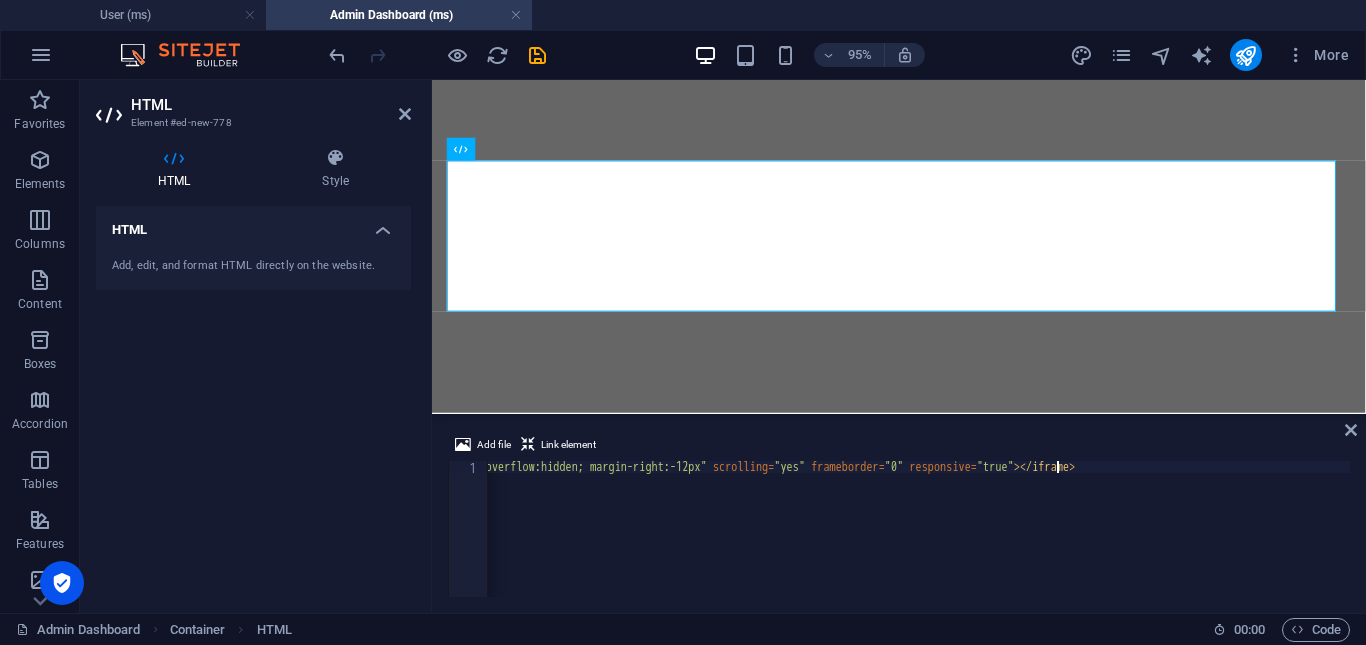 click on "< iframe   src = "[URL][DOMAIN_NAME]"   style = "width:100%; height:700; border:none; overflow:hidden; margin-right:-12px"   scrolling = "yes"   frameborder = "0"   responsive = "true" > </ iframe >" at bounding box center (679, 539) 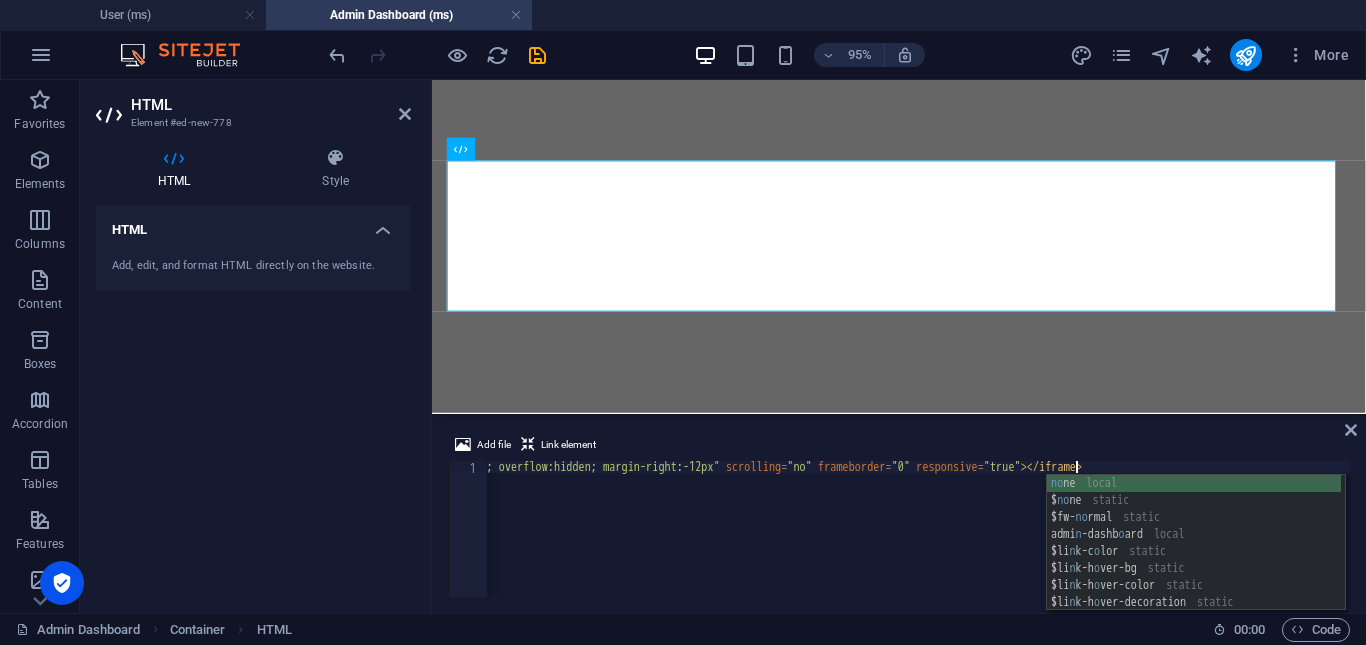 scroll, scrollTop: 0, scrollLeft: 85, axis: horizontal 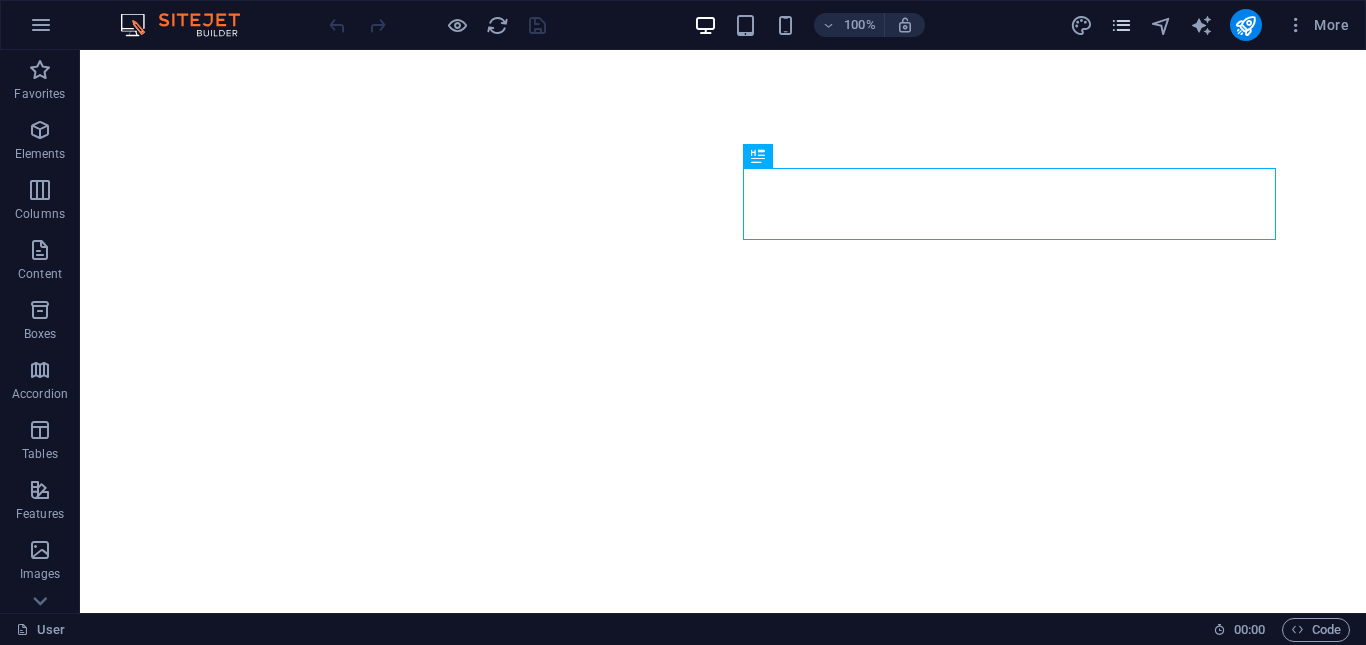 click at bounding box center (1121, 25) 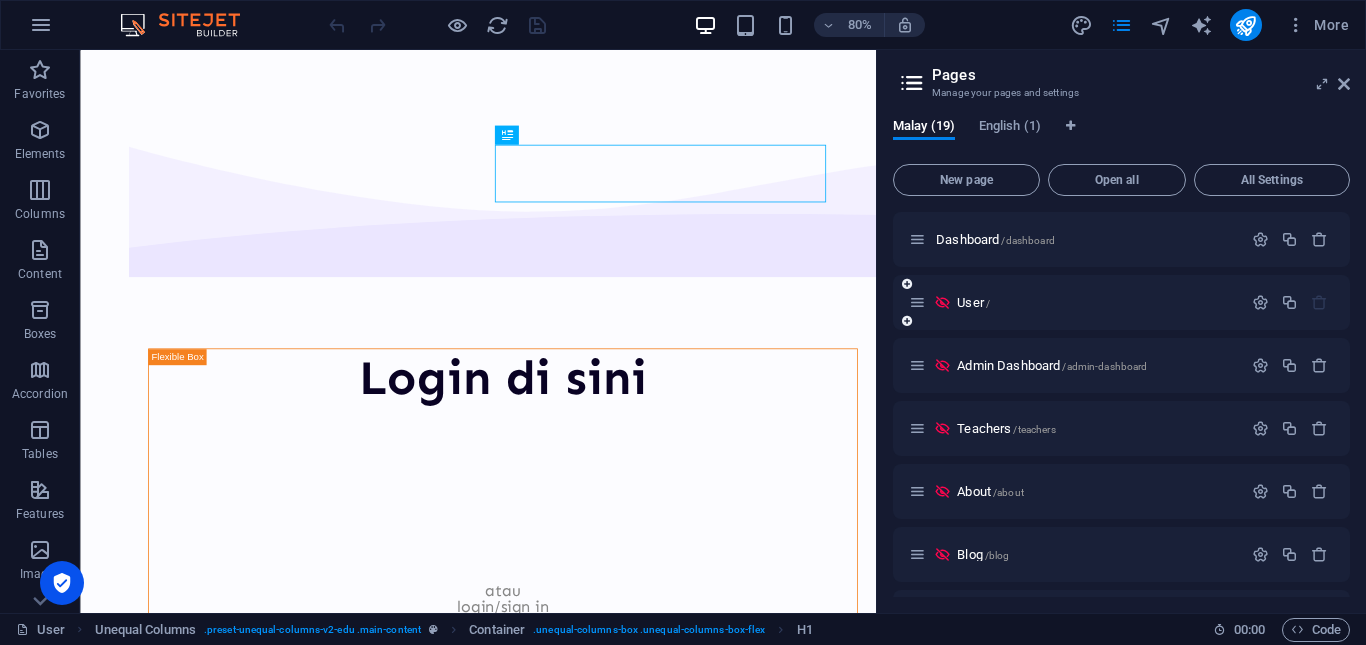 scroll, scrollTop: 0, scrollLeft: 0, axis: both 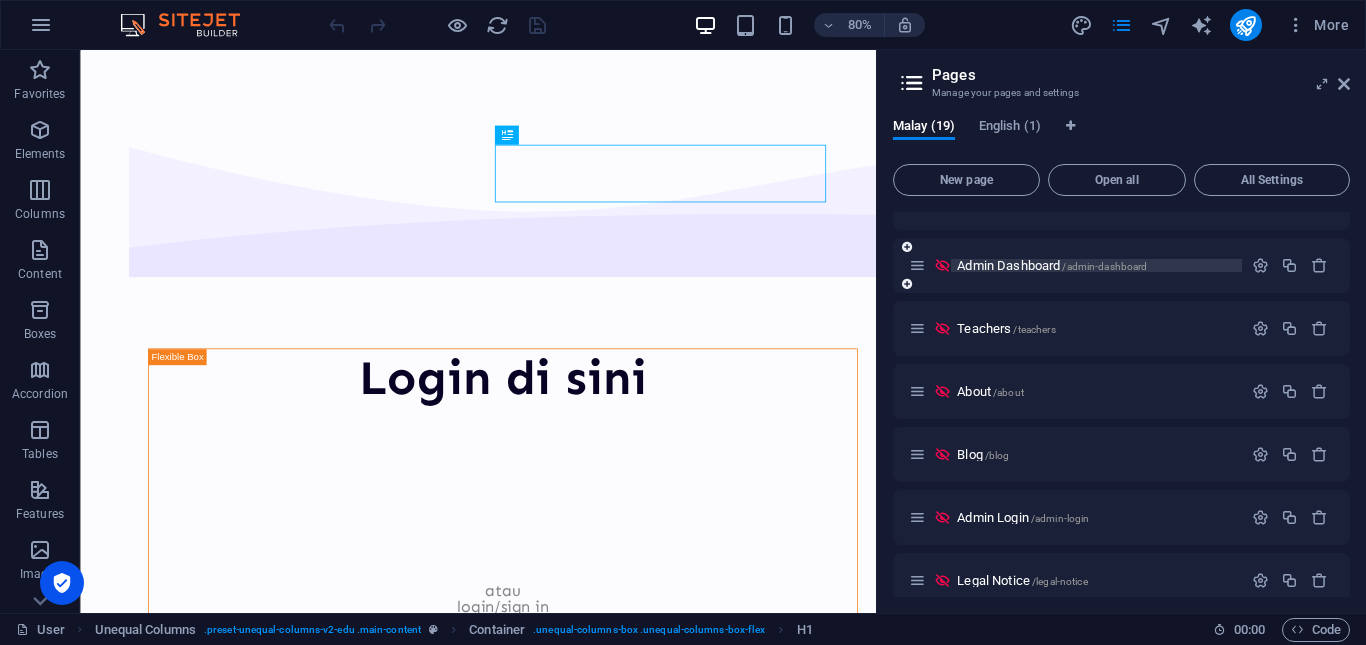 click on "Admin Dashboard /admin-dashboard" at bounding box center [1052, 265] 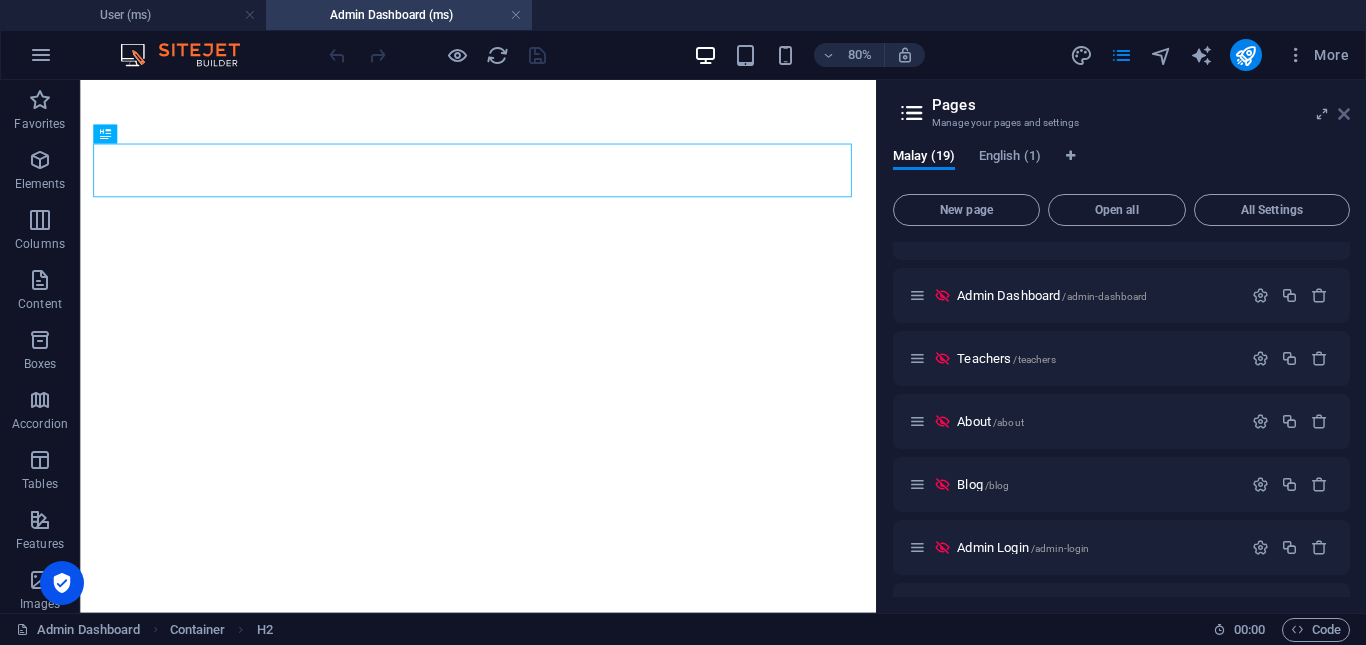 click at bounding box center [1344, 114] 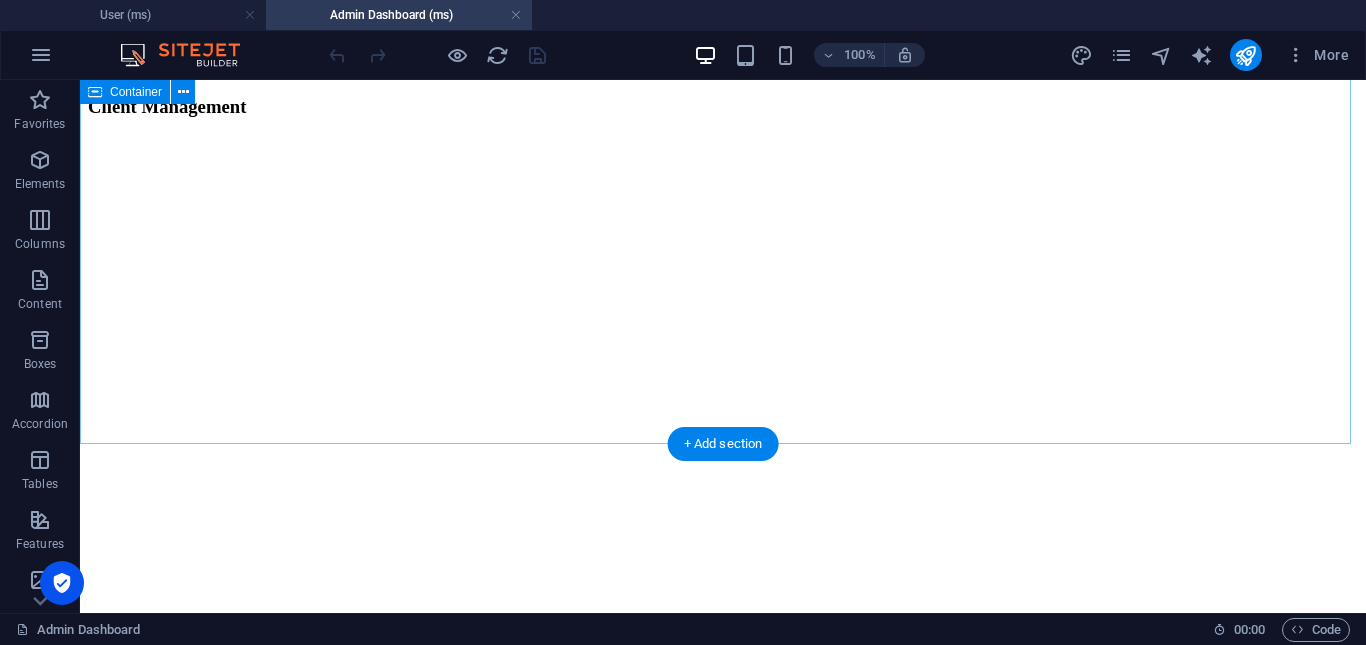 scroll, scrollTop: 4000, scrollLeft: 0, axis: vertical 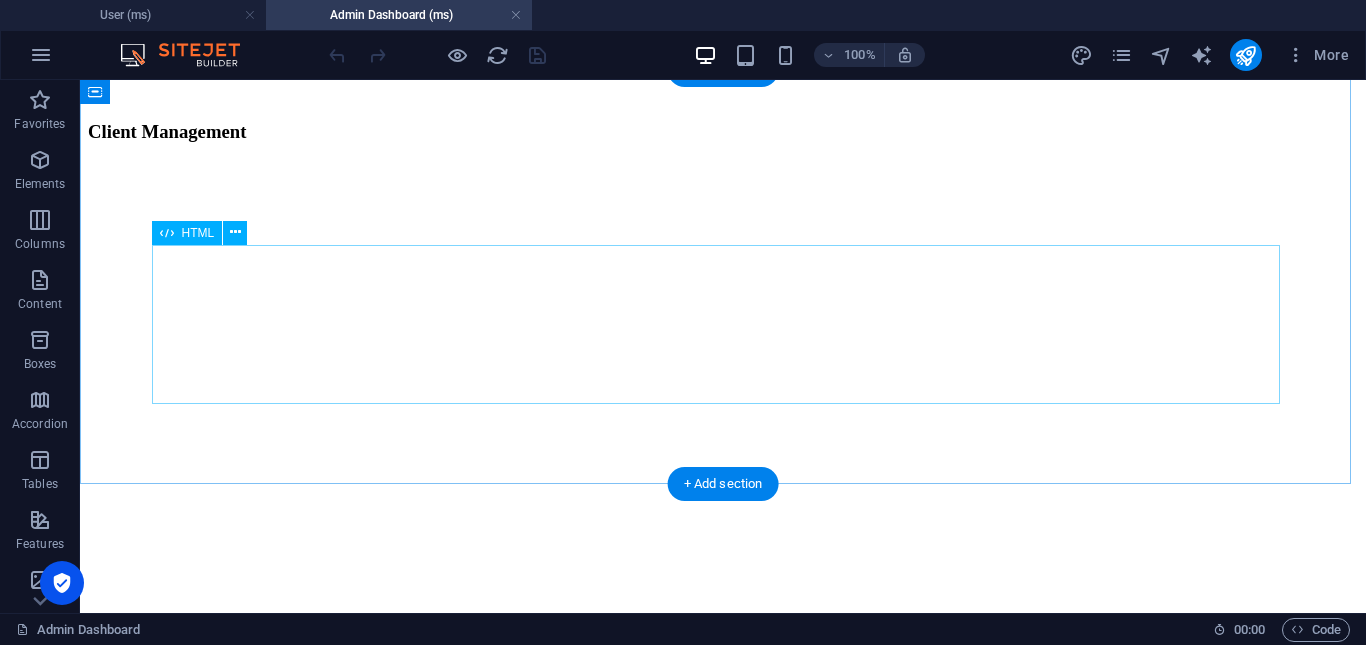click at bounding box center [723, 3004] 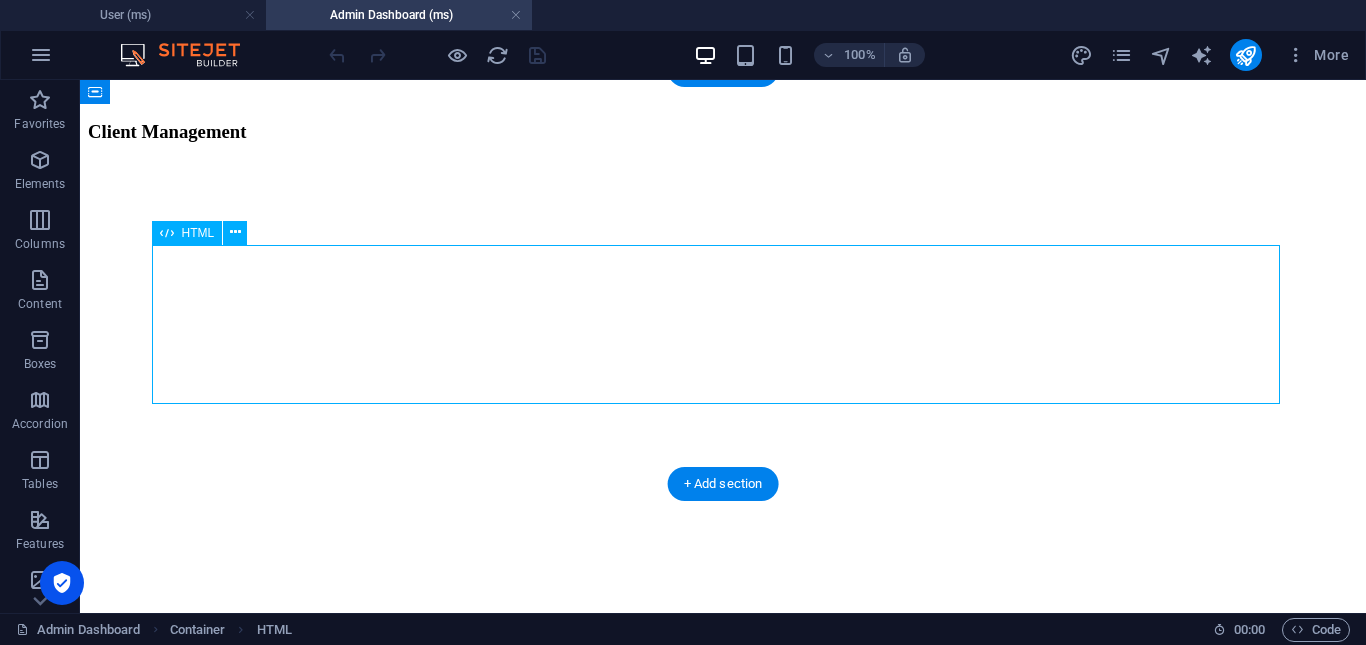 click at bounding box center [723, 3004] 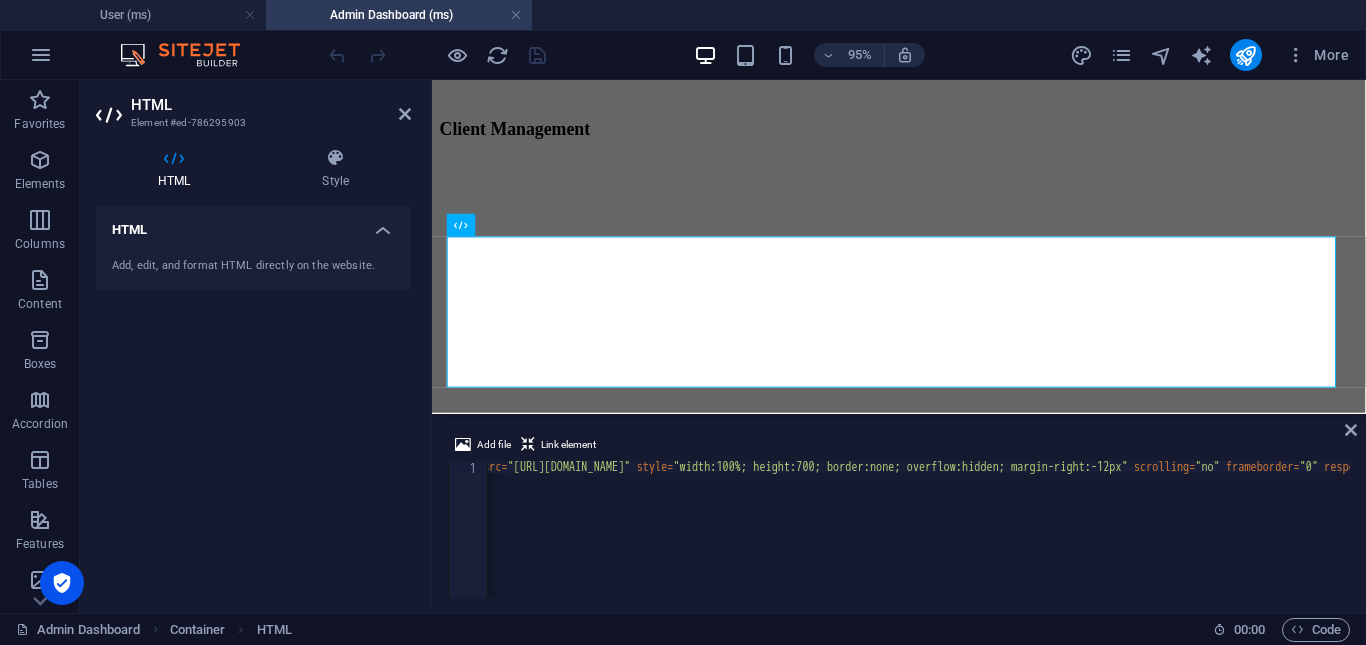 scroll, scrollTop: 0, scrollLeft: 58, axis: horizontal 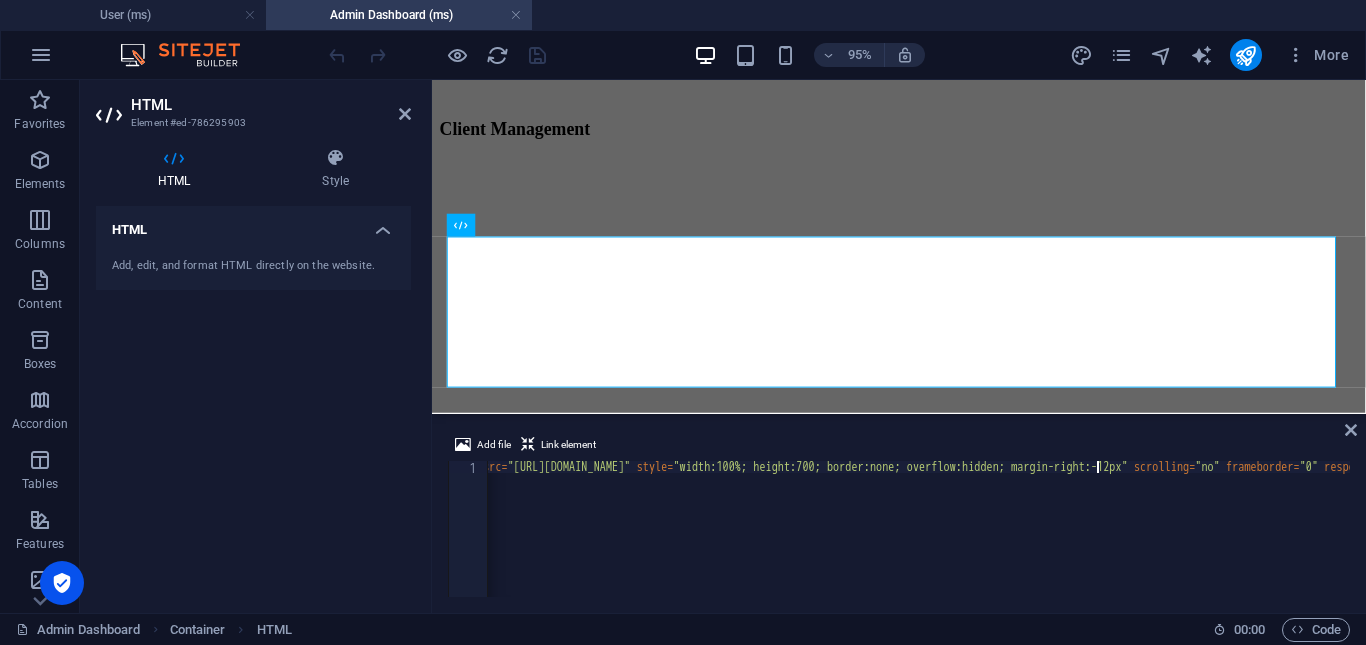 click on "< iframe   src = "https://mastery.wazza.my/ms/admin-dashboard/clientManagement.php"   style = "width:100%; height:700; border:none; overflow:hidden; margin-right:-12px"   scrolling = "no"   frameborder = "0"   responsive = "true" > </ iframe >" at bounding box center [1103, 539] 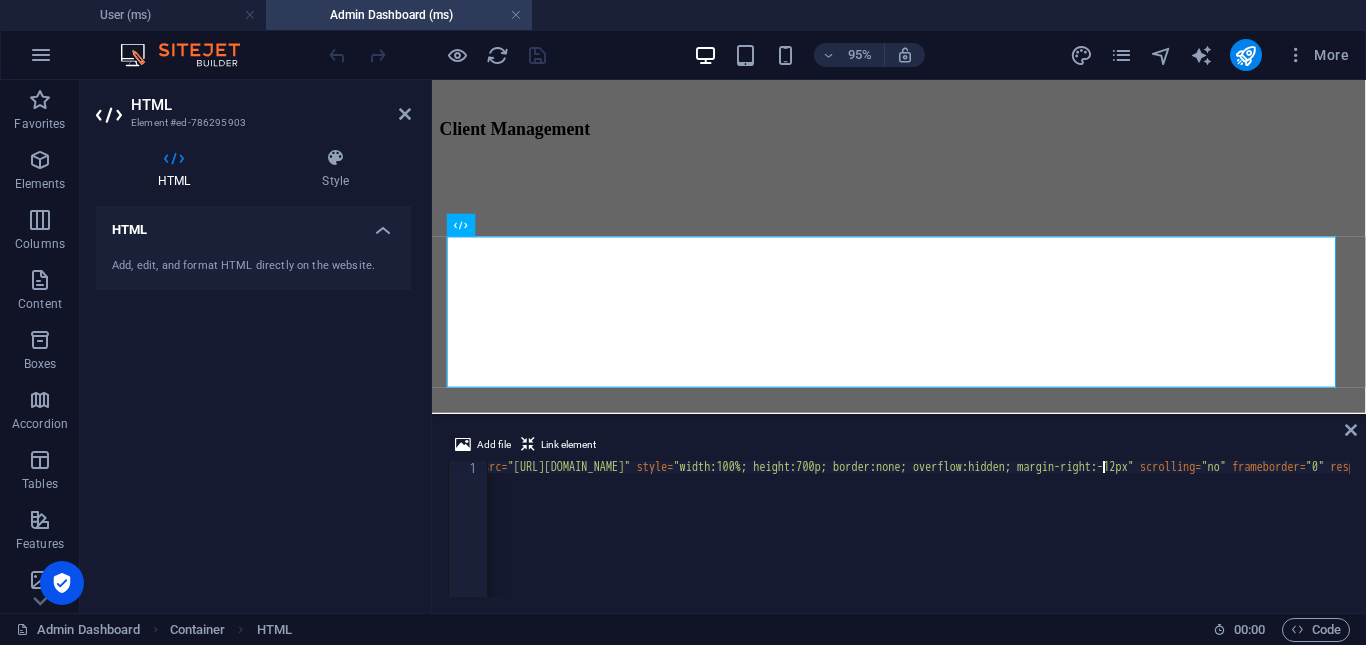 scroll, scrollTop: 0, scrollLeft: 55, axis: horizontal 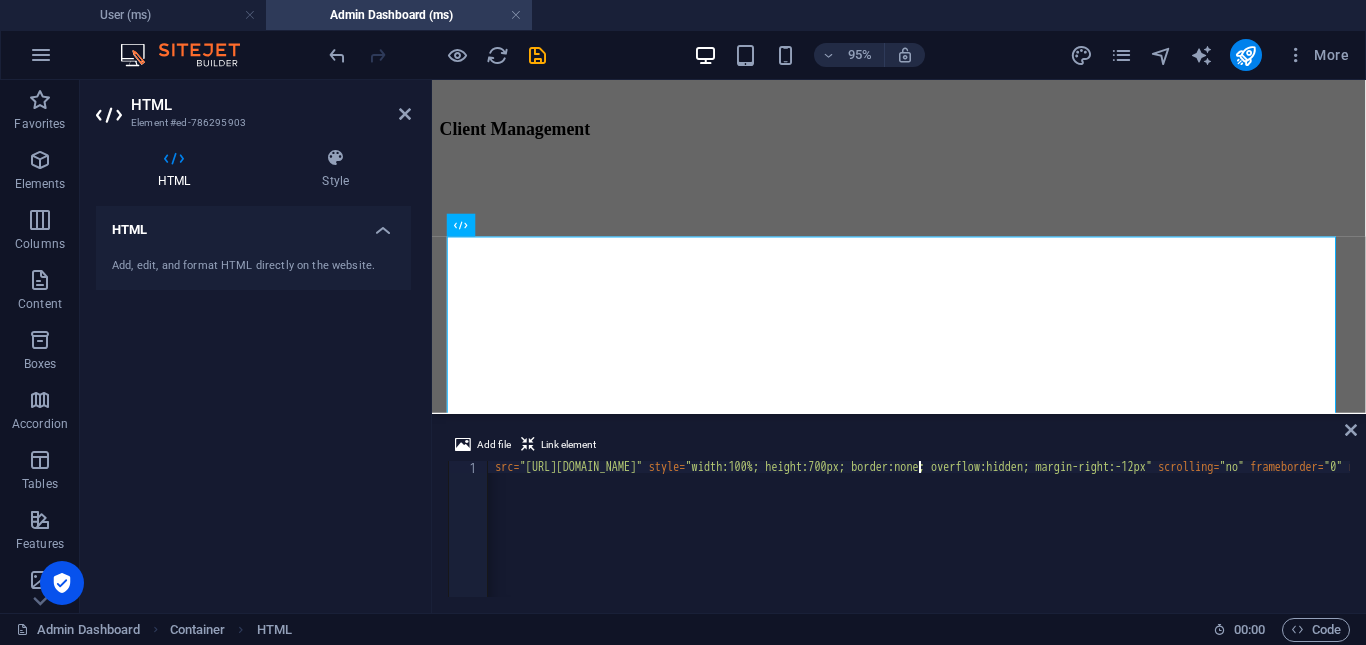 click on "< iframe   src = "https://mastery.wazza.my/ms/admin-dashboard/clientManagement.php"   style = "width:100%; height:700px; border:none; overflow:hidden; margin-right:-12px"   scrolling = "no"   frameborder = "0"   responsive = "true" > </ iframe >" at bounding box center [1121, 539] 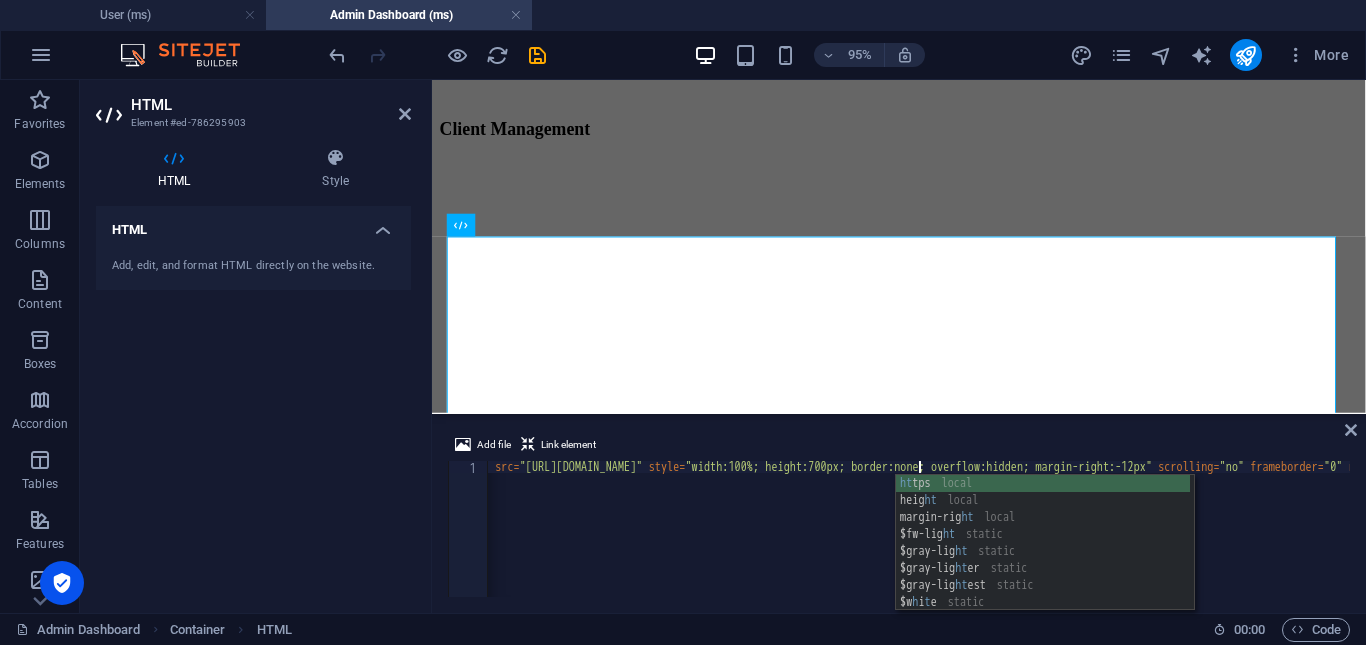 type on "<iframe src="https://mastery.wazza.my/ms/admin-dashboard/clientManagement.html" style="width:100%; height:700px; border:none; overflow:hidden; margin-right:-12px" scrolling="no" frameborder="0" responsive="true"></iframe>" 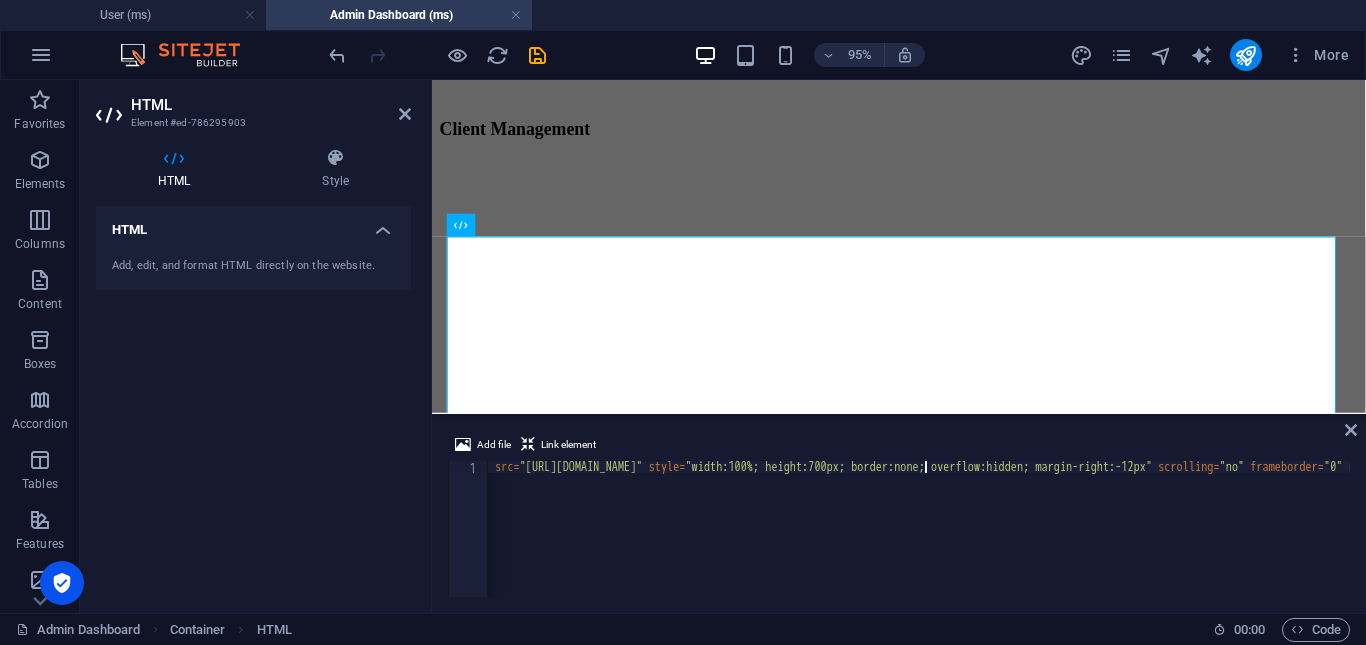 scroll, scrollTop: 0, scrollLeft: 39, axis: horizontal 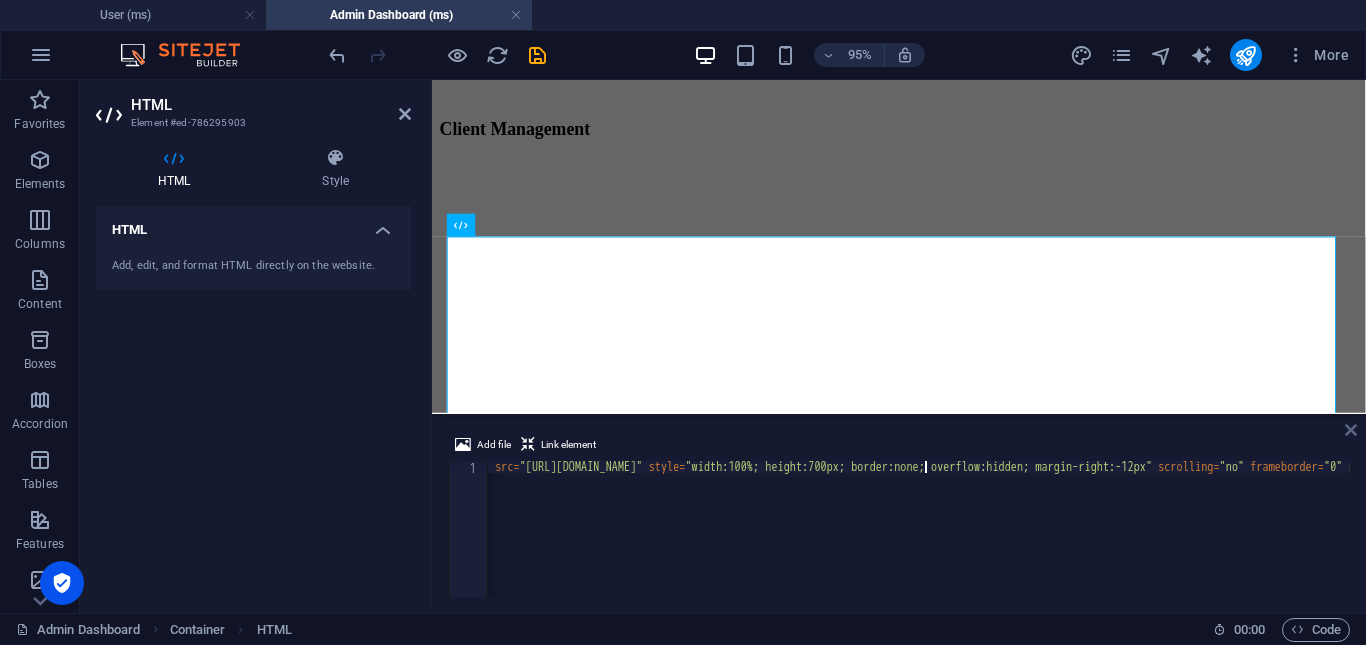 drag, startPoint x: 1276, startPoint y: 342, endPoint x: 1356, endPoint y: 422, distance: 113.137085 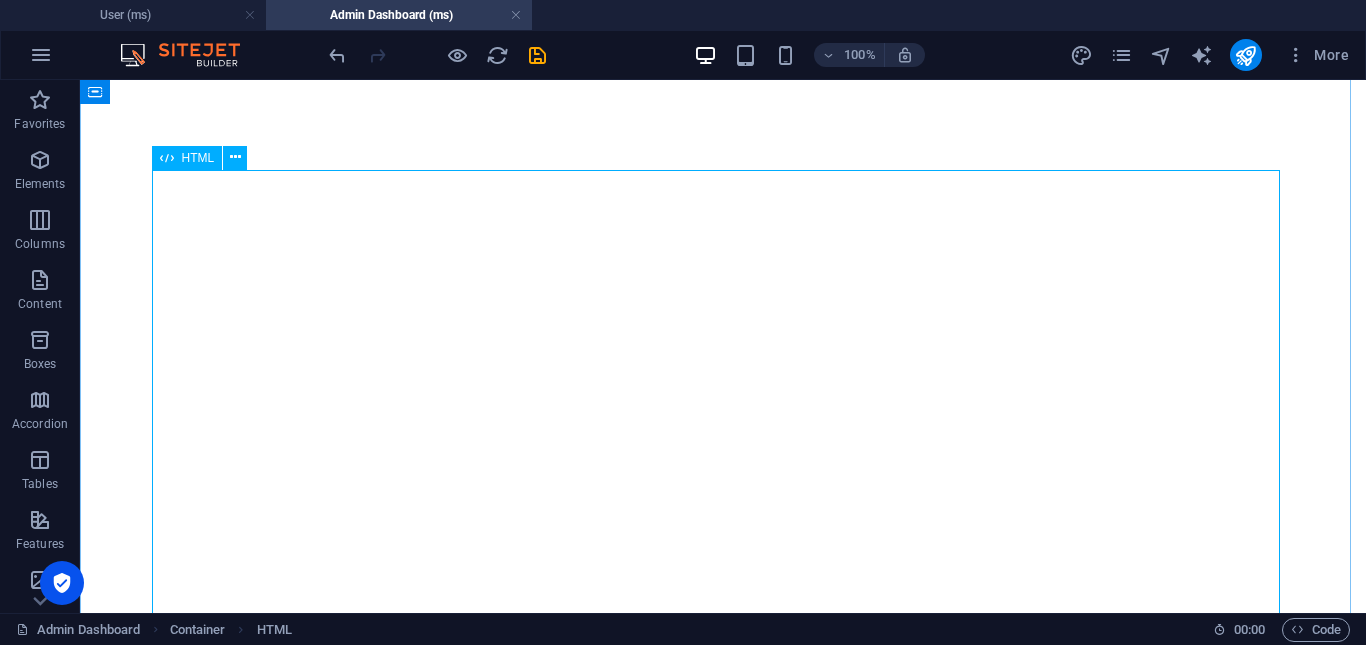 scroll, scrollTop: 4100, scrollLeft: 0, axis: vertical 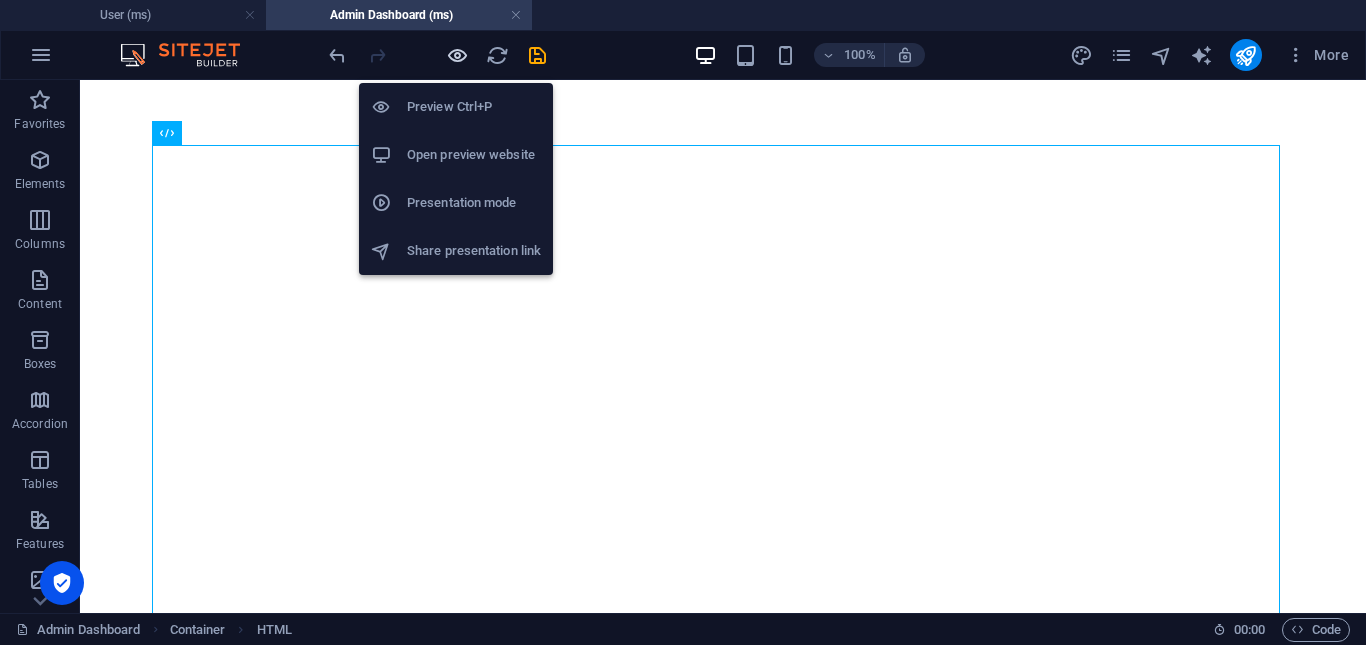 click at bounding box center (457, 55) 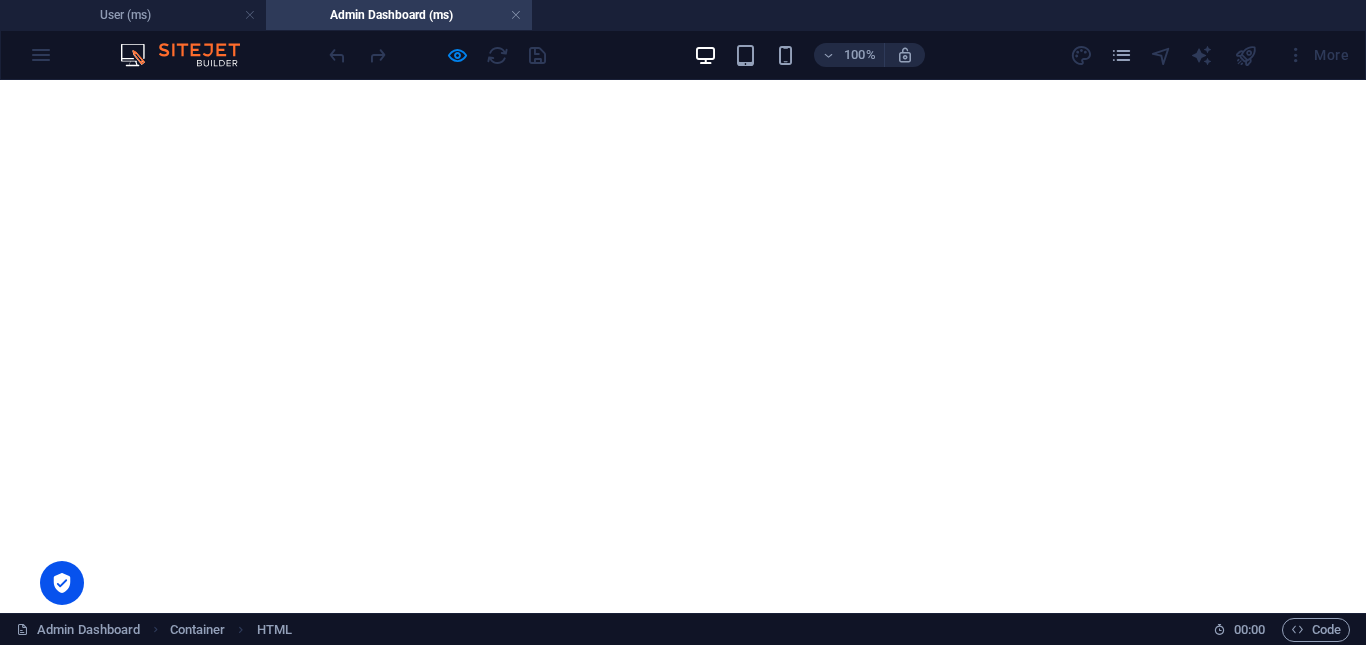 scroll, scrollTop: 2091, scrollLeft: 0, axis: vertical 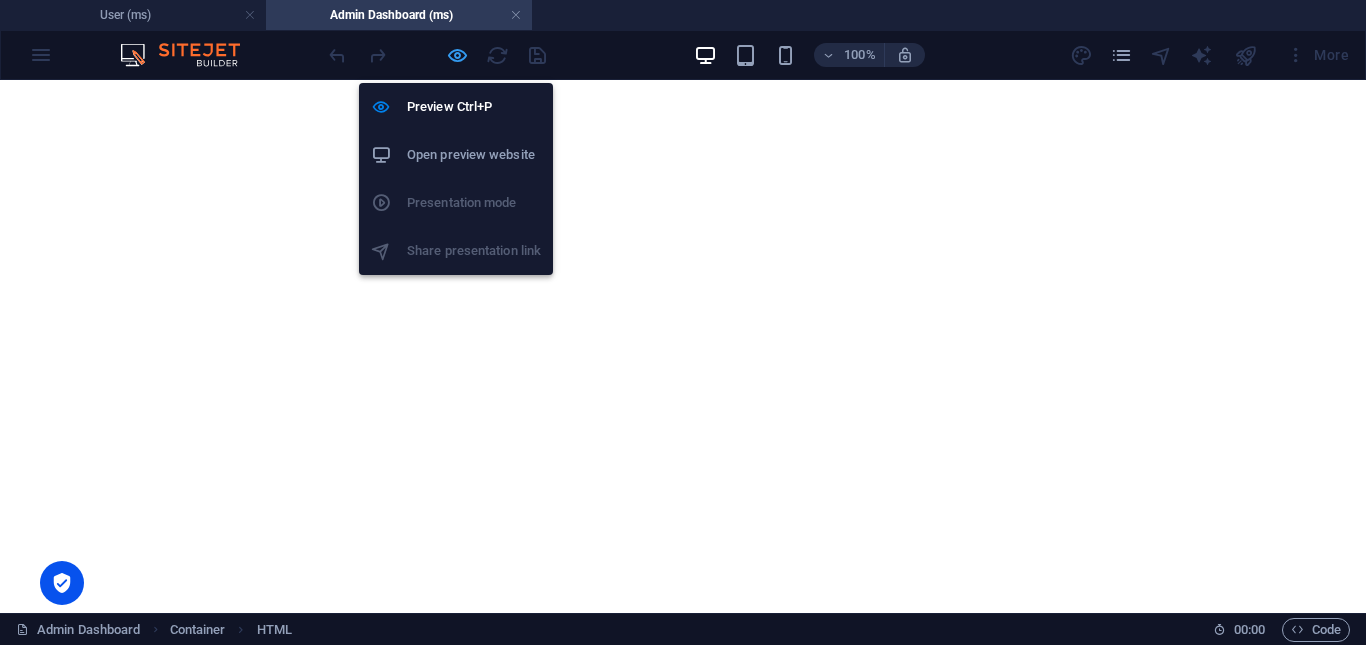 click at bounding box center (457, 55) 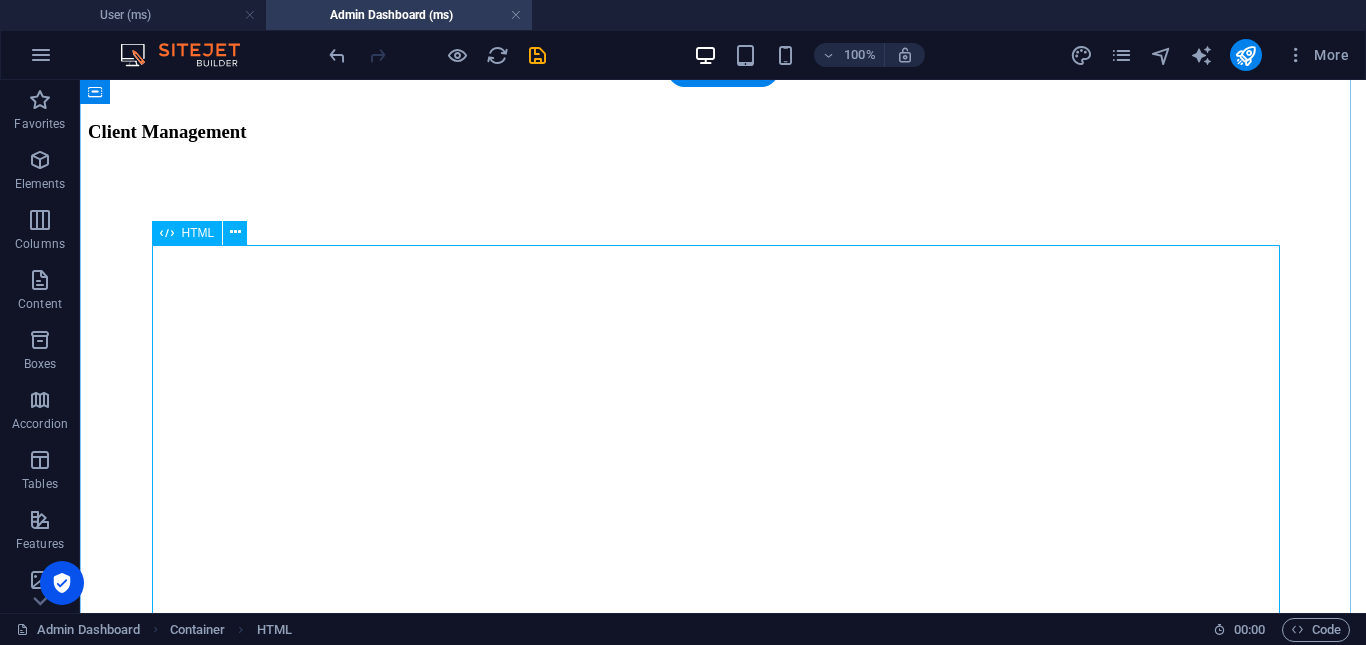 scroll, scrollTop: 4100, scrollLeft: 0, axis: vertical 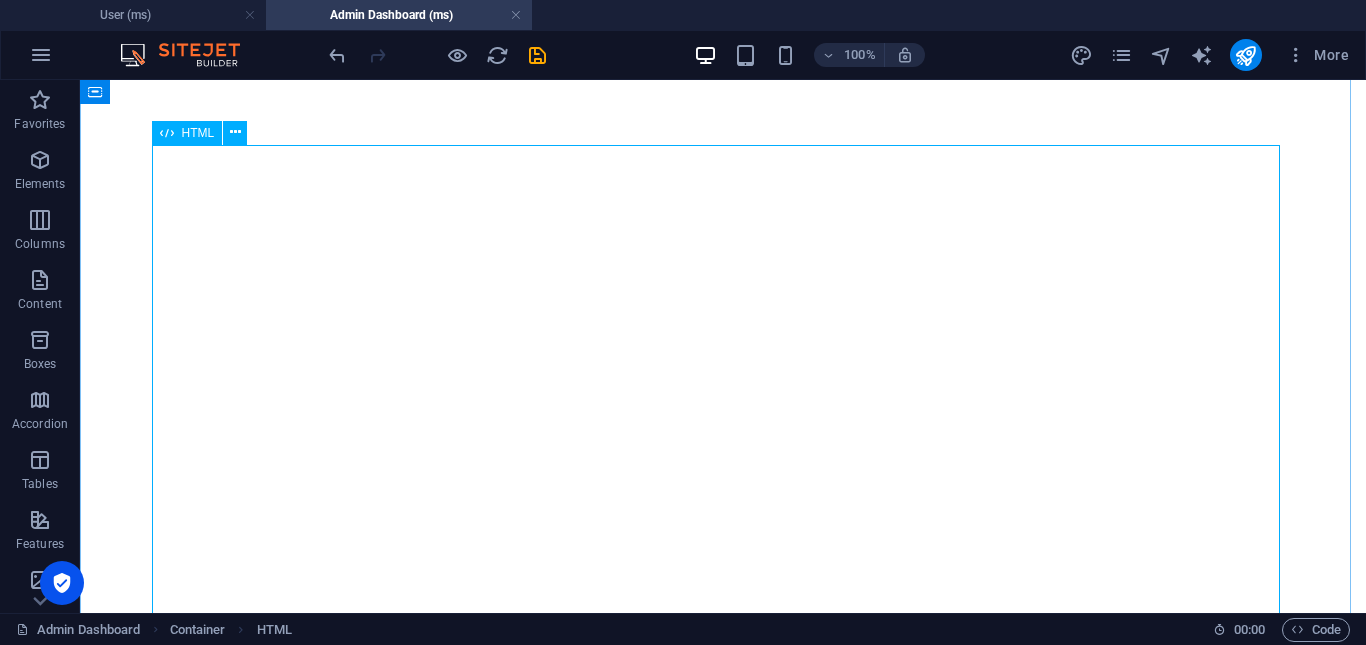 click at bounding box center [723, 3179] 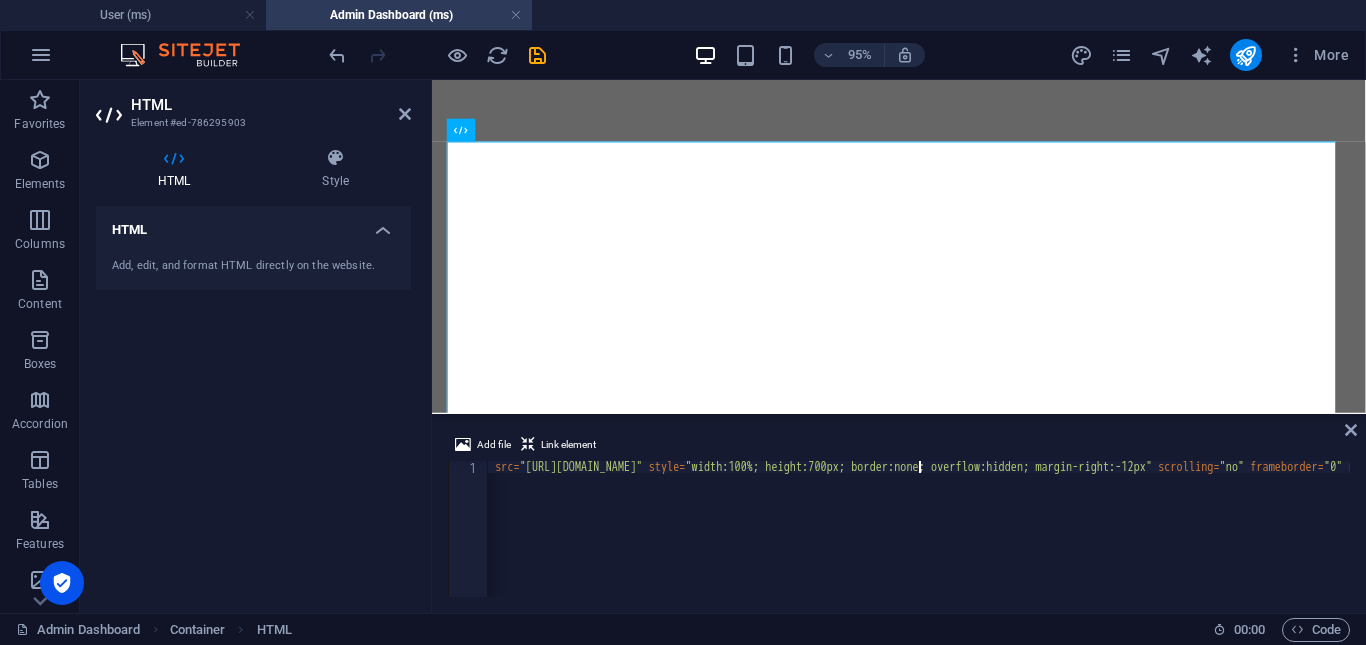 click on "< iframe   src = "https://mastery.wazza.my/ms/admin-dashboard/clientManagement.html"   style = "width:100%; height:700px; border:none; overflow:hidden; margin-right:-12px"   scrolling = "no"   frameborder = "0"   responsive = "true" > </ iframe >" at bounding box center (1124, 539) 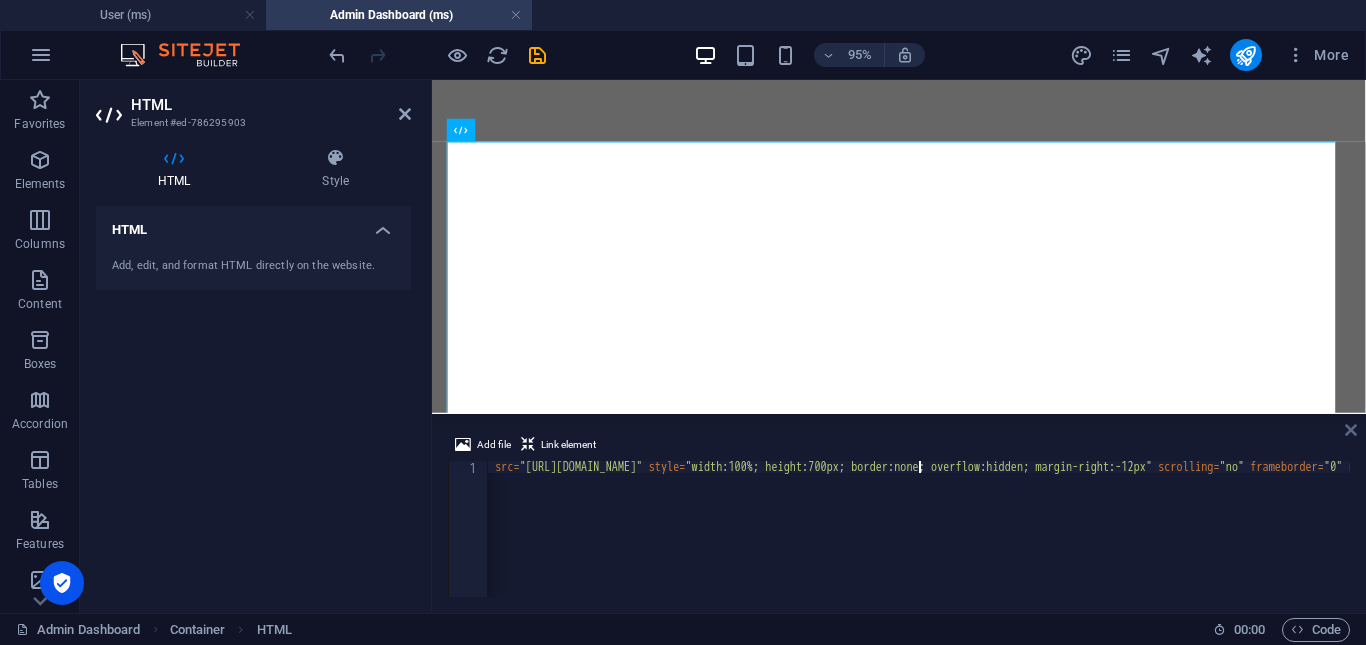 type on "<iframe src="https://mastery.wazza.my/ms/admin-dashboard/clientManagement.php" style="width:100%; height:700px; border:none; overflow:hidden; margin-right:-12px" scrolling="no" frameborder="0" responsive="true"></iframe>" 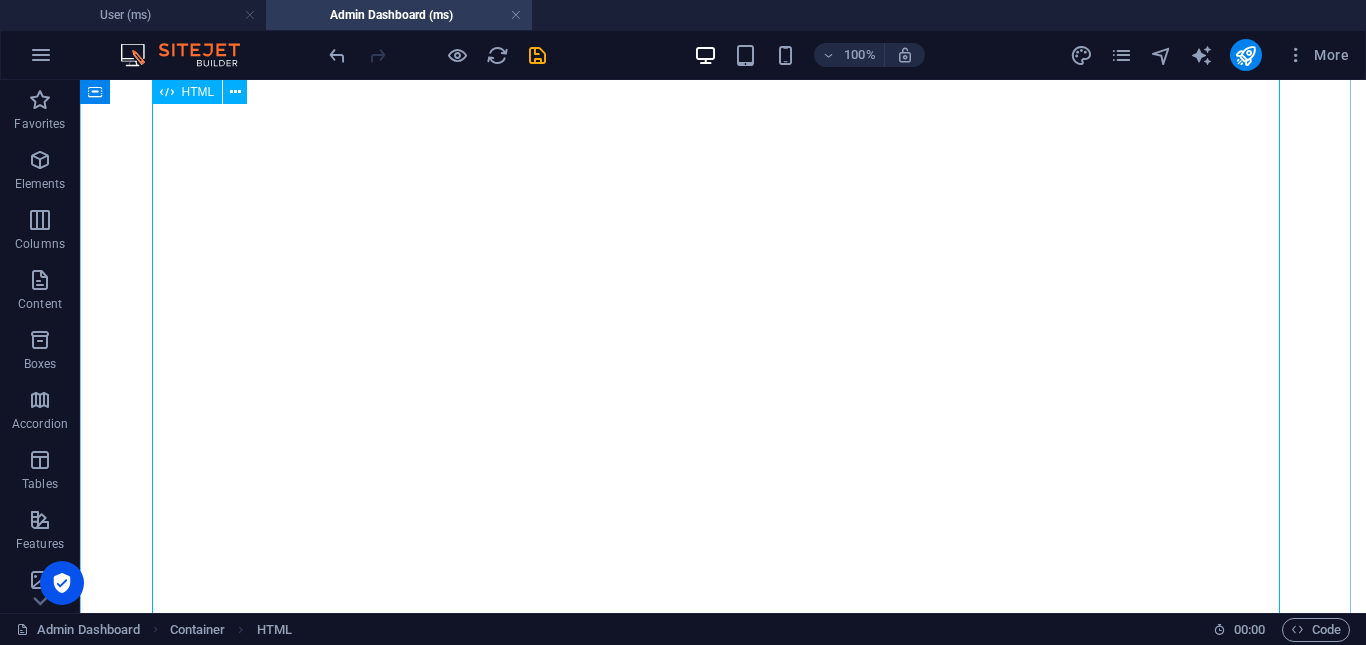 scroll, scrollTop: 4100, scrollLeft: 0, axis: vertical 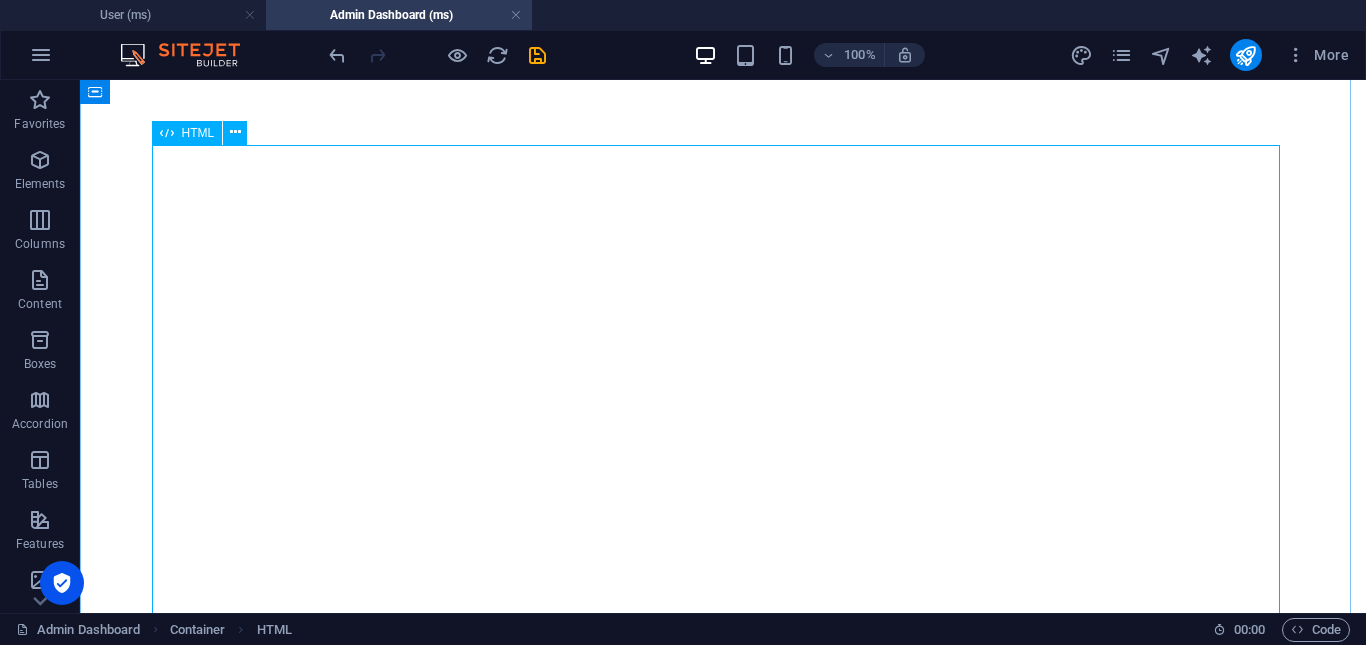 click at bounding box center [723, 3179] 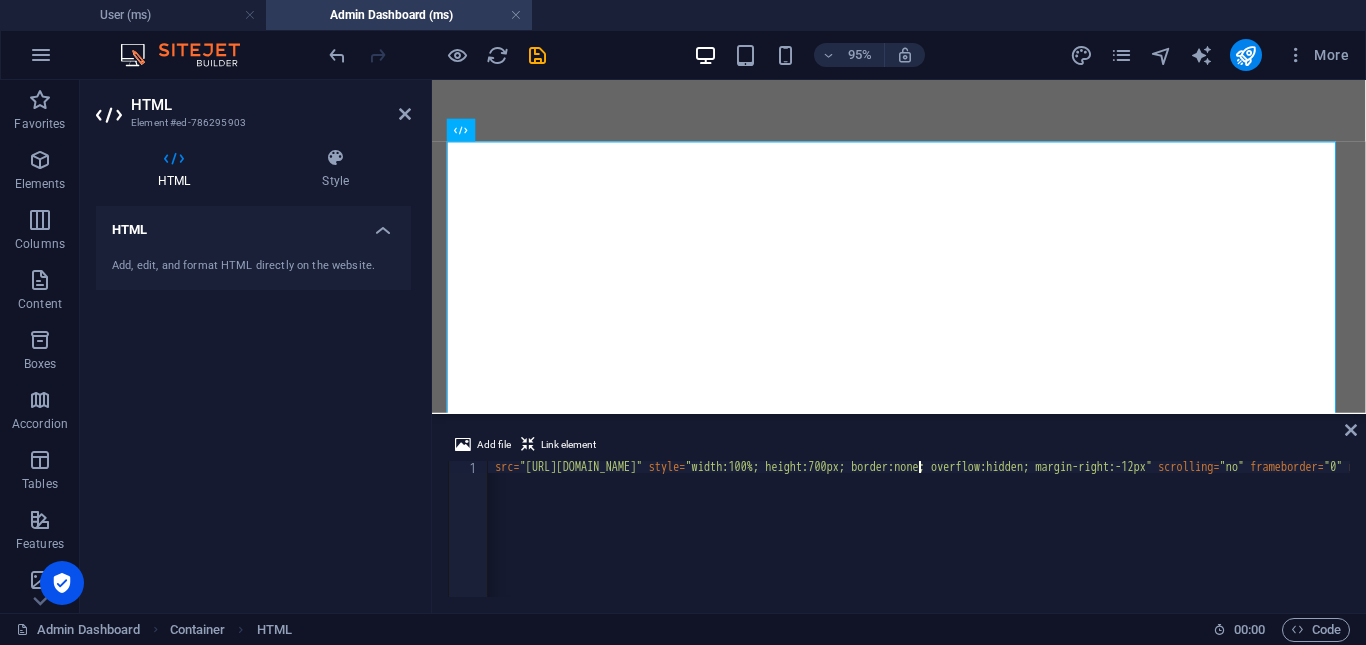 scroll, scrollTop: 0, scrollLeft: 496, axis: horizontal 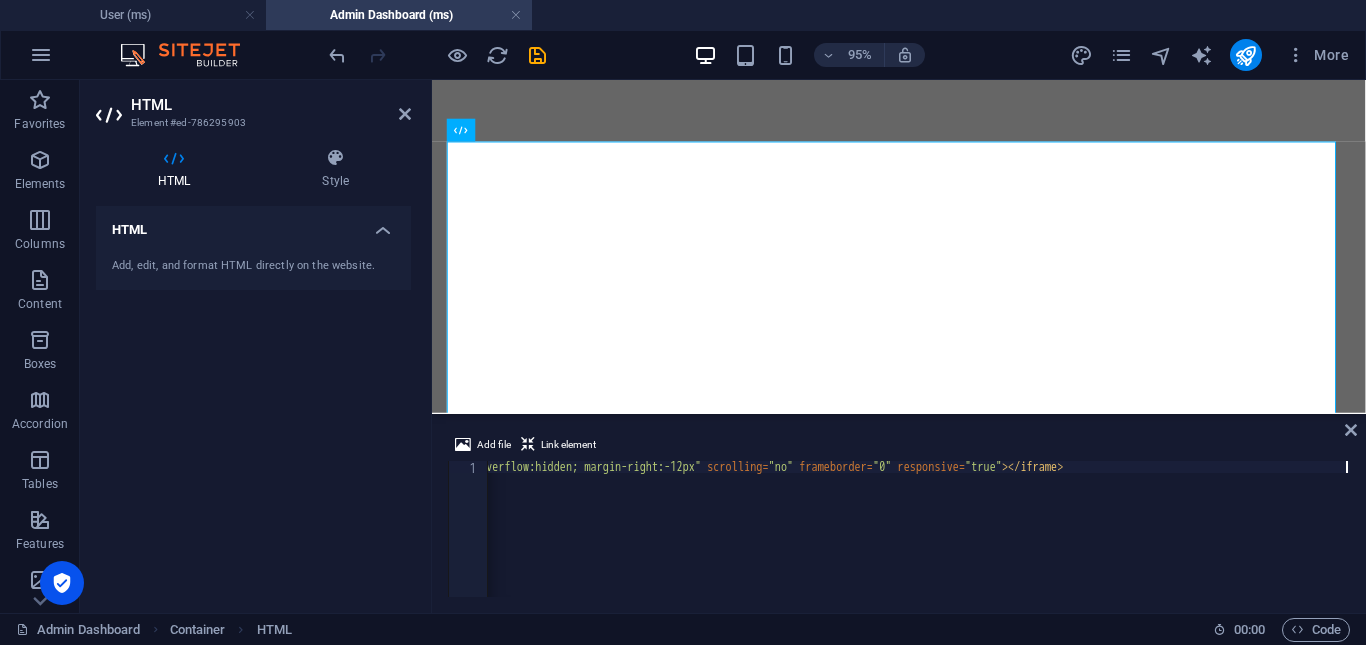 click on "< iframe   src = "https://mastery.wazza.my/ms/admin-dashboard/clientManagement.php"   style = "width:100%; height:700px; border:none; overflow:hidden; margin-right:-12px"   scrolling = "no"   frameborder = "0"   responsive = "true" > </ iframe >" at bounding box center (670, 539) 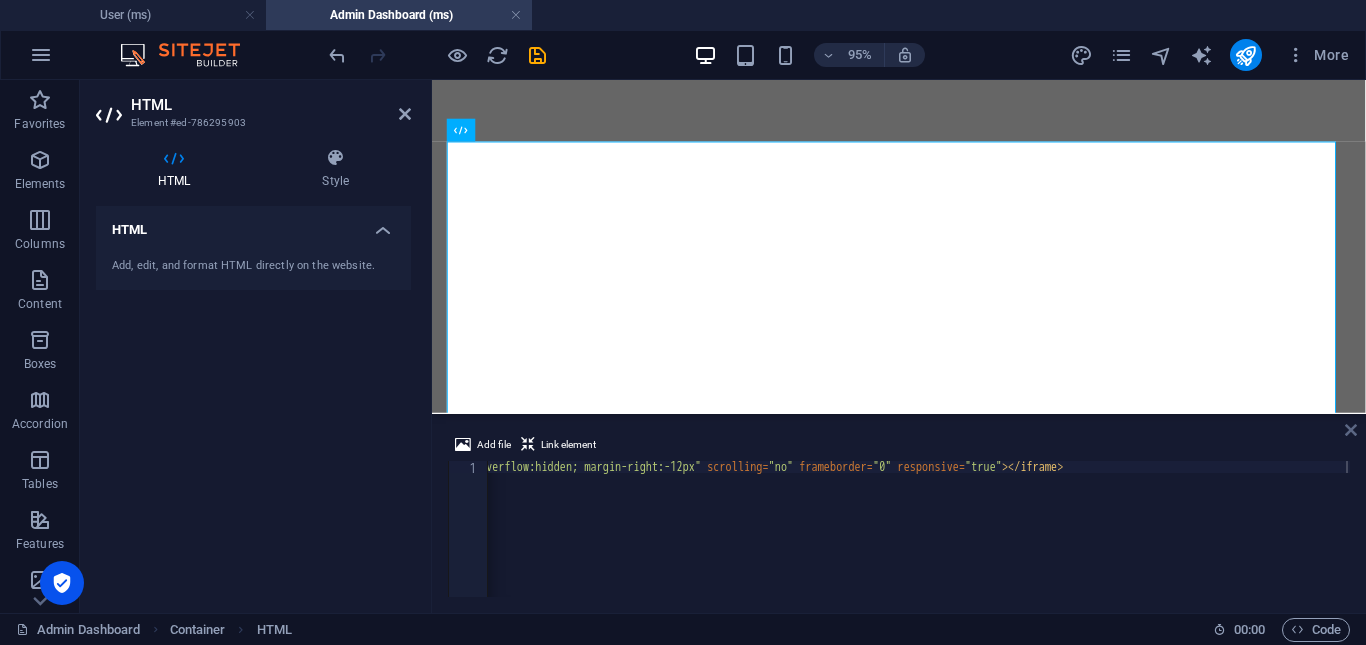 click at bounding box center (1351, 430) 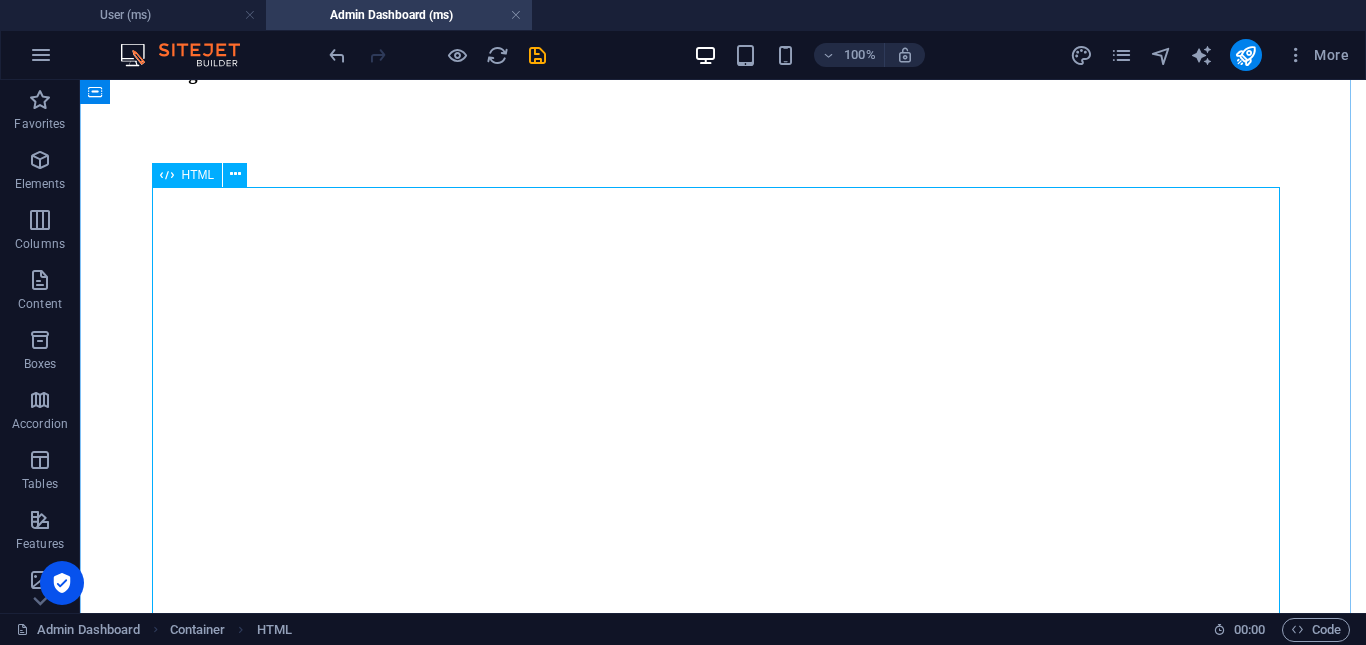 scroll, scrollTop: 4057, scrollLeft: 0, axis: vertical 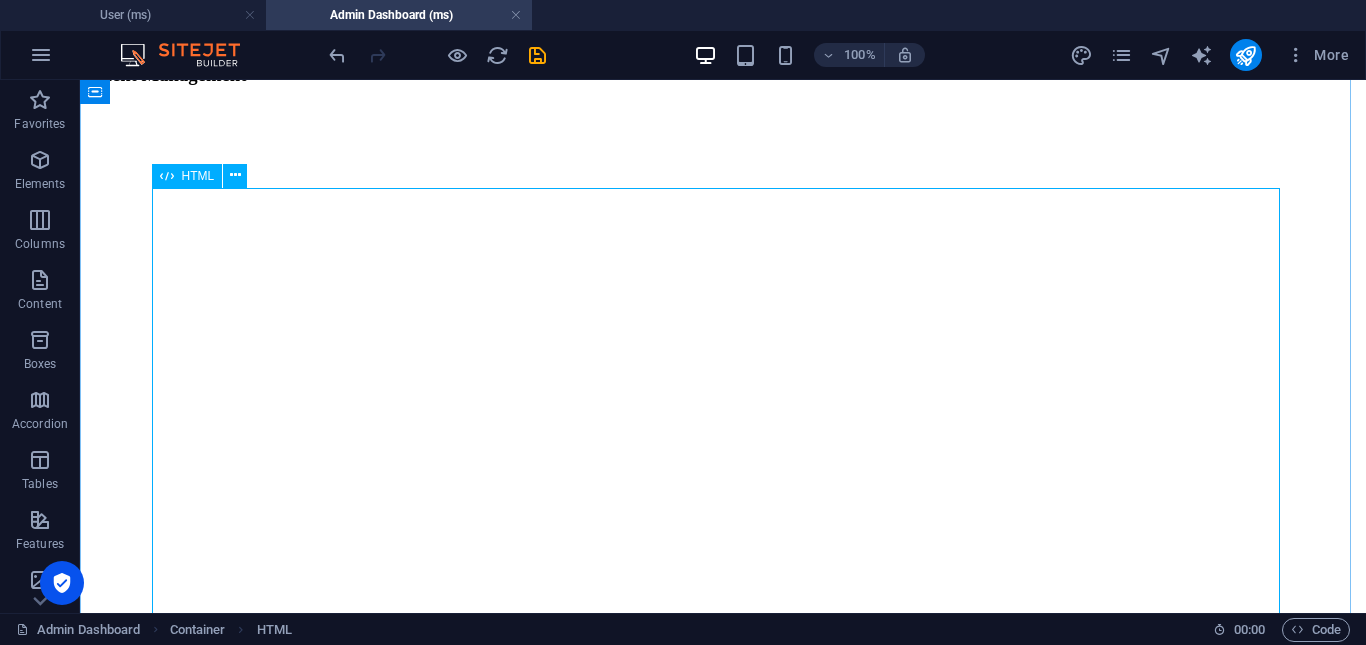 click at bounding box center [723, 3222] 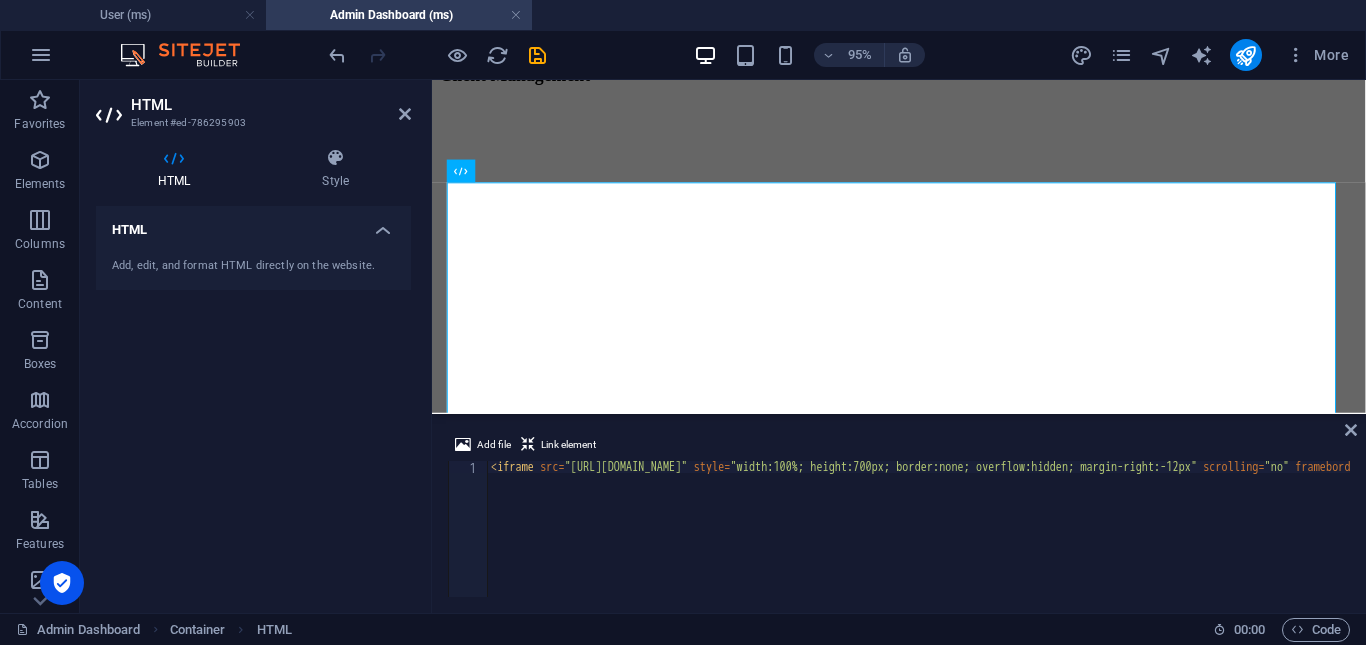 scroll, scrollTop: 0, scrollLeft: 0, axis: both 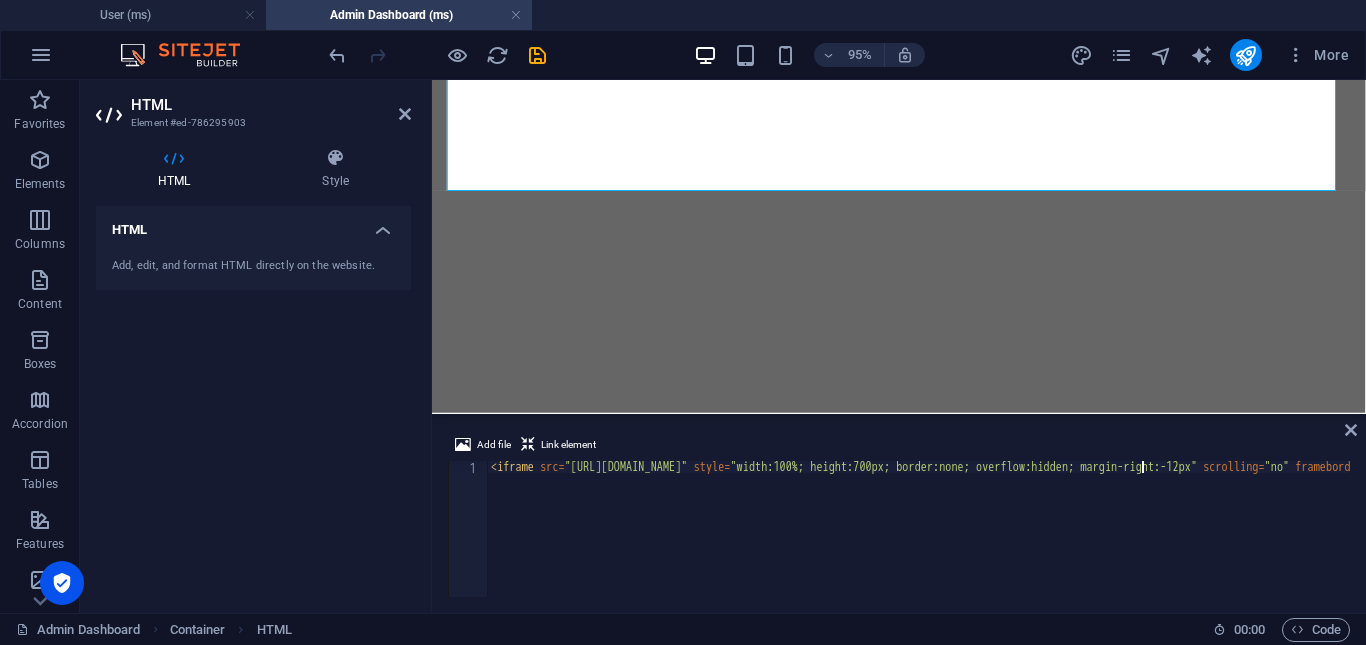 click on "< iframe   src = "https://mastery.wazza.my/ms/admin-dashboard/clientManagement.php"   style = "width:100%; height:700px; border:none; overflow:hidden; margin-right:-12px"   scrolling = "no"   frameborder = "0"   responsive = "true" > </ iframe >" at bounding box center (1166, 539) 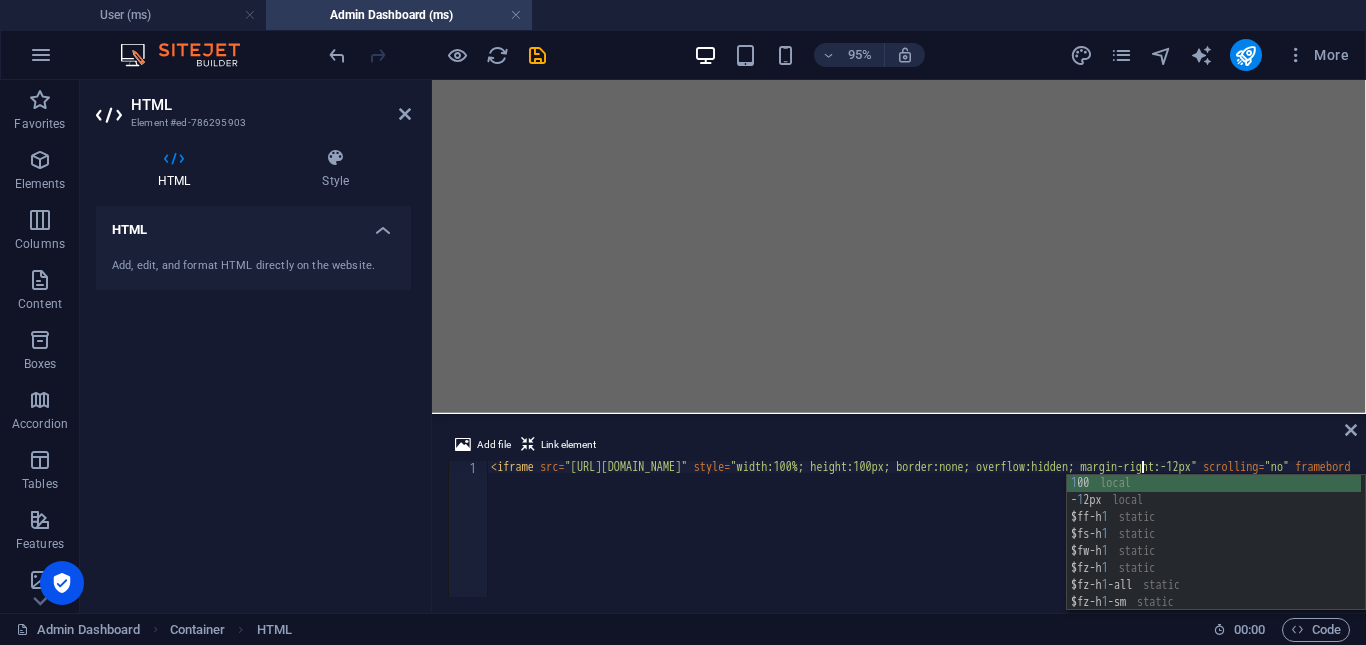 scroll, scrollTop: 0, scrollLeft: 53, axis: horizontal 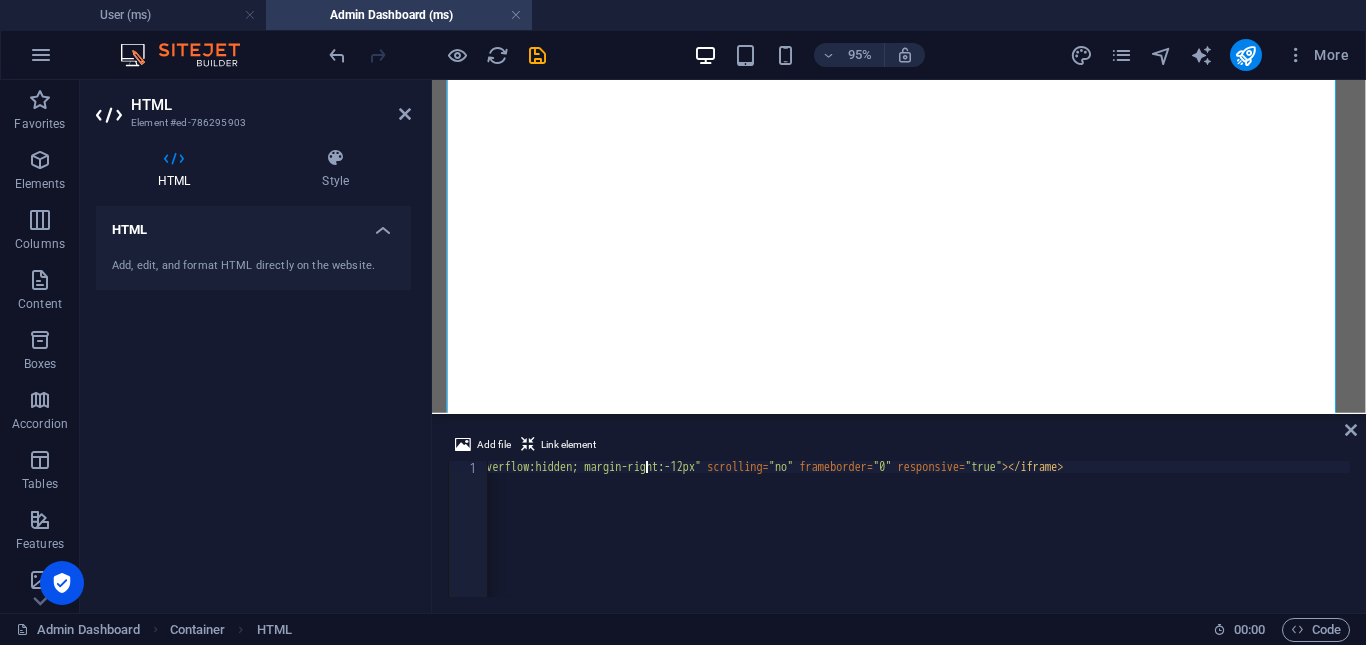 click on "< iframe   src = "https://mastery.wazza.my/ms/admin-dashboard/clientManagement.php"   style = "width:100%; height:1500px; border:none; overflow:hidden; margin-right:-12px"   scrolling = "no"   frameborder = "0"   responsive = "true" > </ iframe >" at bounding box center [667, 539] 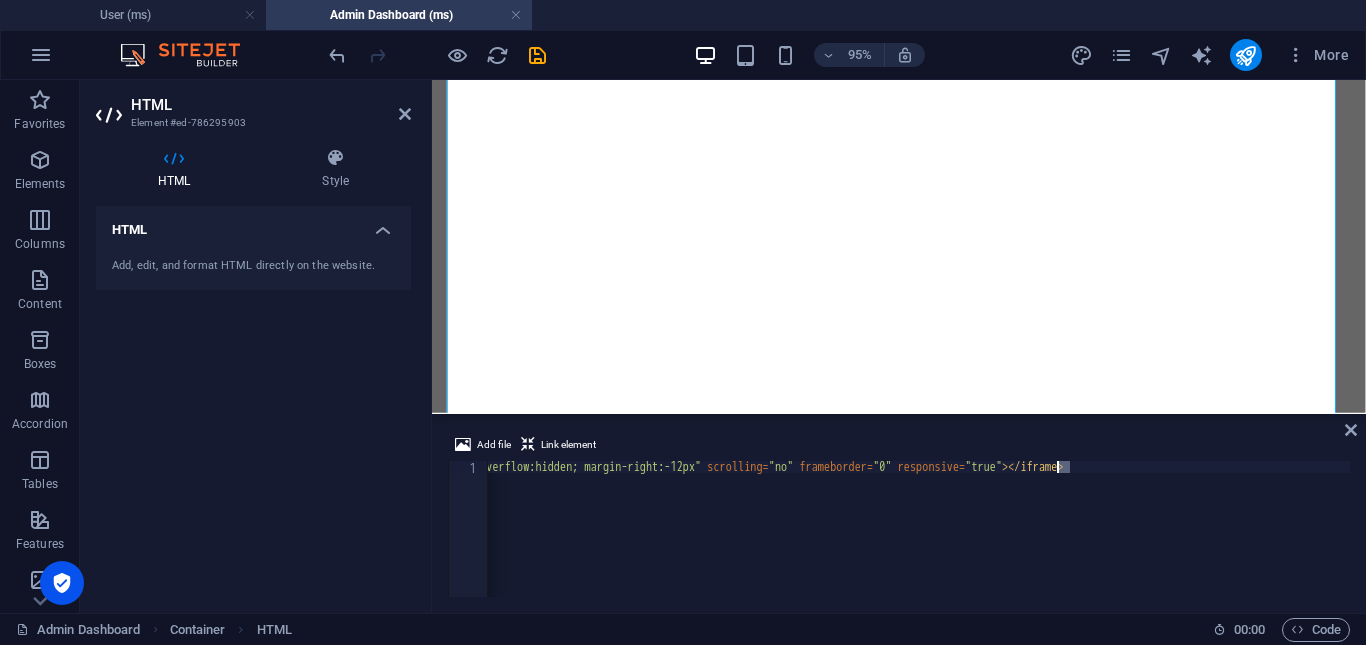 click on "< iframe   src = "https://mastery.wazza.my/ms/admin-dashboard/clientManagement.php"   style = "width:100%; height:1500px; border:none; overflow:hidden; margin-right:-12px"   scrolling = "no"   frameborder = "0"   responsive = "true" > </ iframe >" at bounding box center (667, 539) 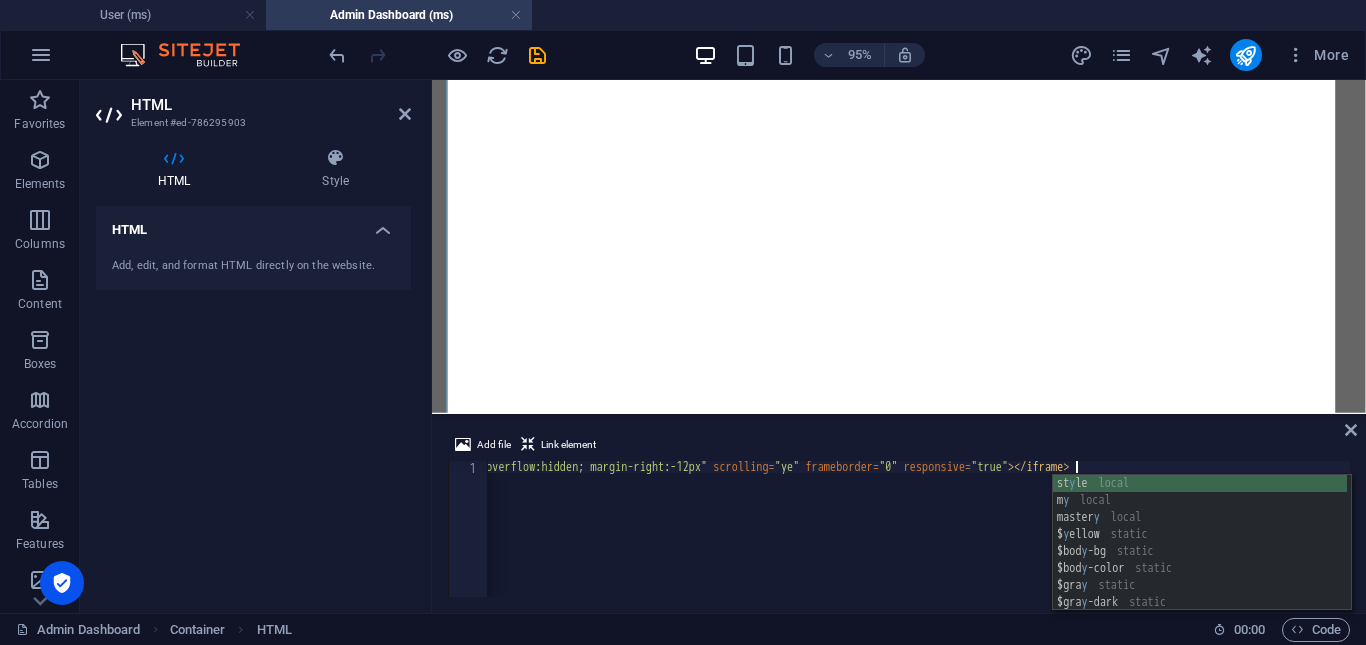 scroll, scrollTop: 0, scrollLeft: 88, axis: horizontal 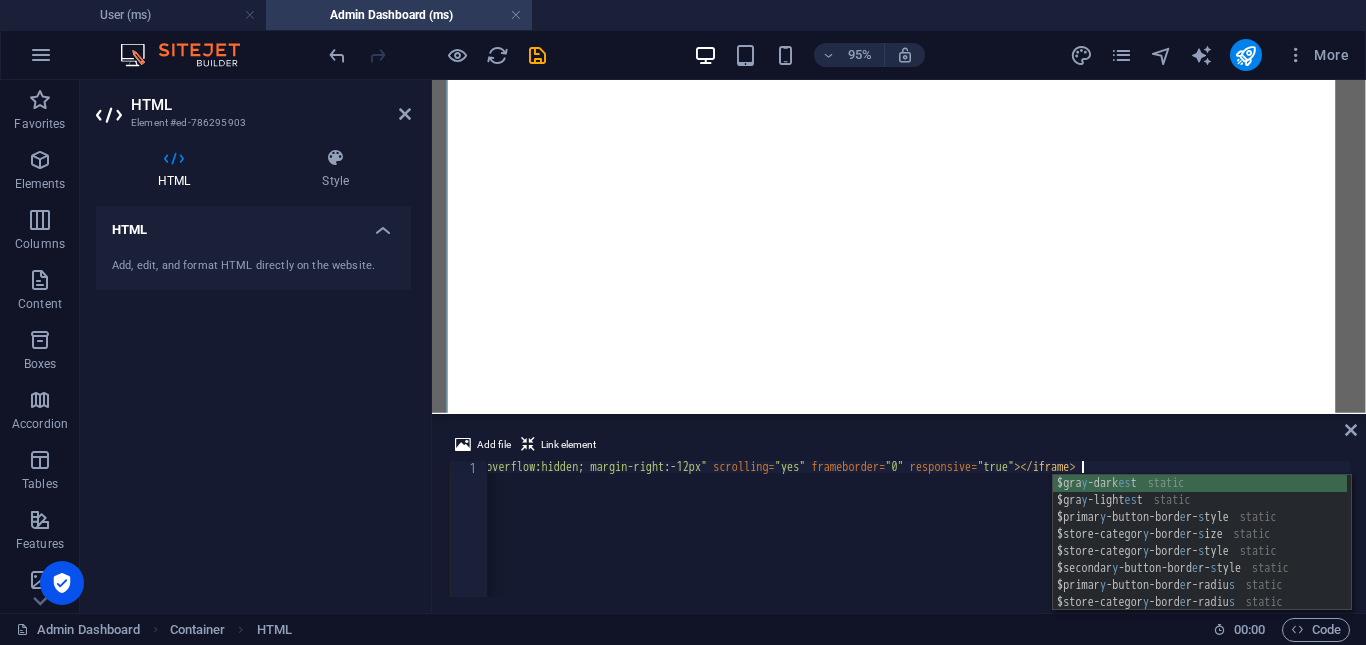 click on "< iframe   src = "https://mastery.wazza.my/ms/admin-dashboard/clientManagement.php"   style = "width:100%; height:1500px; border:none; overflow:hidden; margin-right:-12px"   scrolling = "yes"   frameborder = "0"   responsive = "true" > </ iframe >" at bounding box center [676, 539] 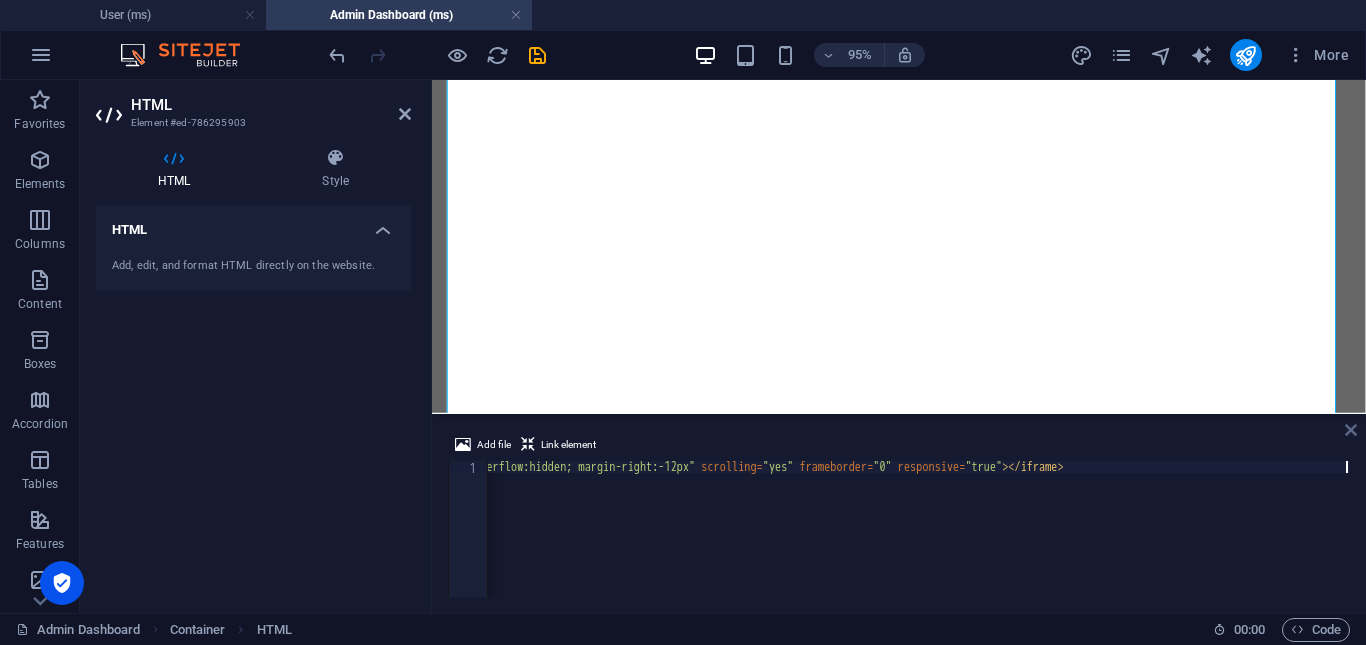 type on "<iframe src="https://mastery.wazza.my/ms/admin-dashboard/clientManagement.php" style="width:100%; height:1500px; border:none; overflow:hidden; margin-right:-12px" scrolling="yes" frameborder="0" responsive="true"></iframe>" 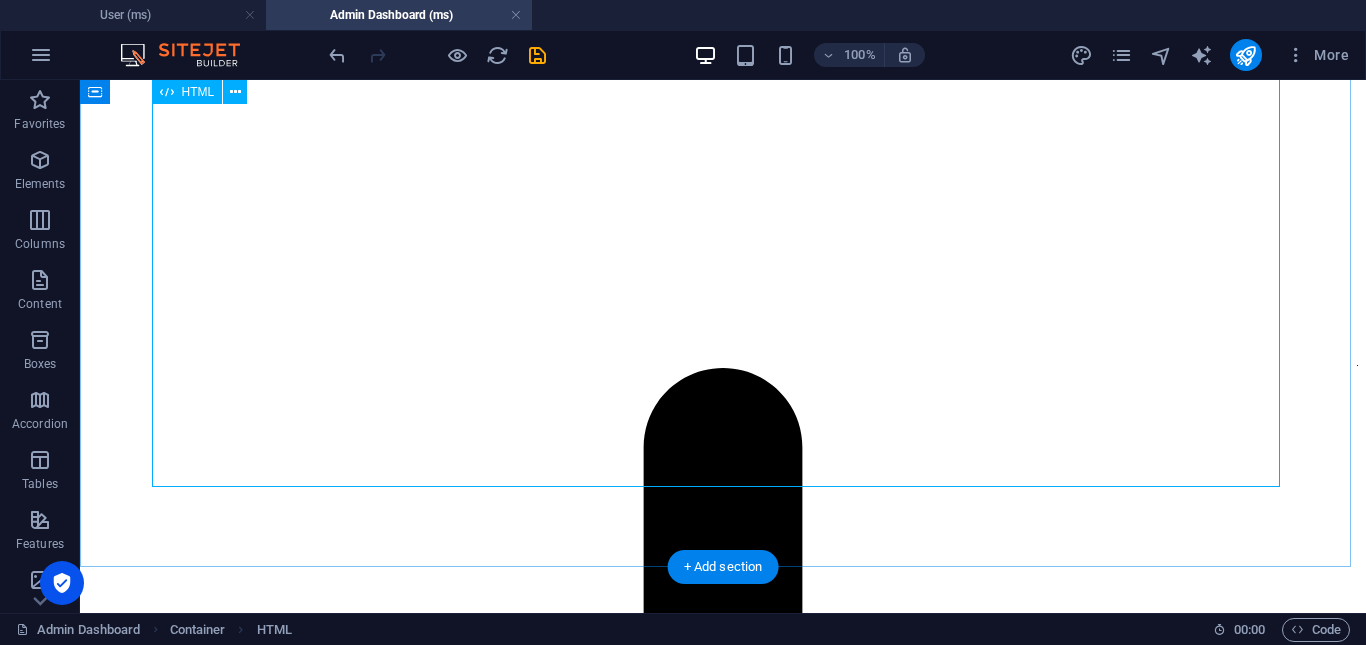 scroll, scrollTop: 5266, scrollLeft: 0, axis: vertical 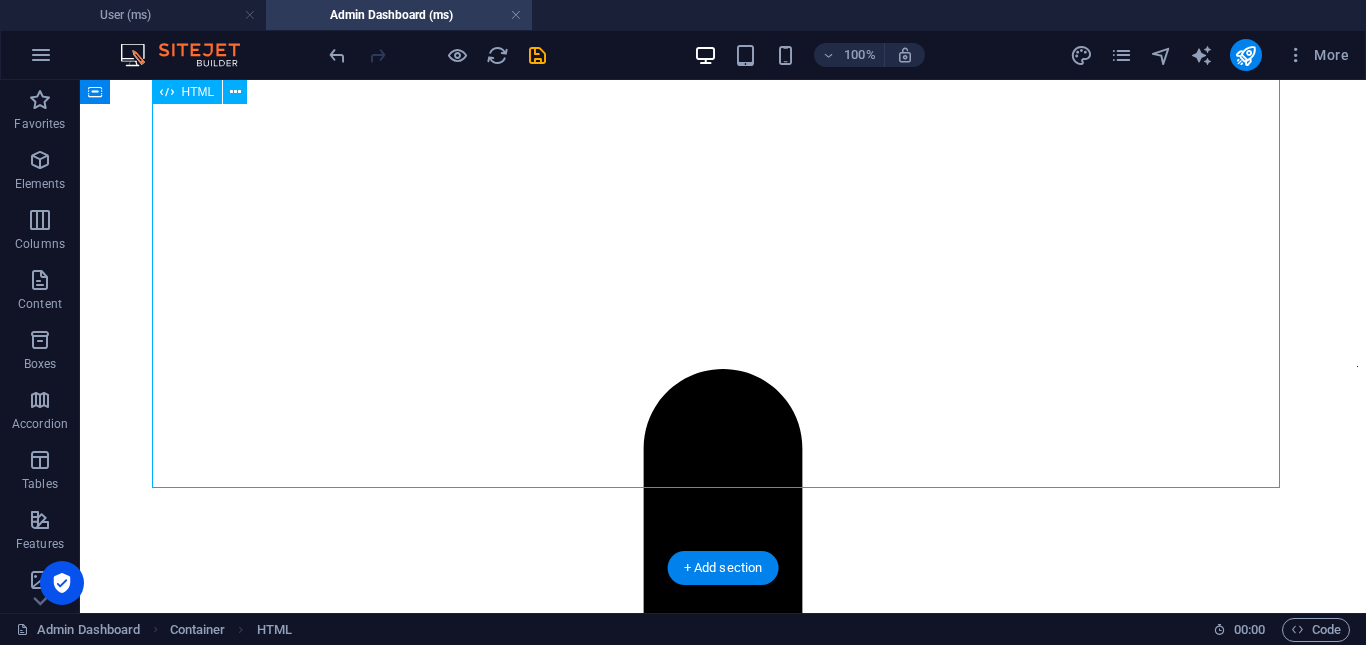 drag, startPoint x: 929, startPoint y: 468, endPoint x: 976, endPoint y: 467, distance: 47.010635 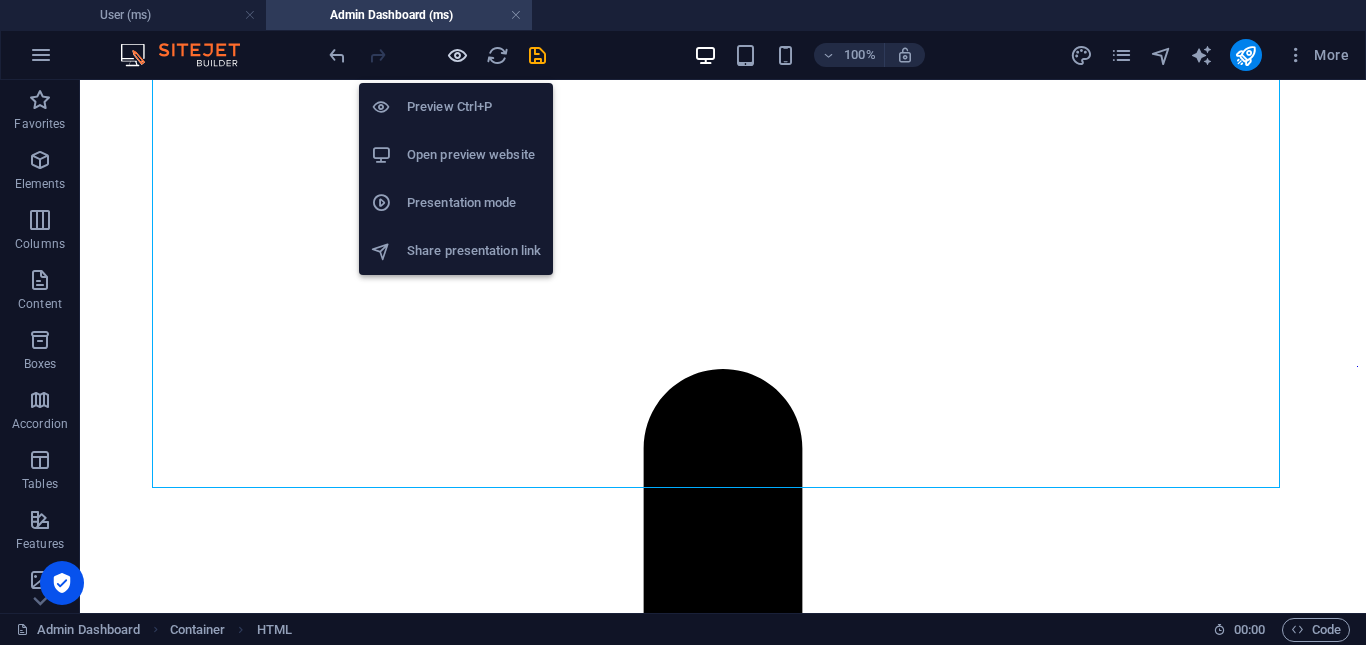 click at bounding box center (457, 55) 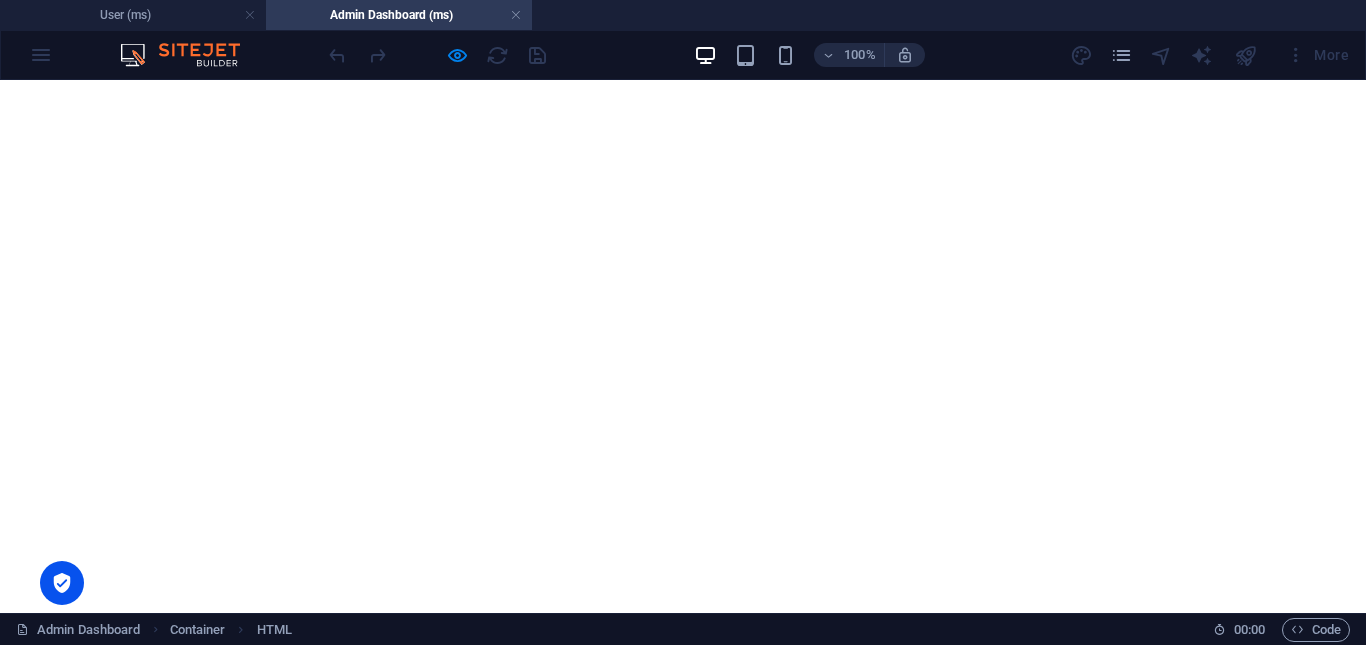 scroll, scrollTop: 2057, scrollLeft: 0, axis: vertical 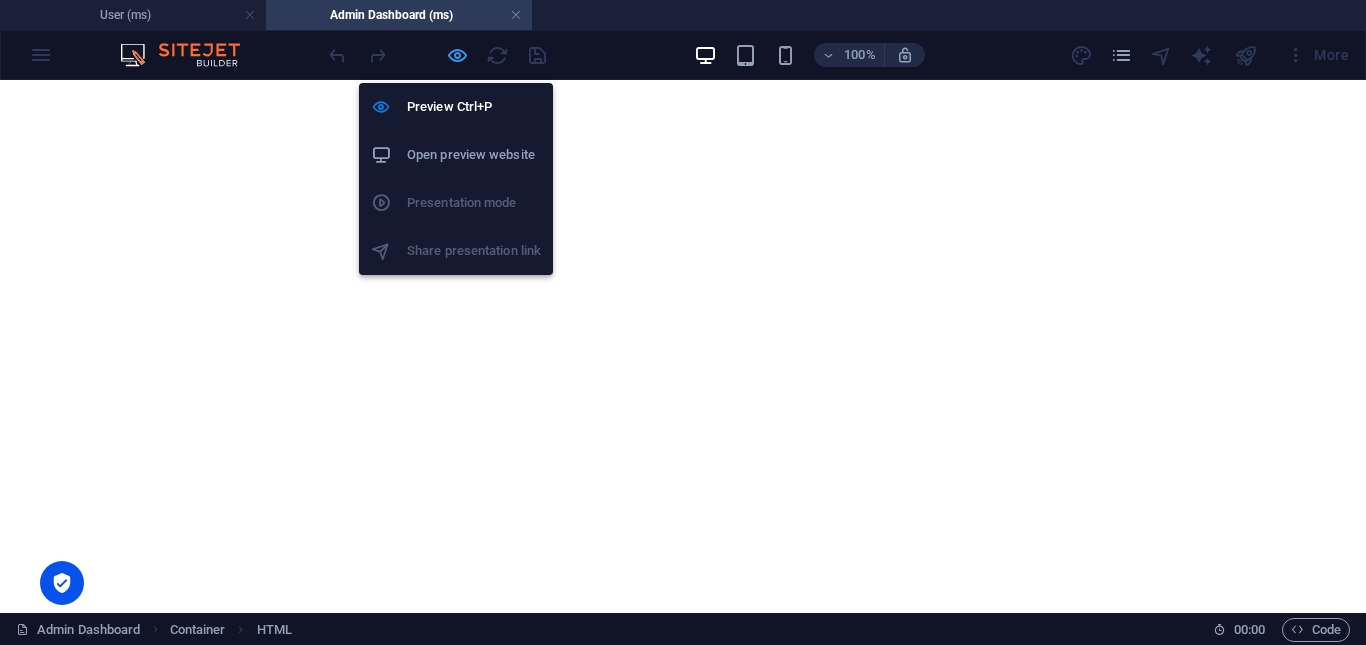 drag, startPoint x: 460, startPoint y: 56, endPoint x: 1072, endPoint y: 47, distance: 612.06616 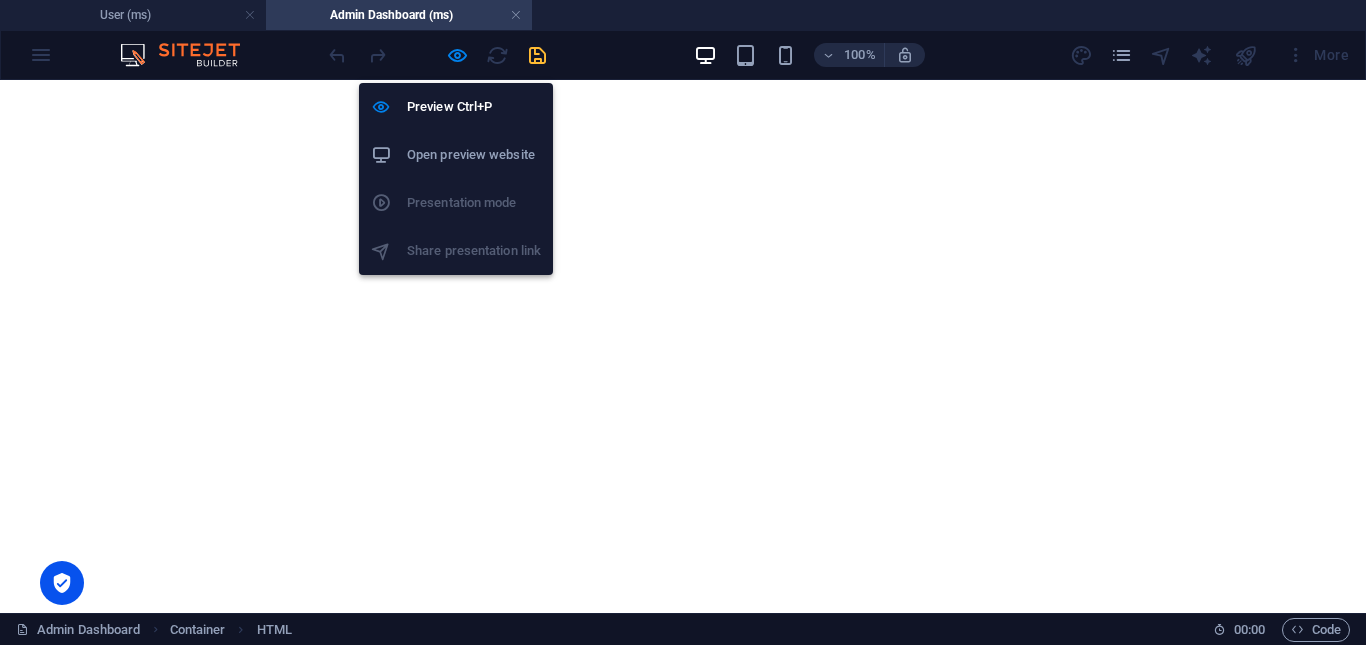 click at bounding box center [537, 55] 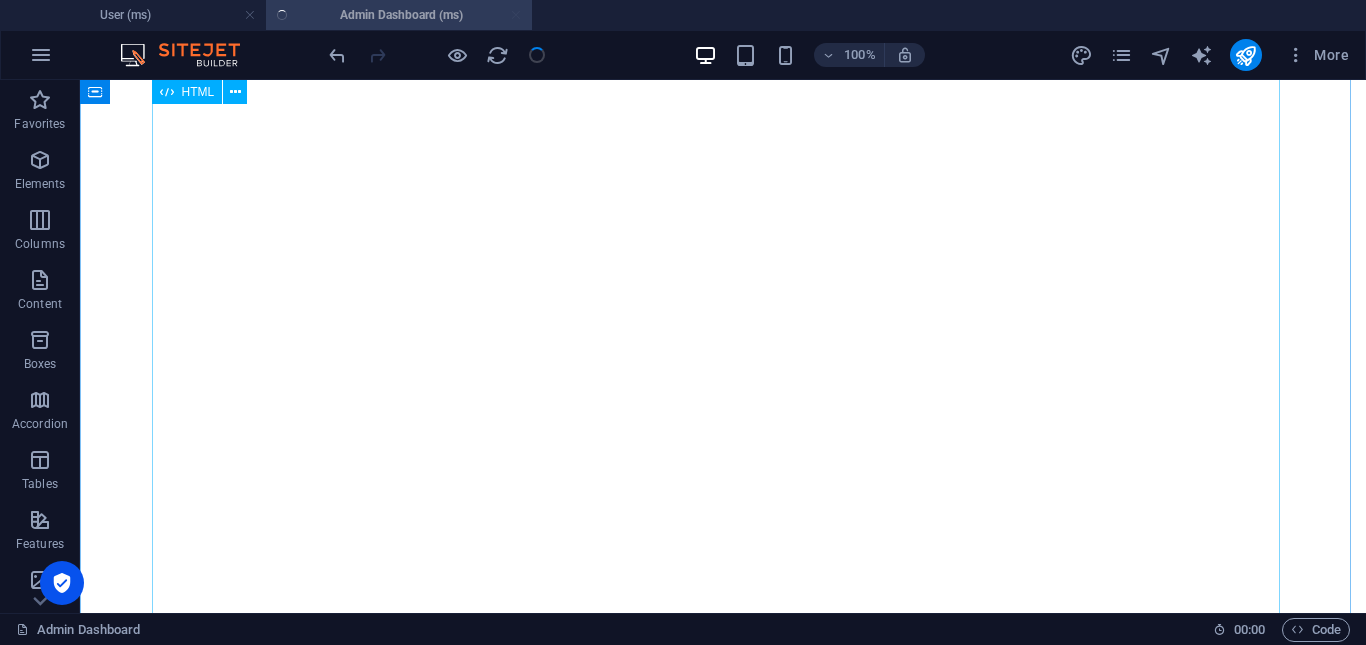 scroll, scrollTop: 4653, scrollLeft: 0, axis: vertical 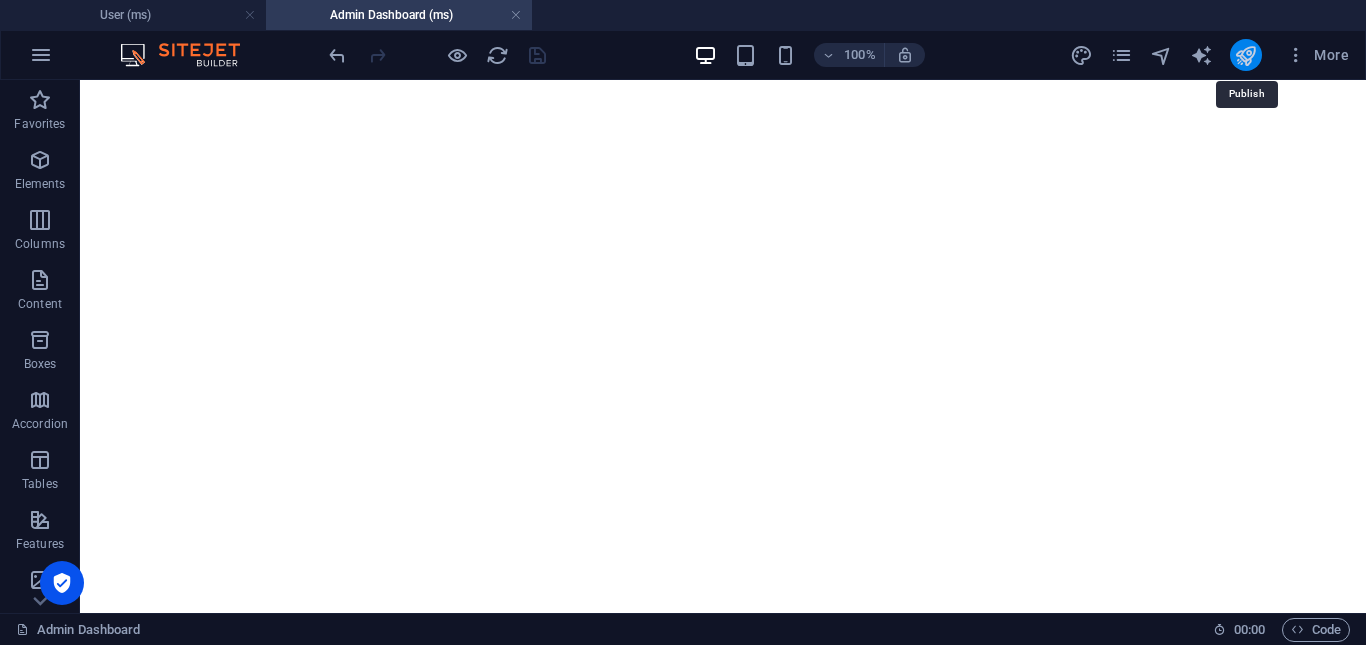 click at bounding box center [1245, 55] 